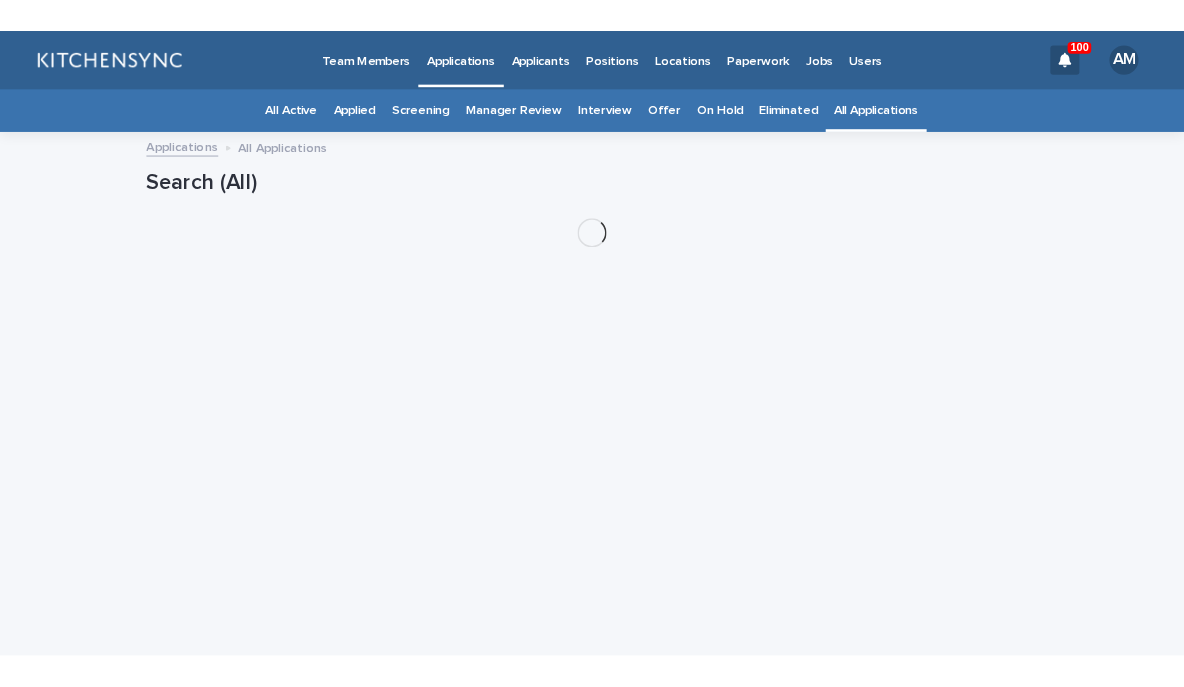 scroll, scrollTop: 0, scrollLeft: 0, axis: both 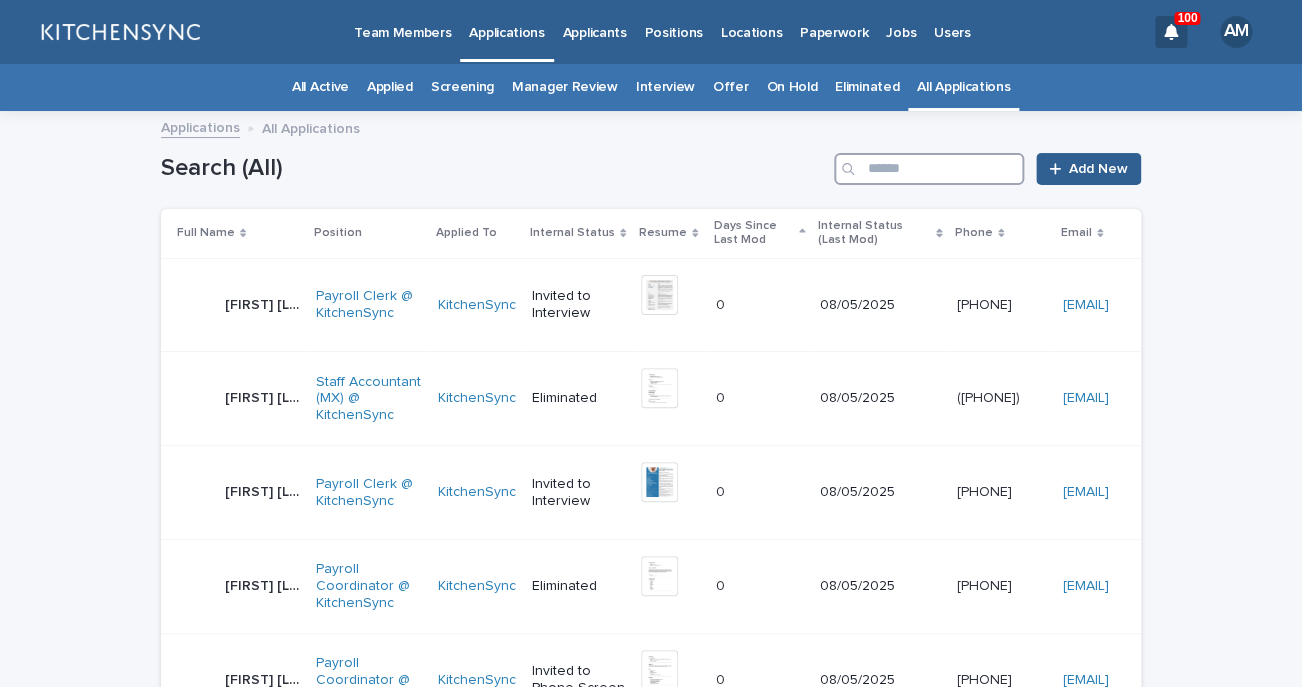 click at bounding box center [929, 169] 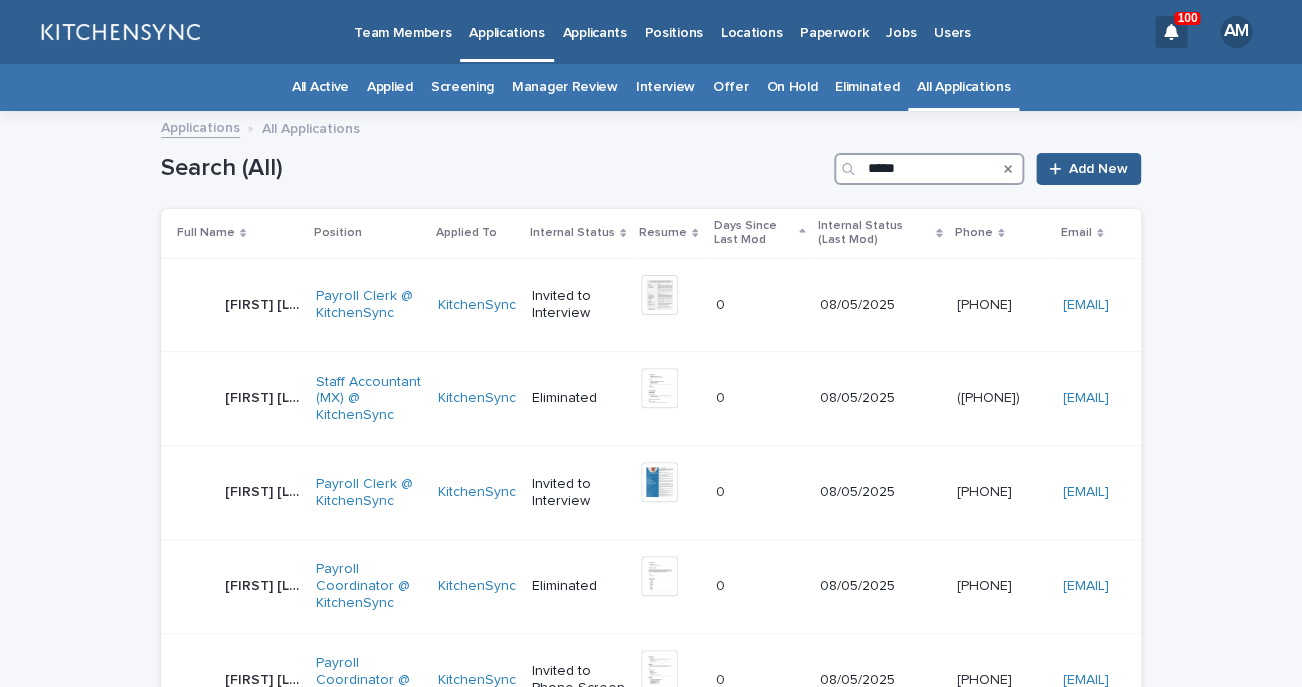 type on "*****" 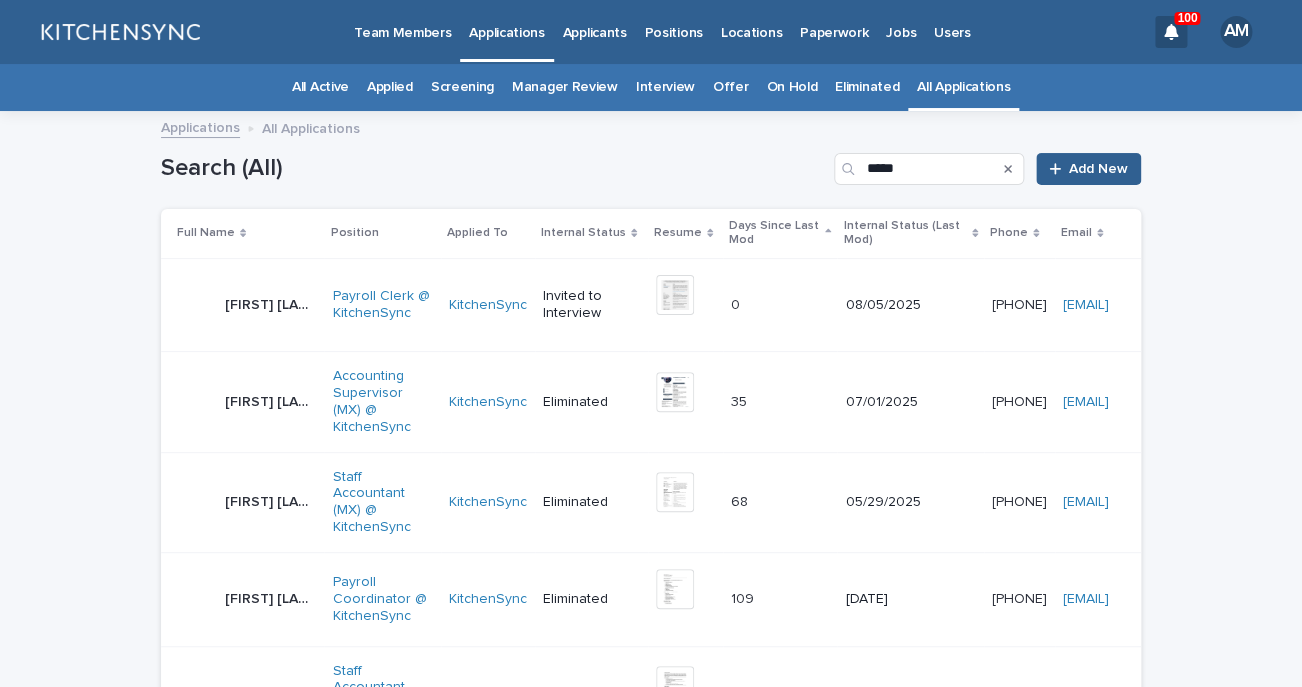 click on "[FIRST] [LAST] [FIRST] [LAST]" at bounding box center (246, 305) 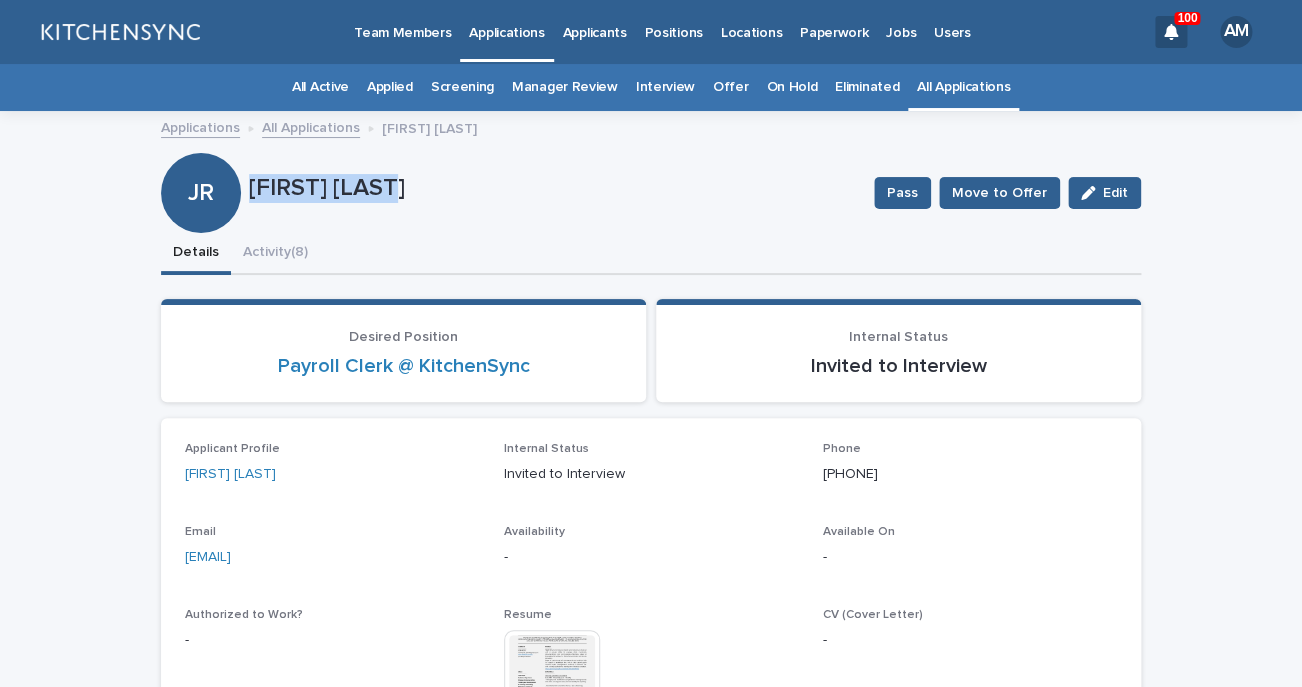 drag, startPoint x: 252, startPoint y: 189, endPoint x: 447, endPoint y: 189, distance: 195 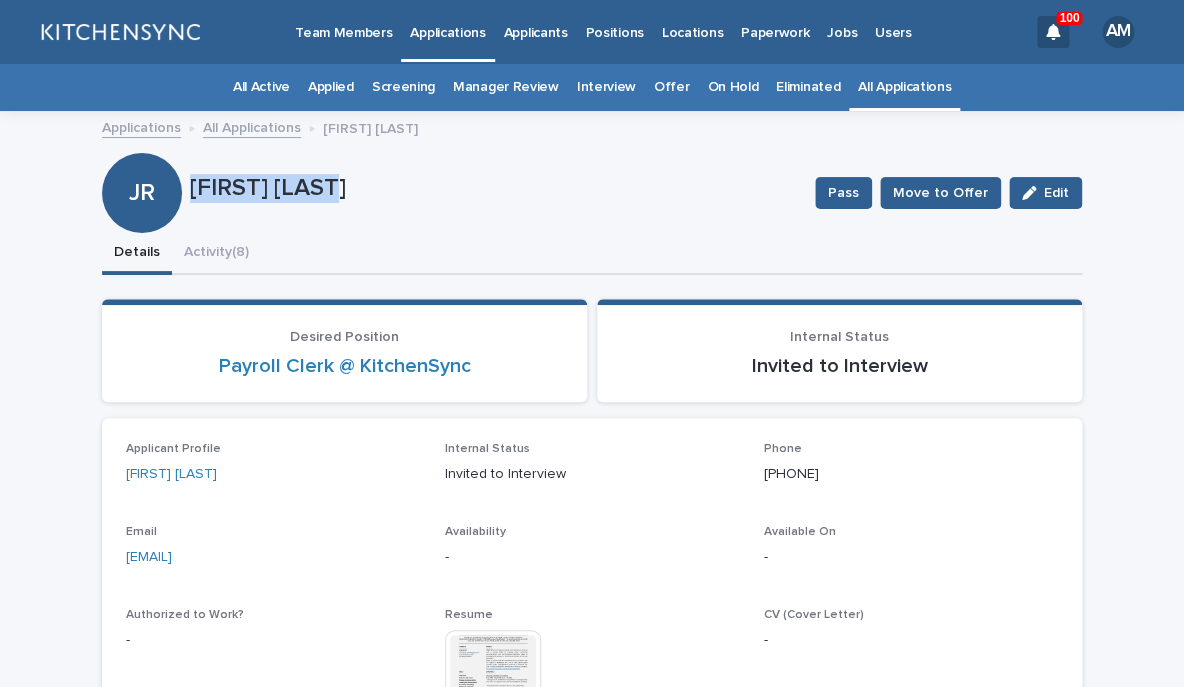 click on "Applicants" at bounding box center [536, 31] 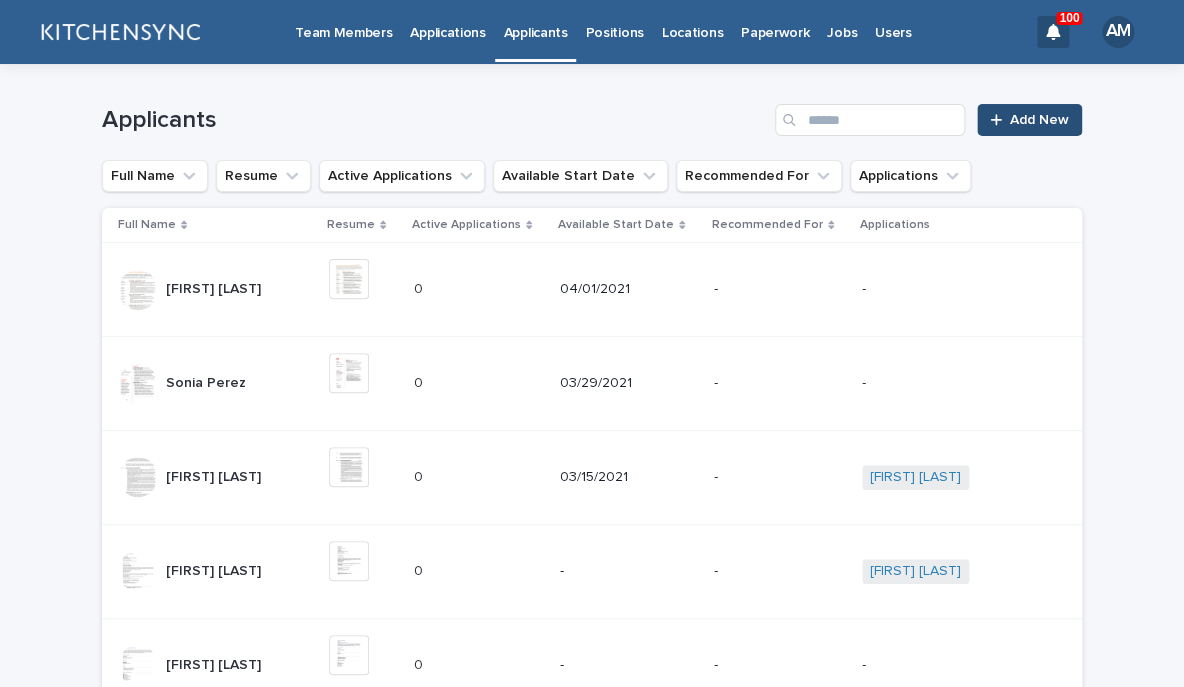 click on "Add New" at bounding box center (1029, 120) 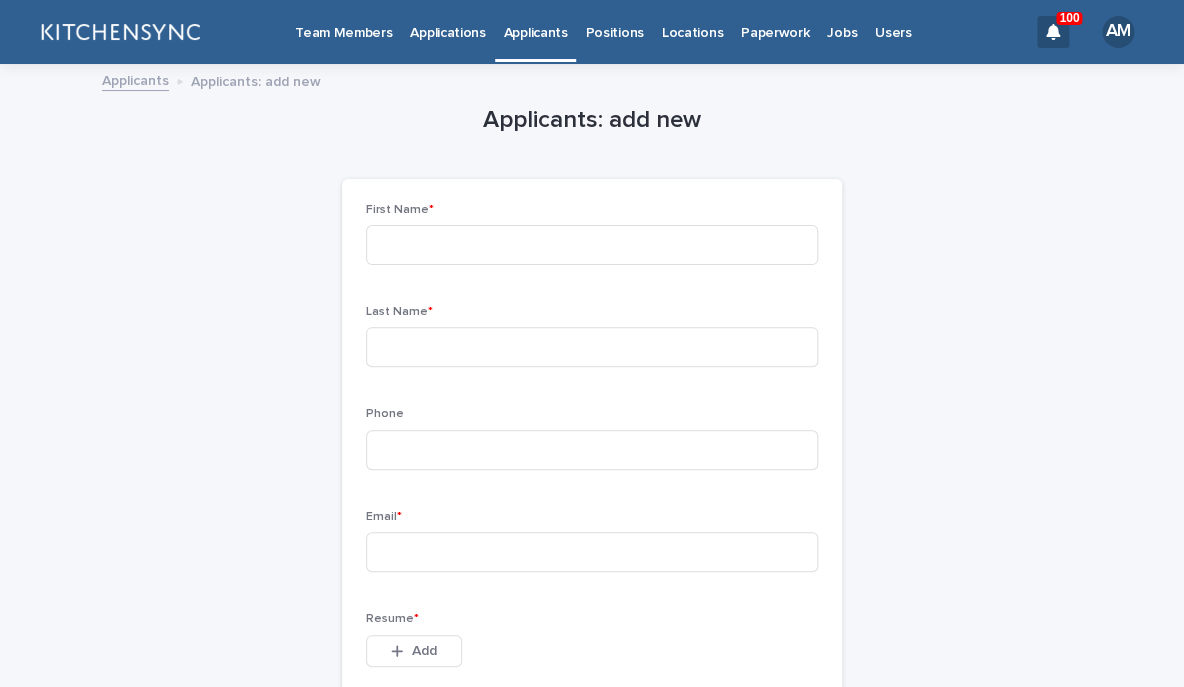 click on "First Name *" at bounding box center [592, 242] 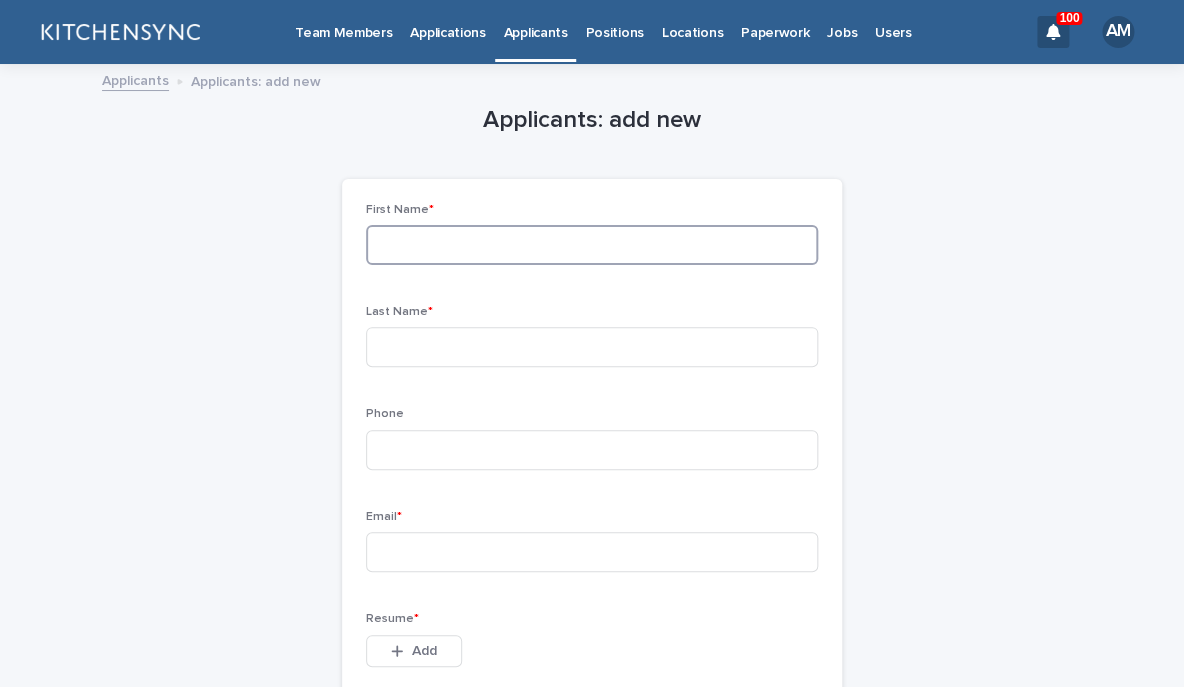click at bounding box center [592, 245] 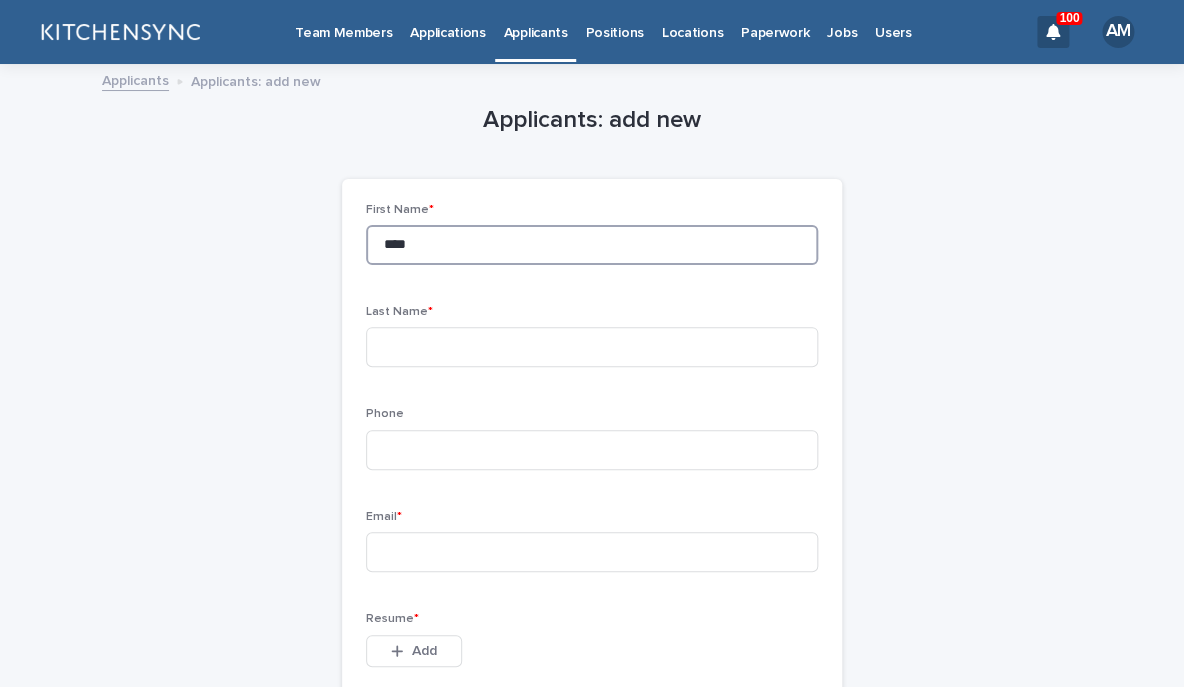 type on "****" 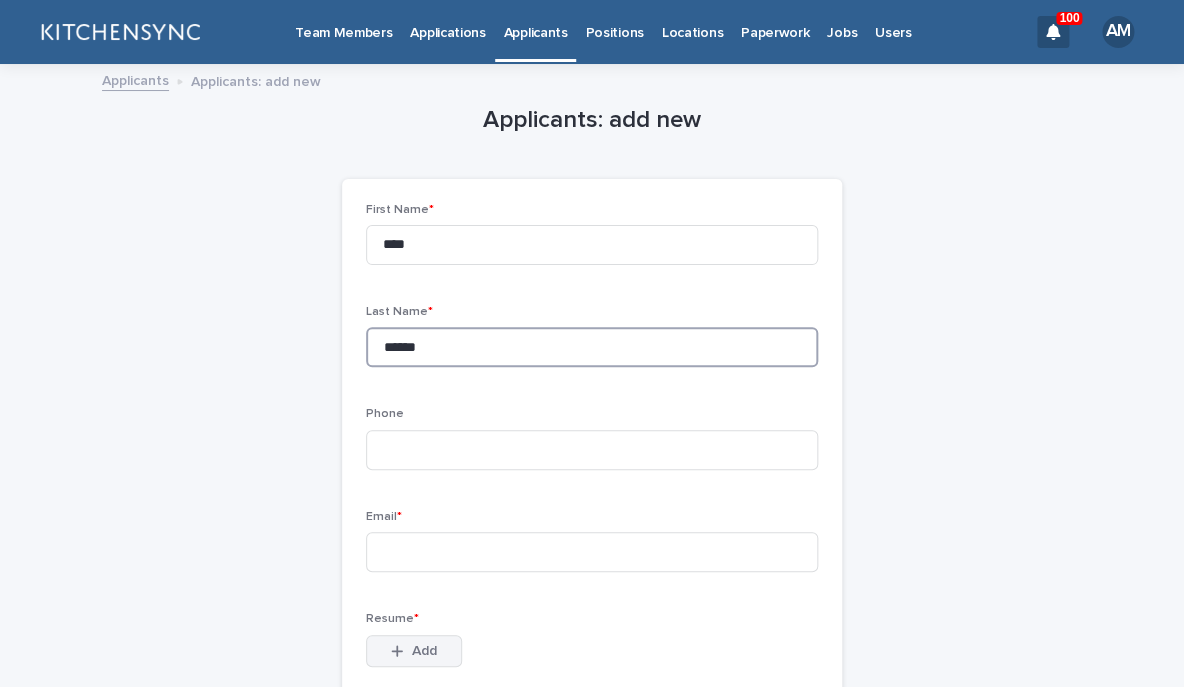 type on "******" 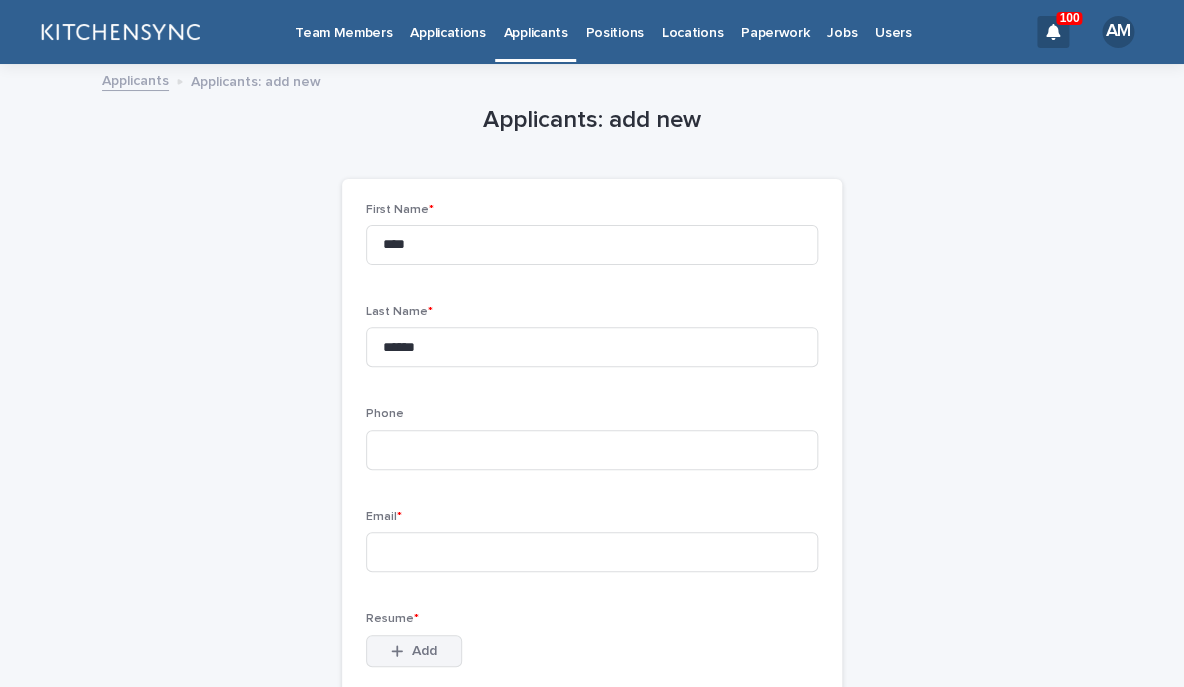 click on "Add" at bounding box center (424, 651) 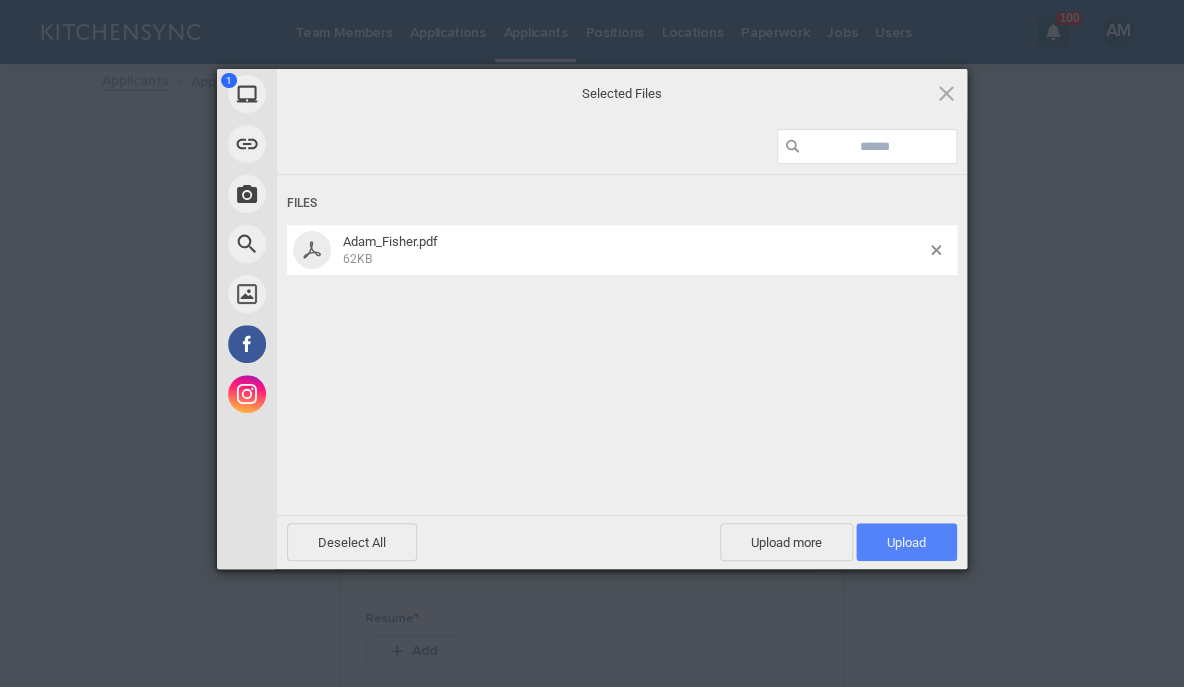 click on "Upload
1" at bounding box center (906, 542) 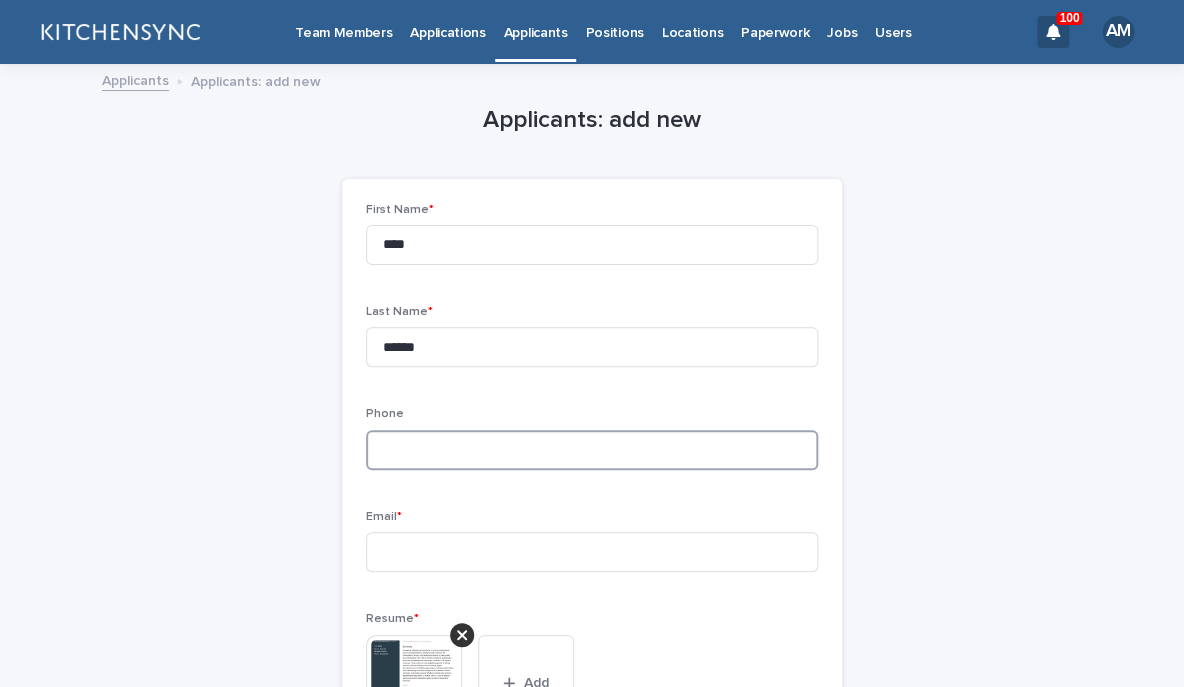 click at bounding box center (592, 450) 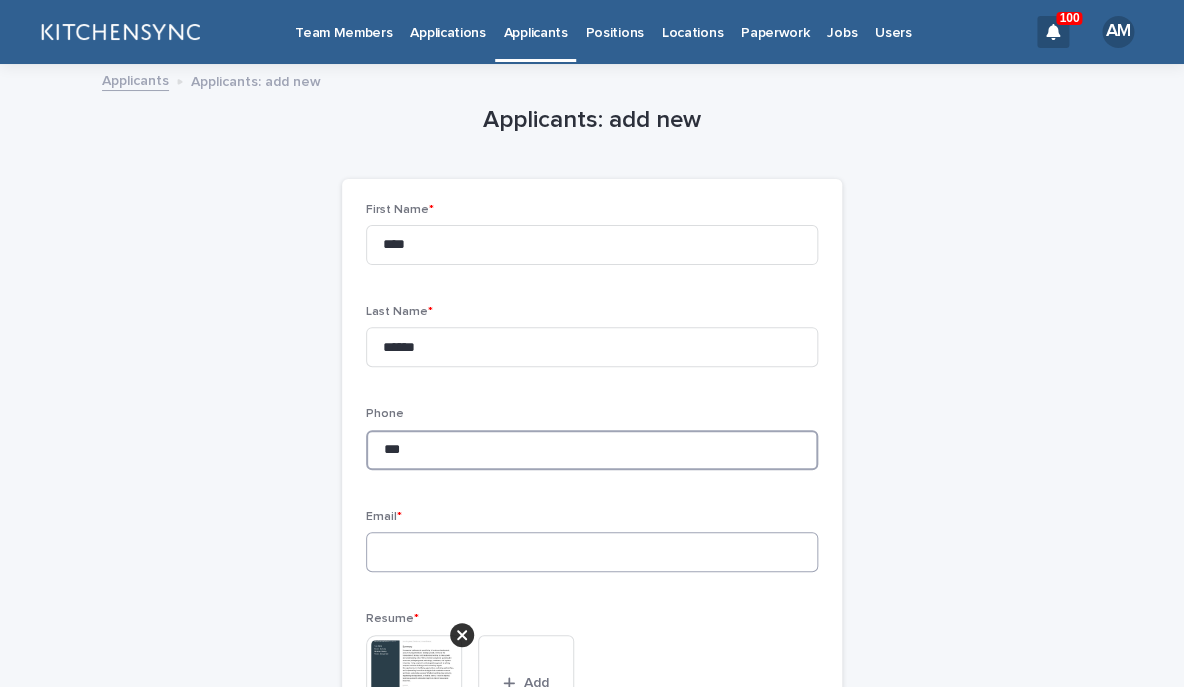 type on "***" 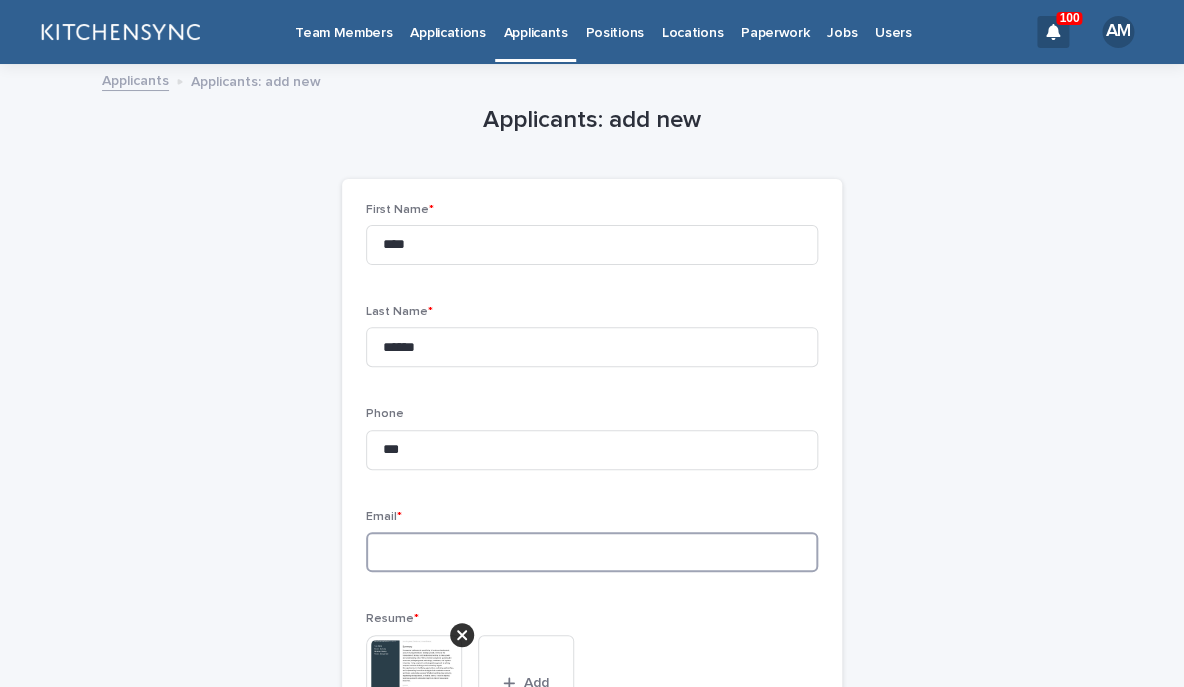 click at bounding box center [592, 552] 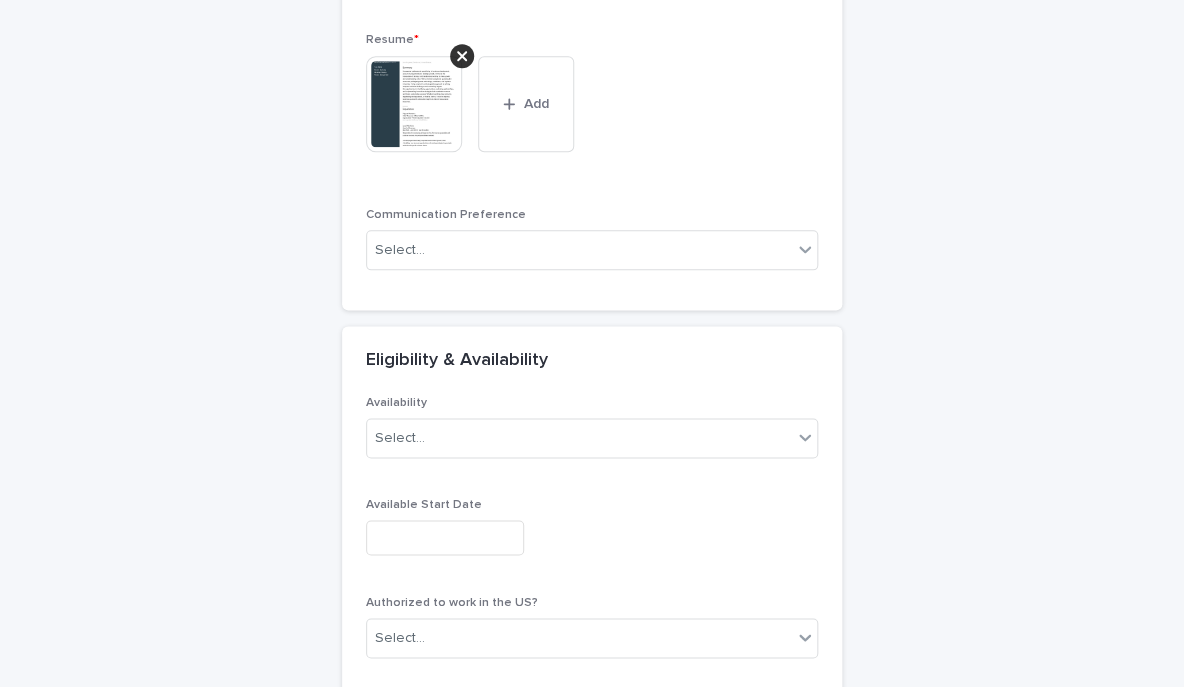 scroll, scrollTop: 1147, scrollLeft: 0, axis: vertical 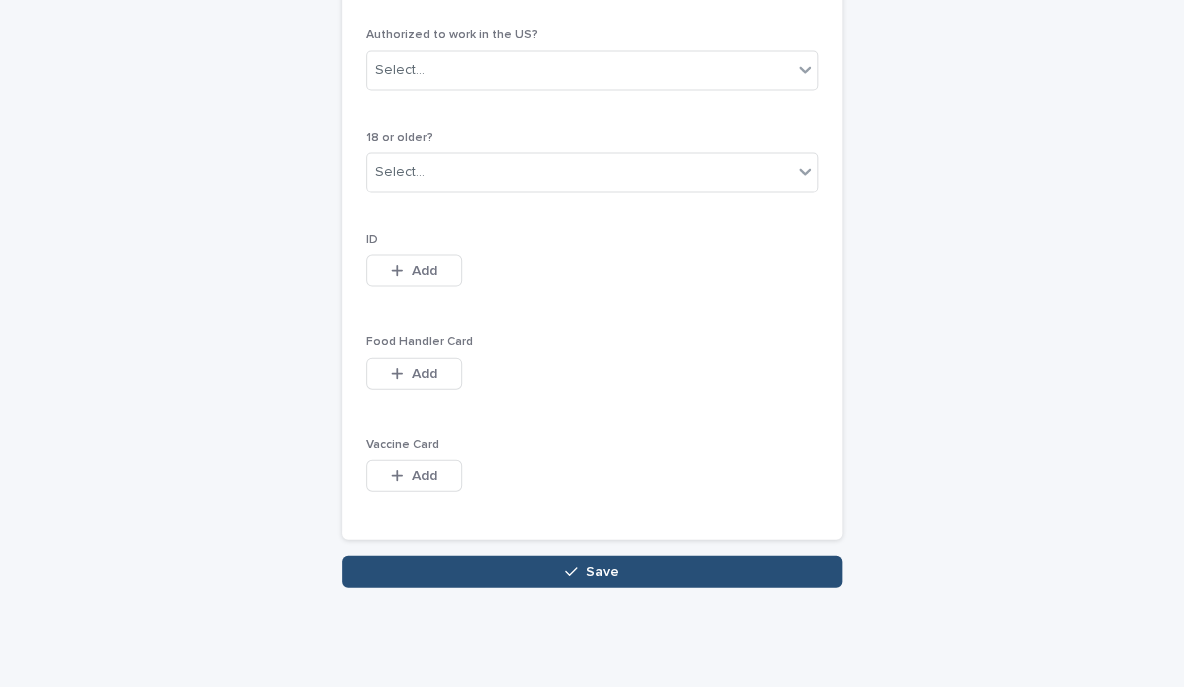 type on "***" 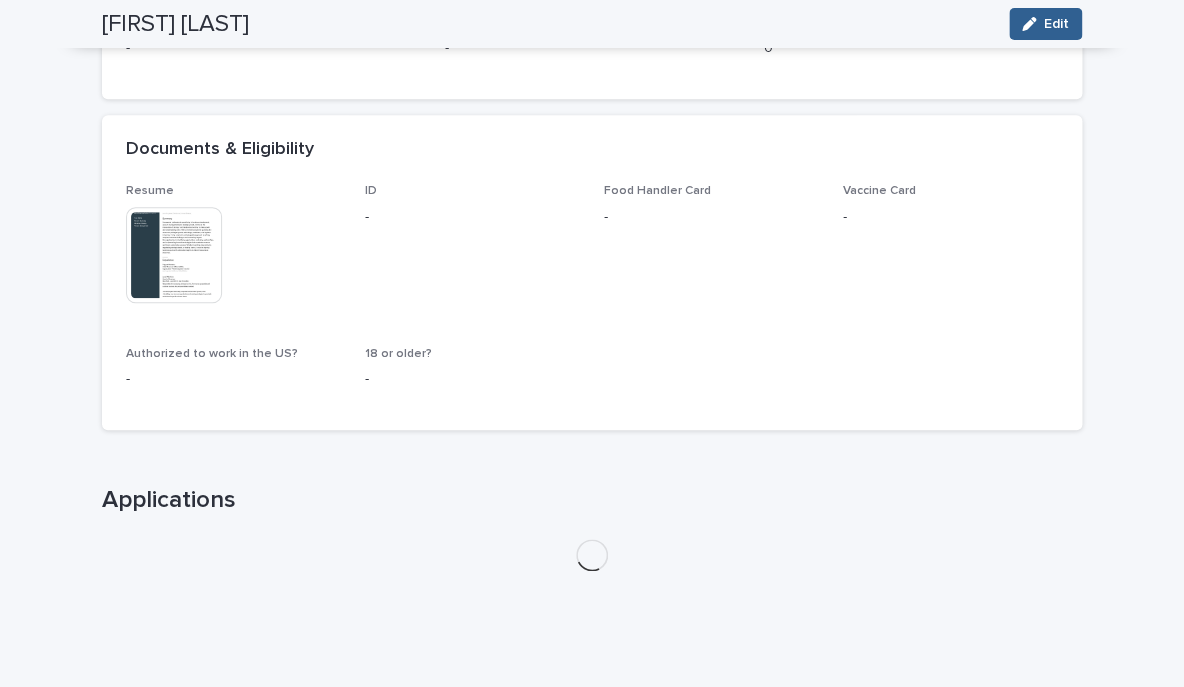 scroll, scrollTop: 489, scrollLeft: 0, axis: vertical 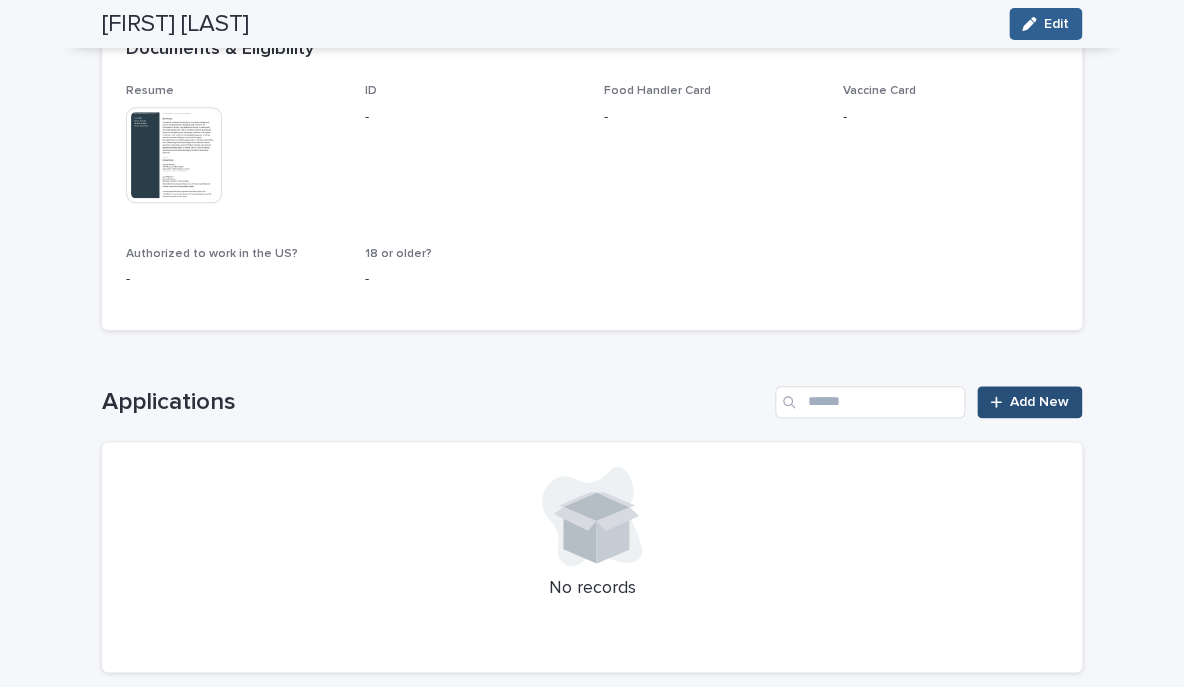 click on "Add New" at bounding box center (1029, 402) 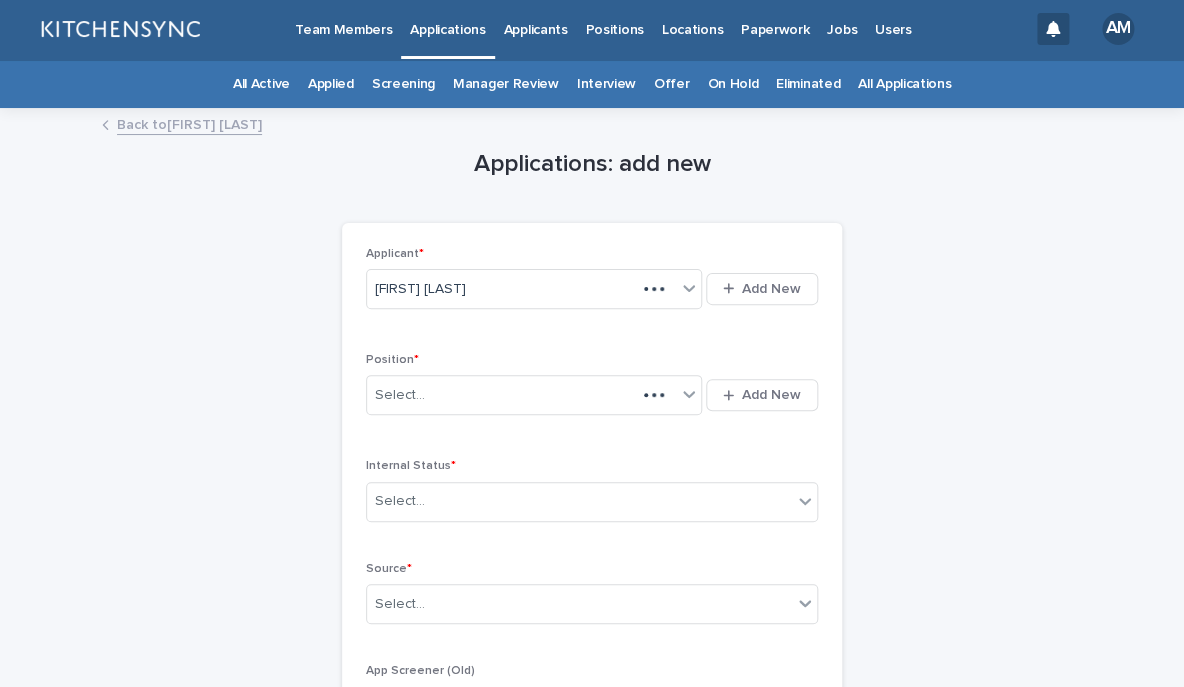scroll, scrollTop: 0, scrollLeft: 0, axis: both 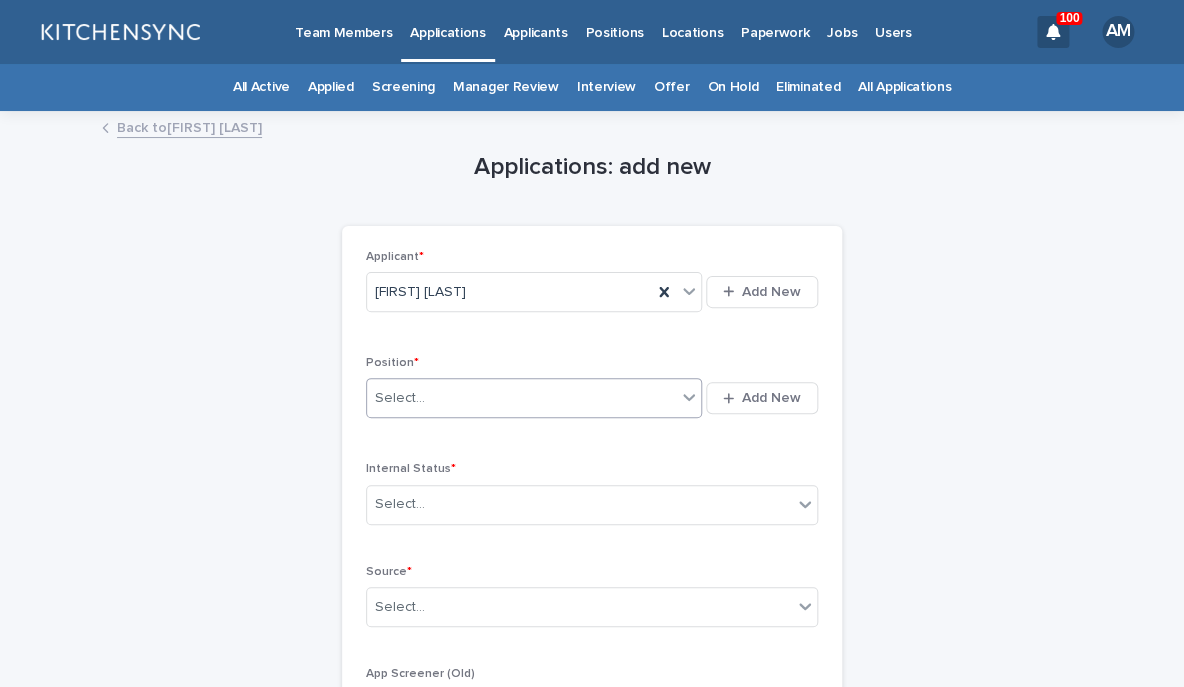 click on "Select..." at bounding box center [521, 398] 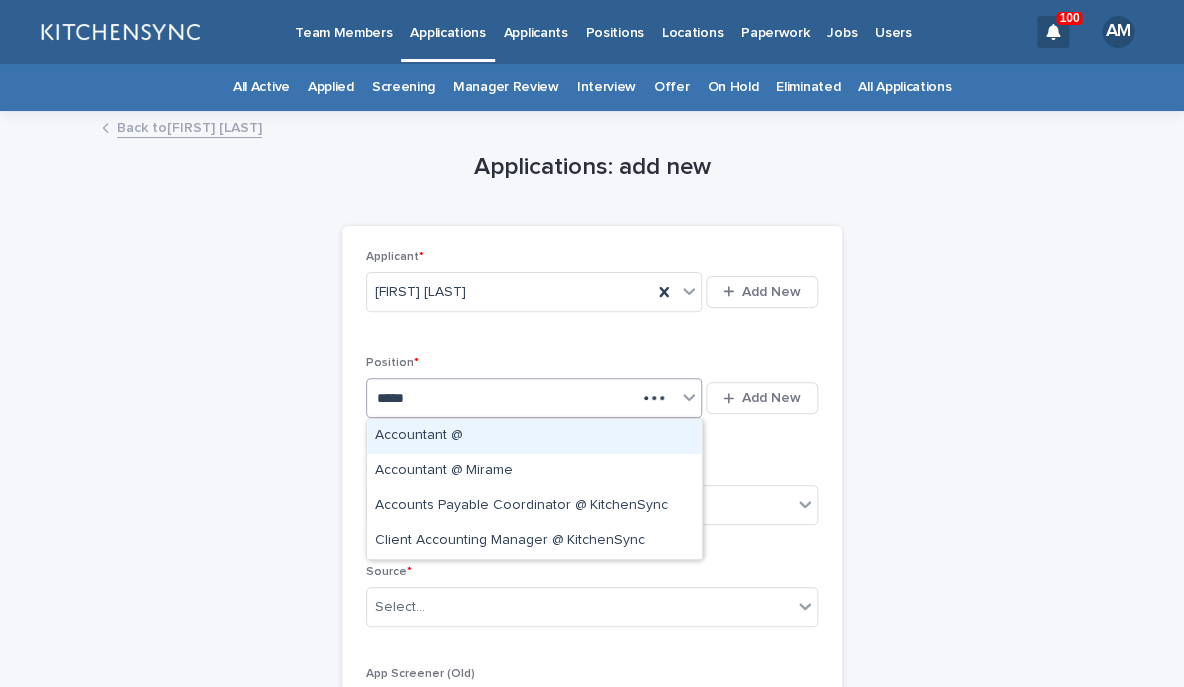 type on "******" 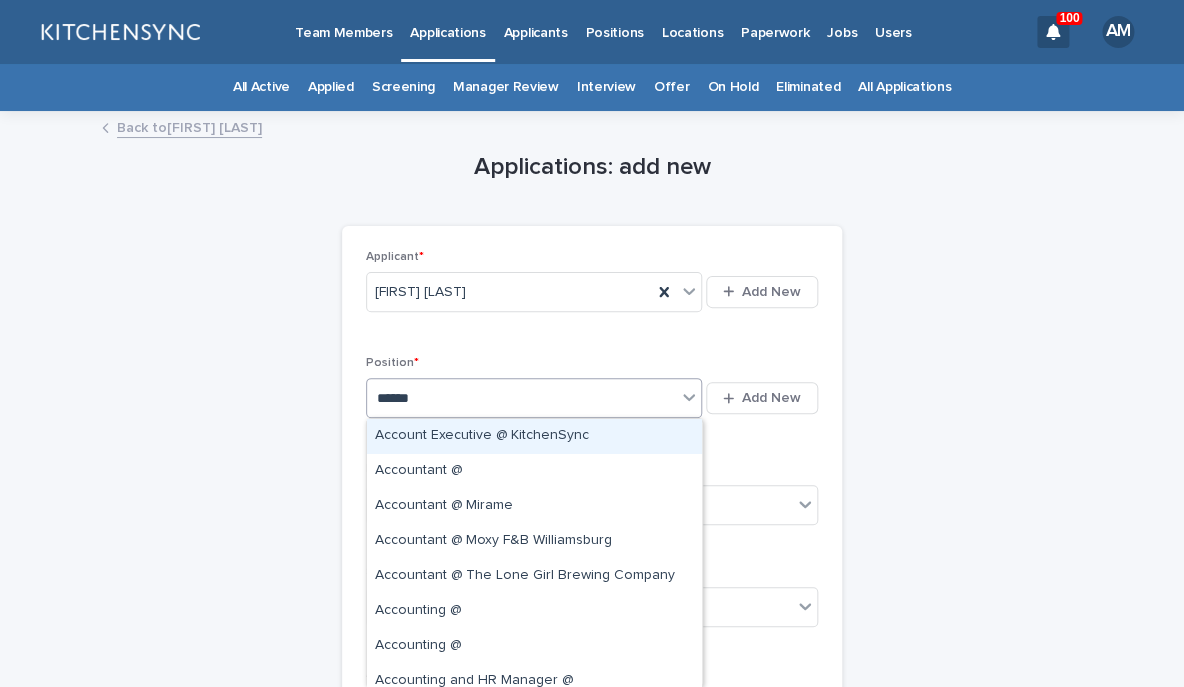 click on "Account Executive  @ KitchenSync" at bounding box center (534, 436) 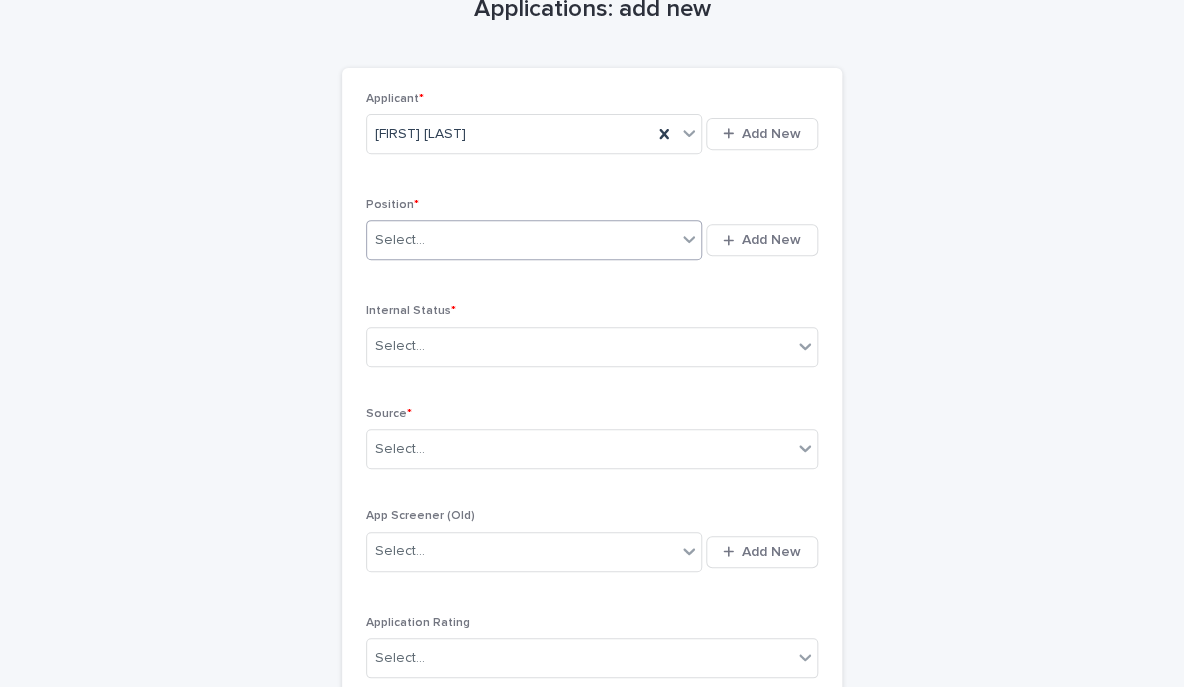 scroll, scrollTop: 203, scrollLeft: 0, axis: vertical 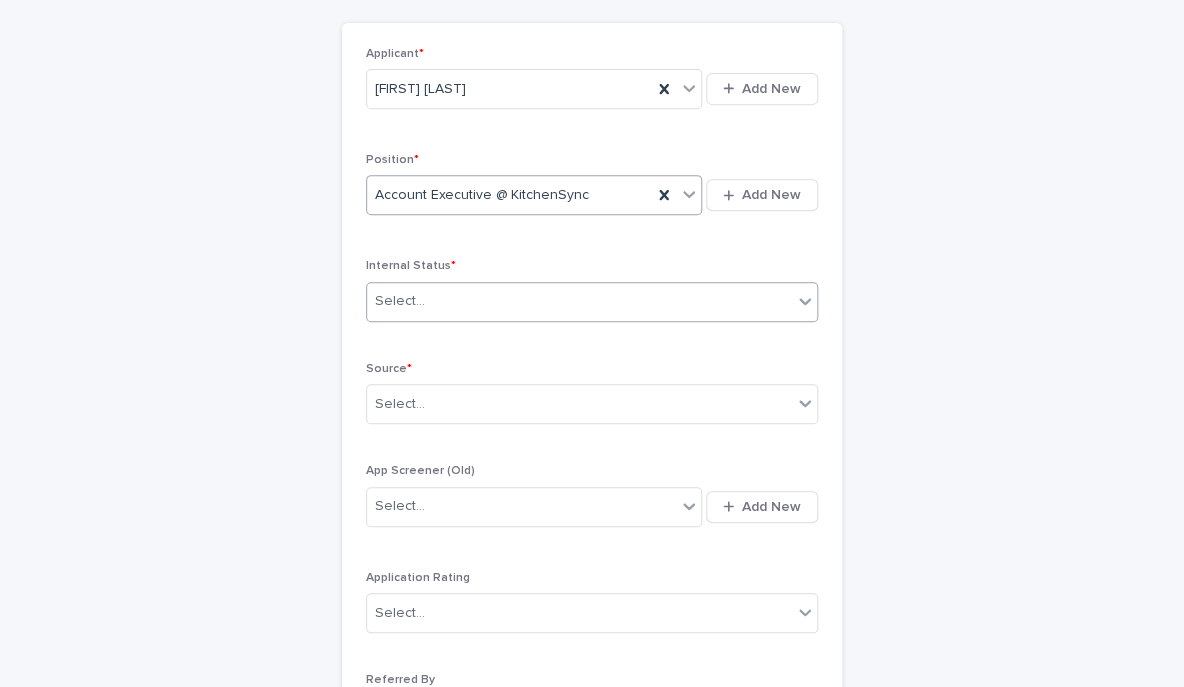 click on "Select..." at bounding box center (592, 302) 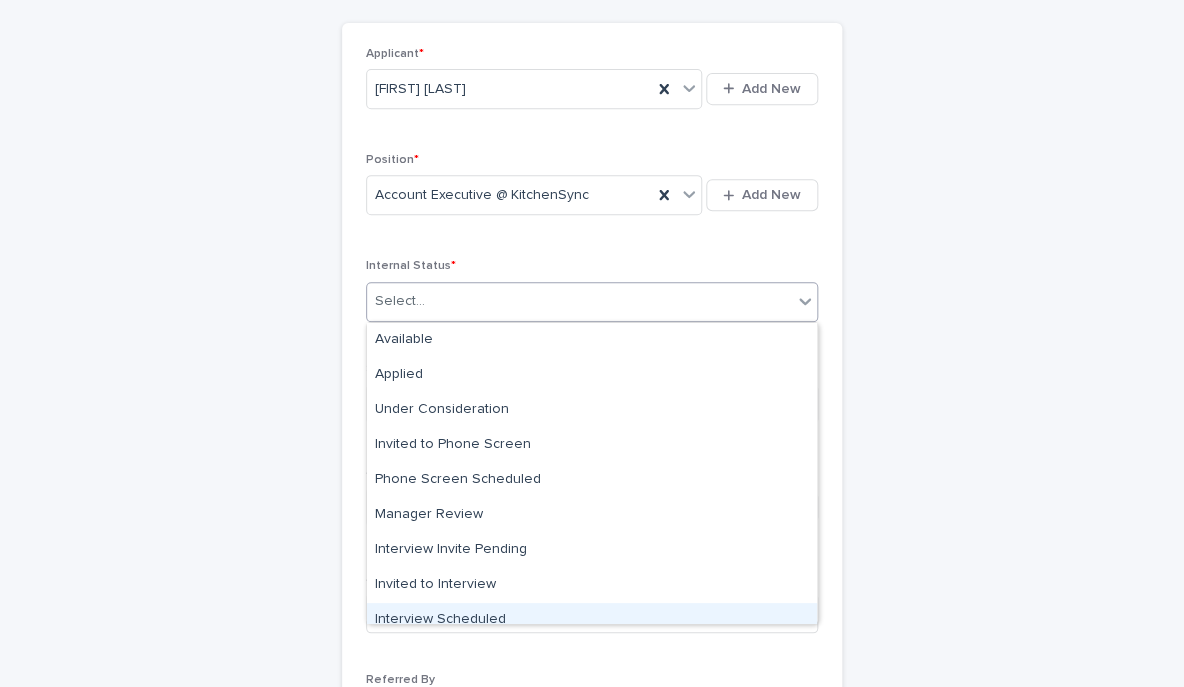 click on "Interview Scheduled" at bounding box center (592, 620) 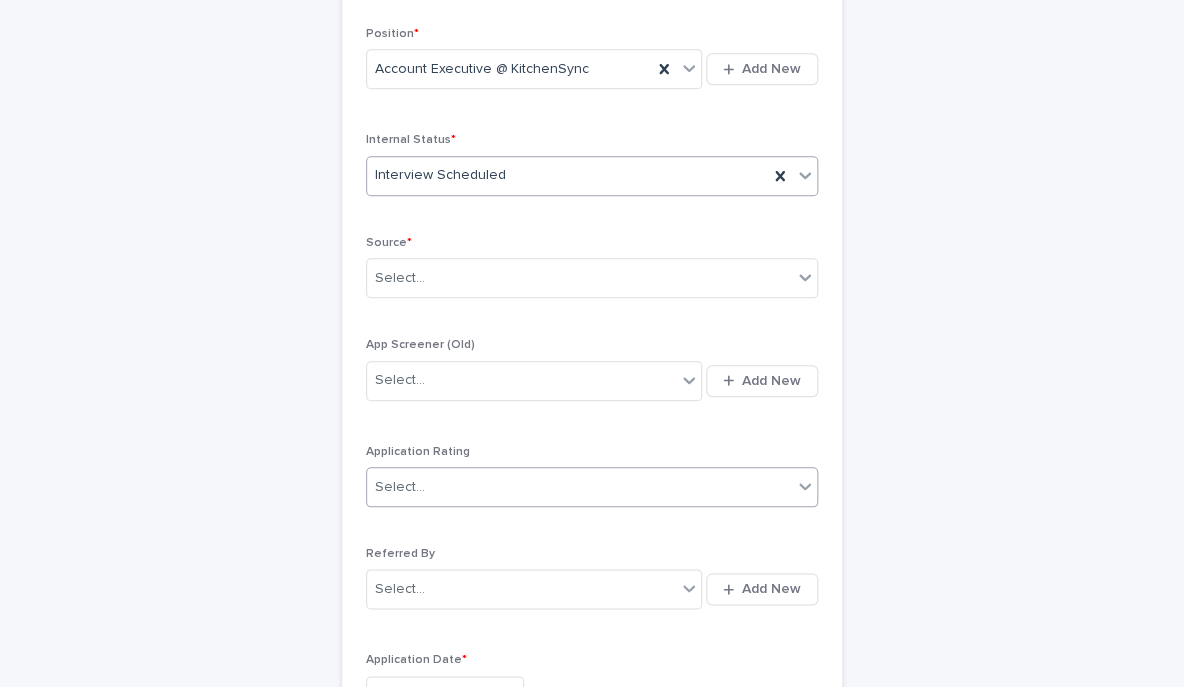 scroll, scrollTop: 342, scrollLeft: 0, axis: vertical 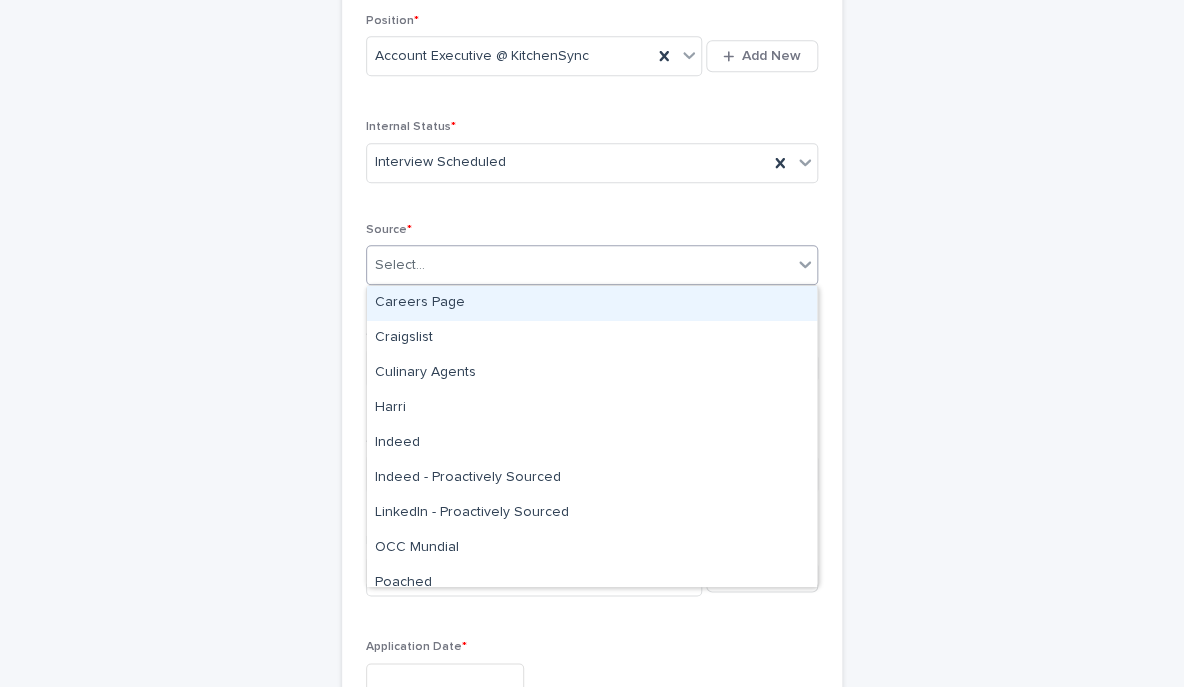 click on "Select..." at bounding box center (400, 265) 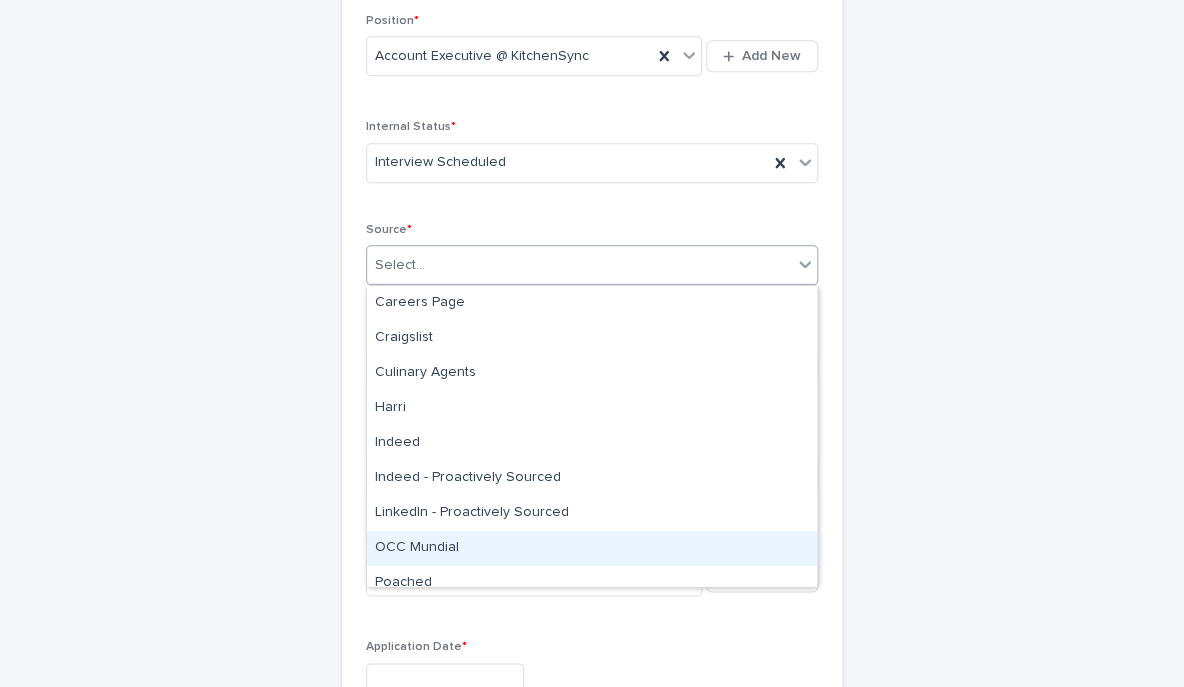 scroll, scrollTop: 120, scrollLeft: 0, axis: vertical 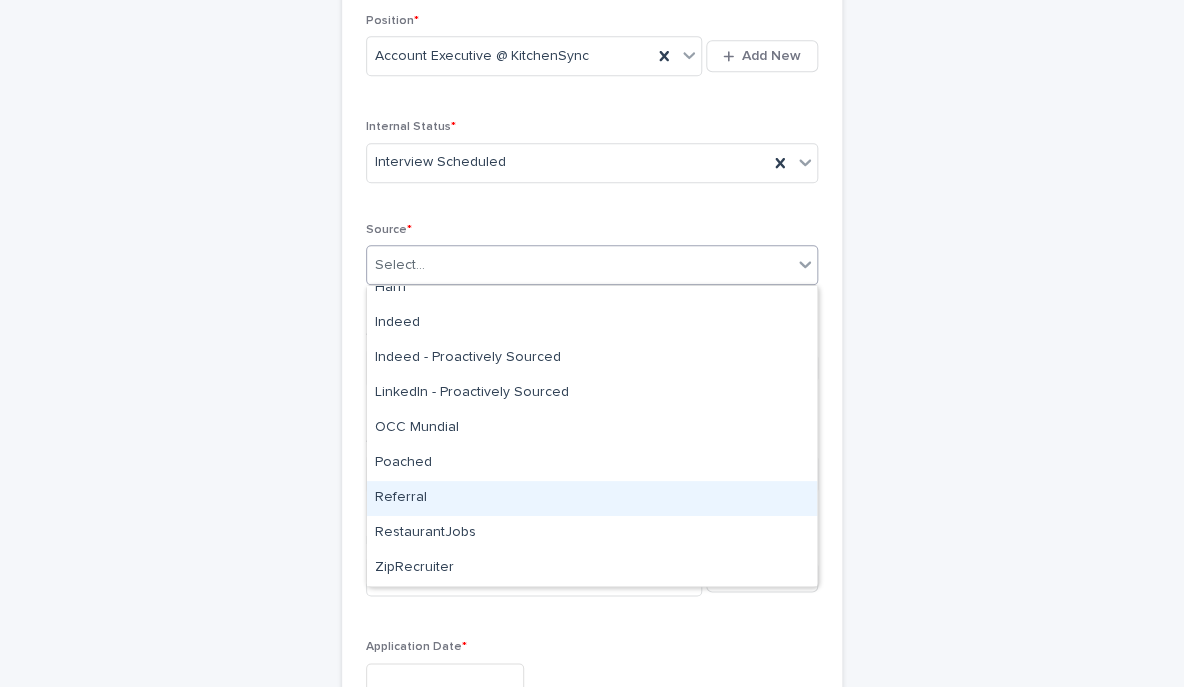 click on "Referral" at bounding box center [592, 498] 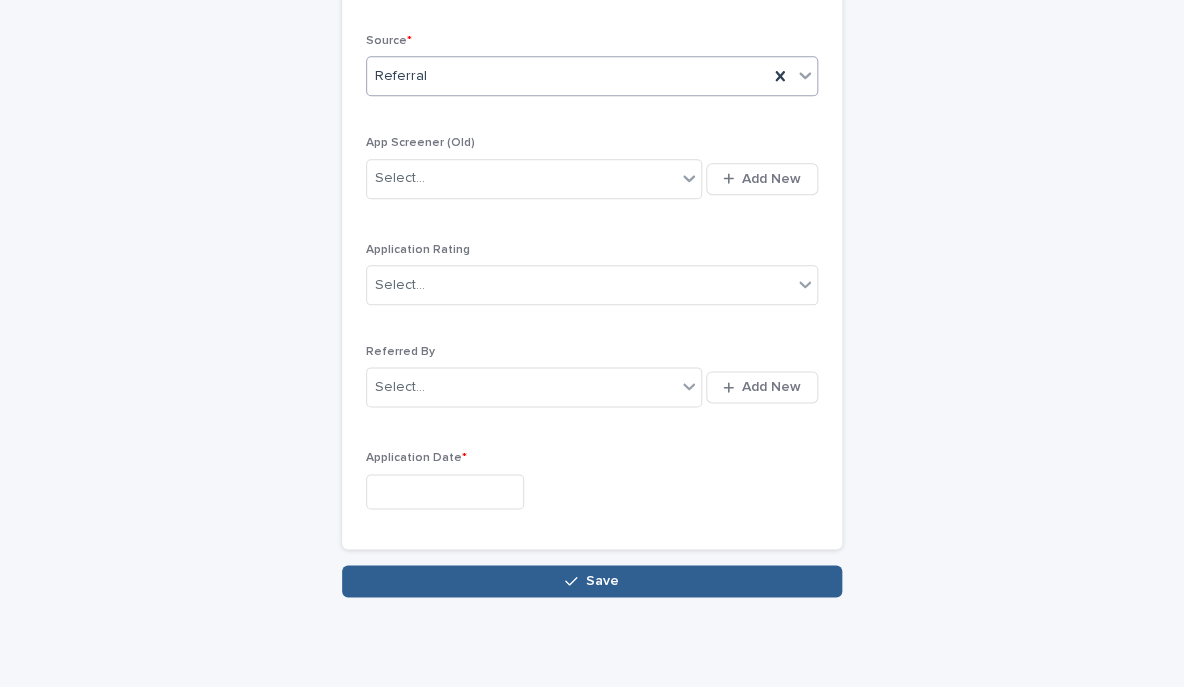 scroll, scrollTop: 532, scrollLeft: 0, axis: vertical 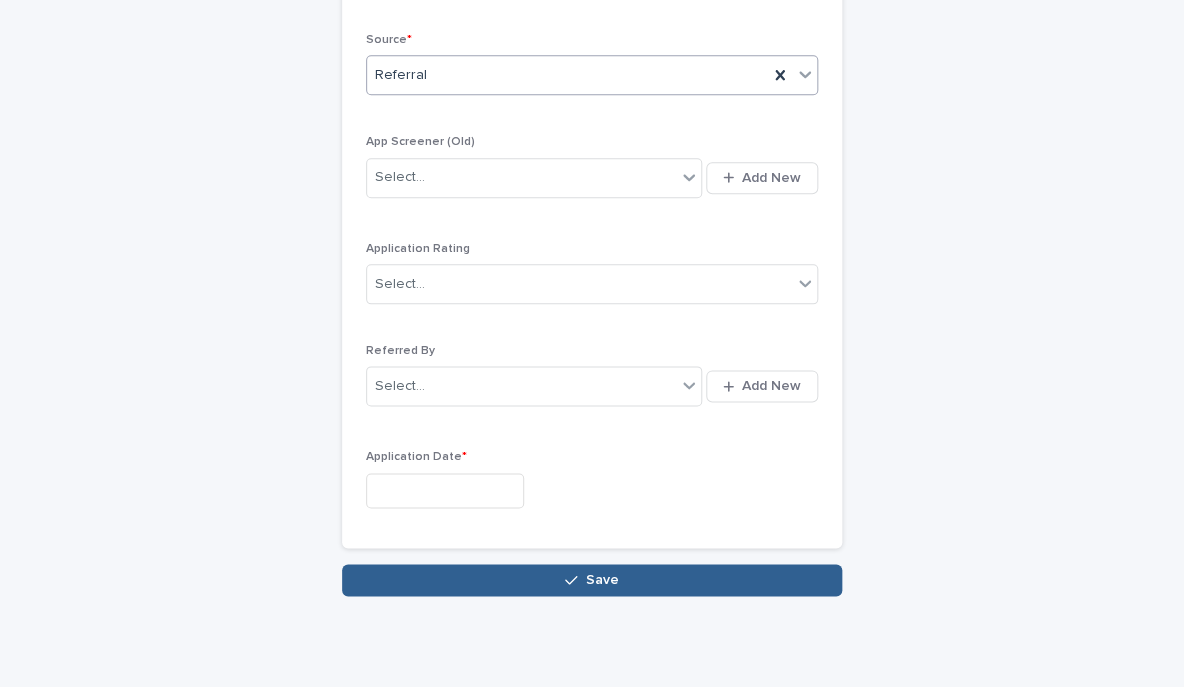 click at bounding box center [445, 490] 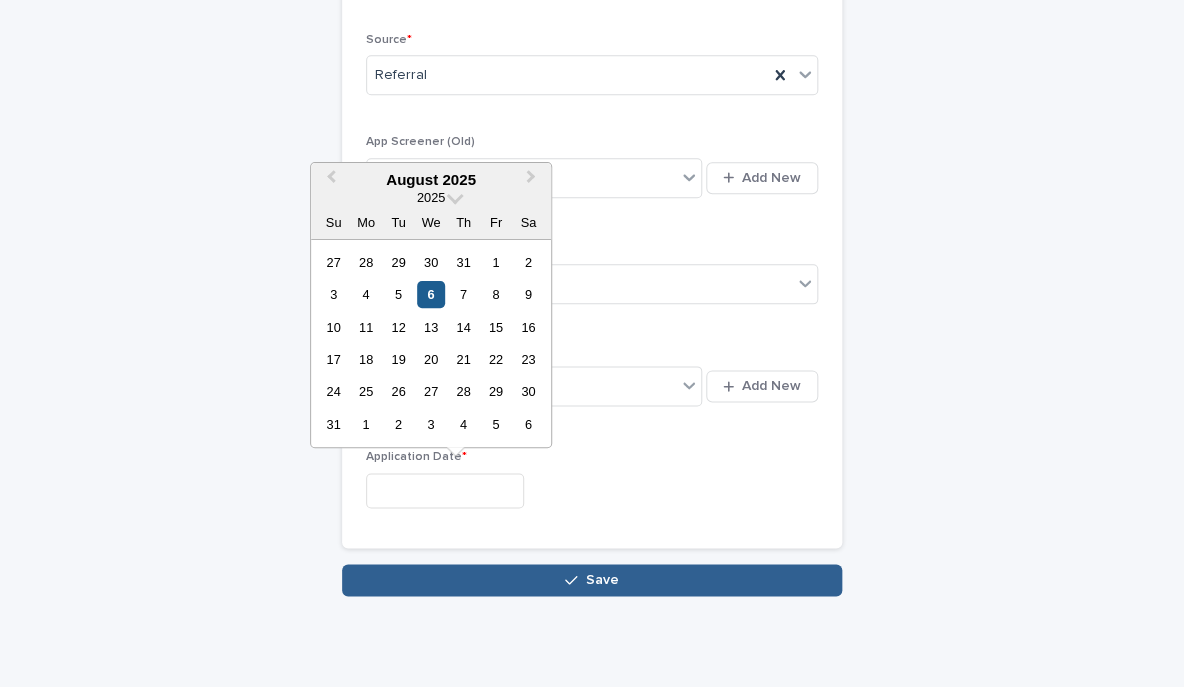 click on "6" at bounding box center [430, 294] 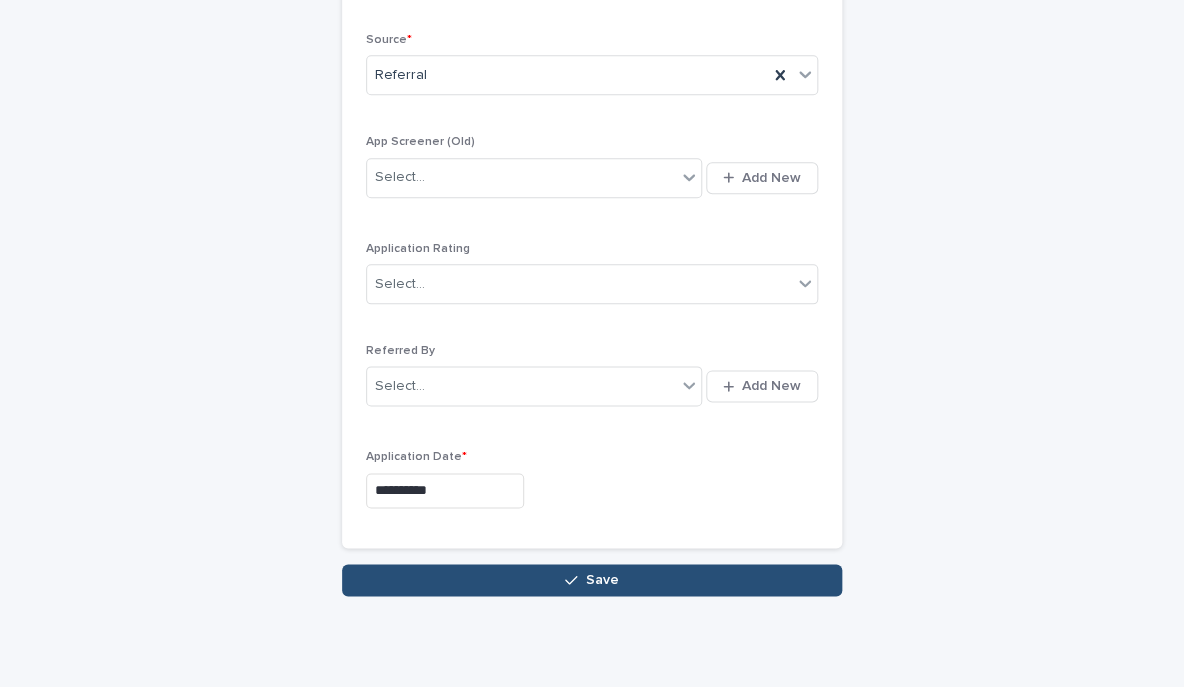 click on "Save" at bounding box center (592, 580) 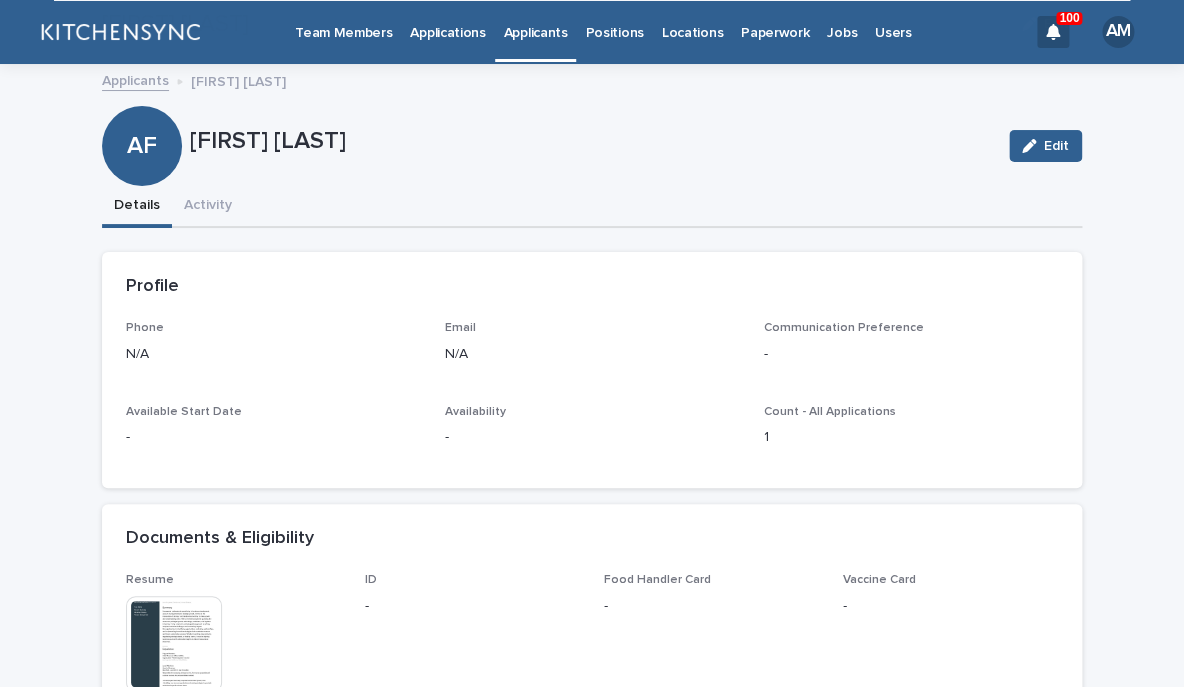 scroll, scrollTop: 558, scrollLeft: 0, axis: vertical 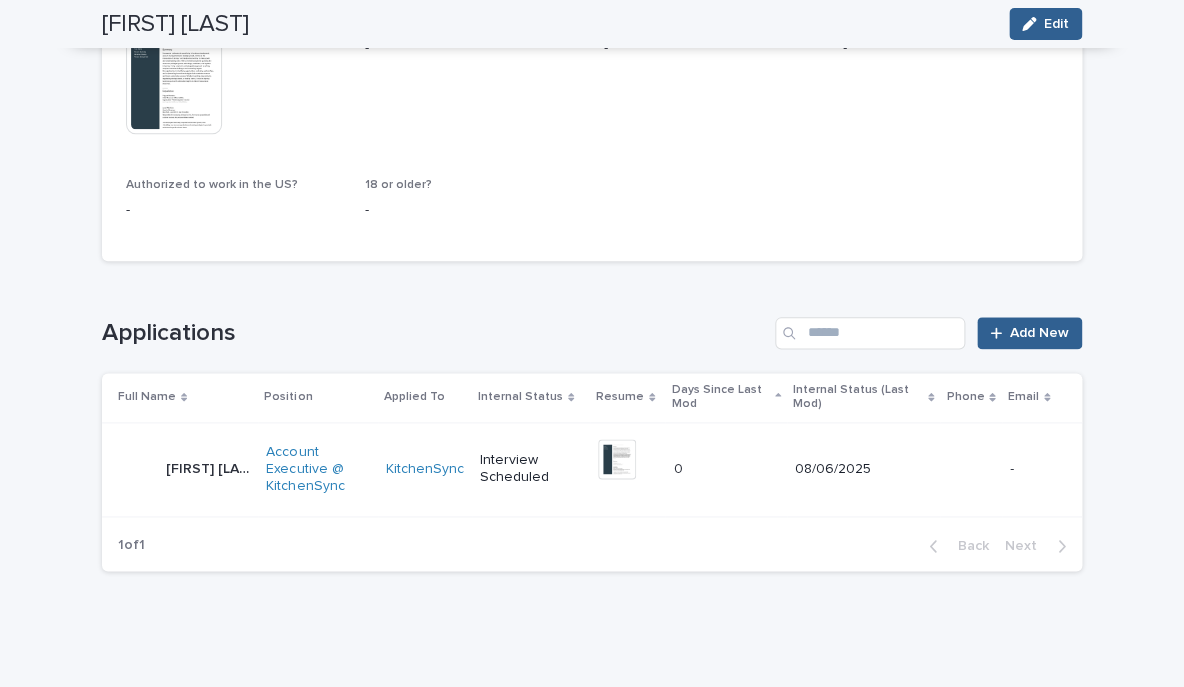 click on "[FIRST] [LAST] [FIRST] [LAST]" at bounding box center [208, 469] 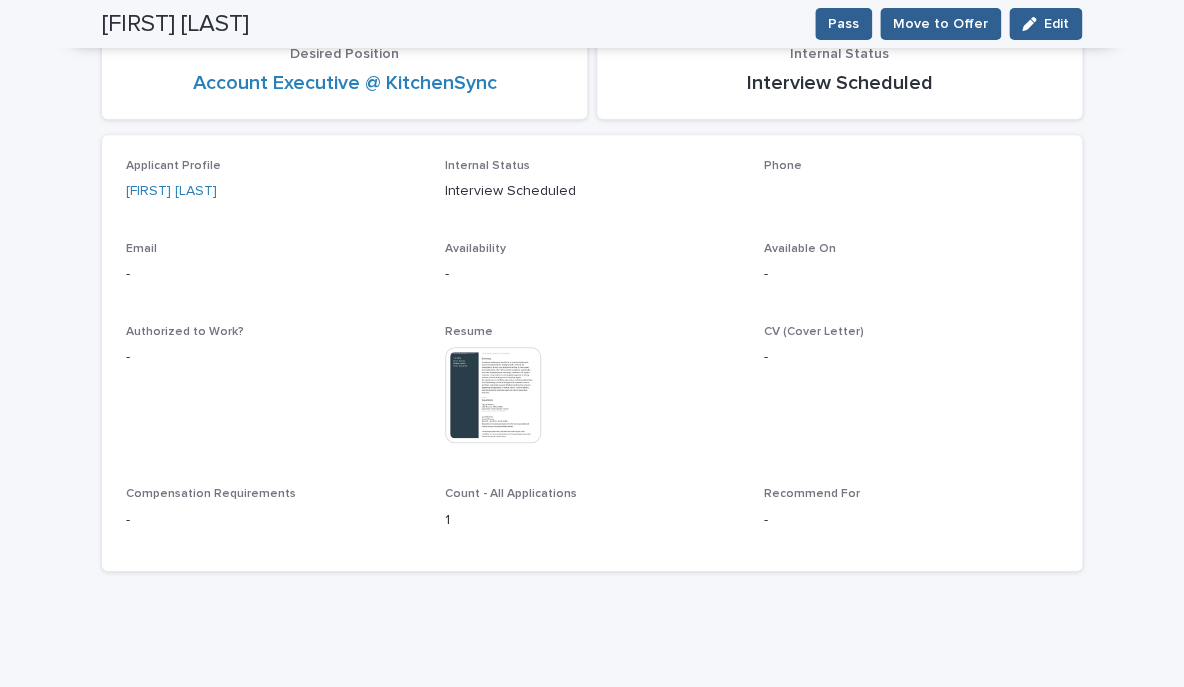 scroll, scrollTop: 283, scrollLeft: 0, axis: vertical 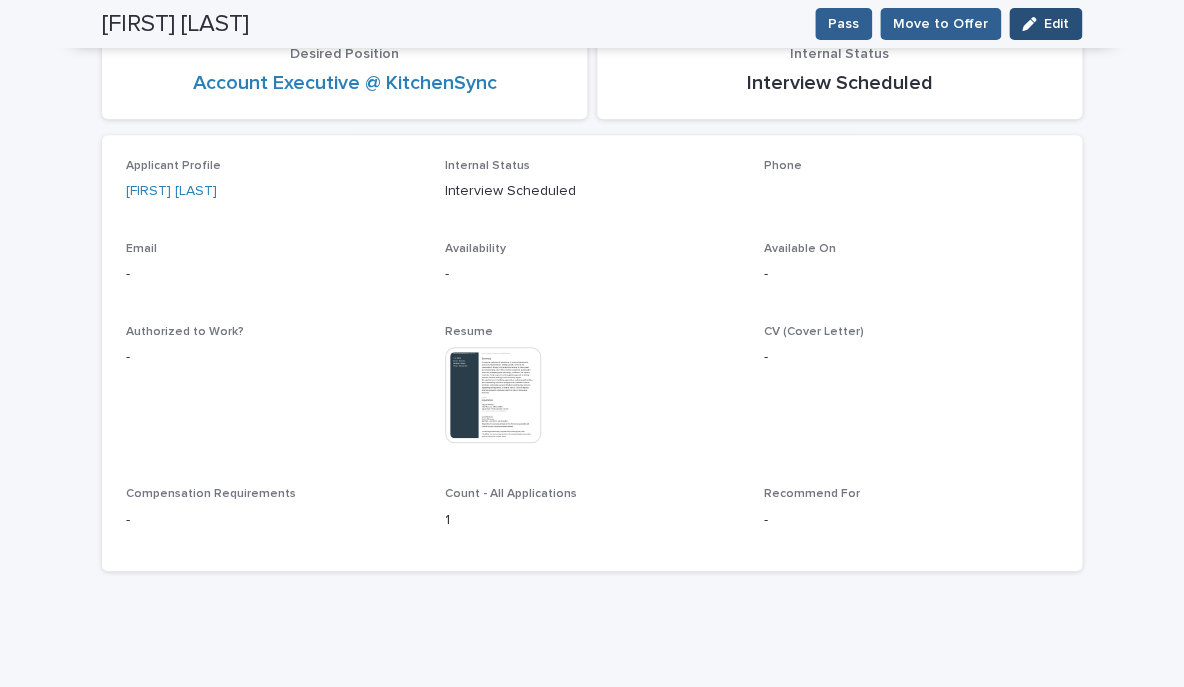 click 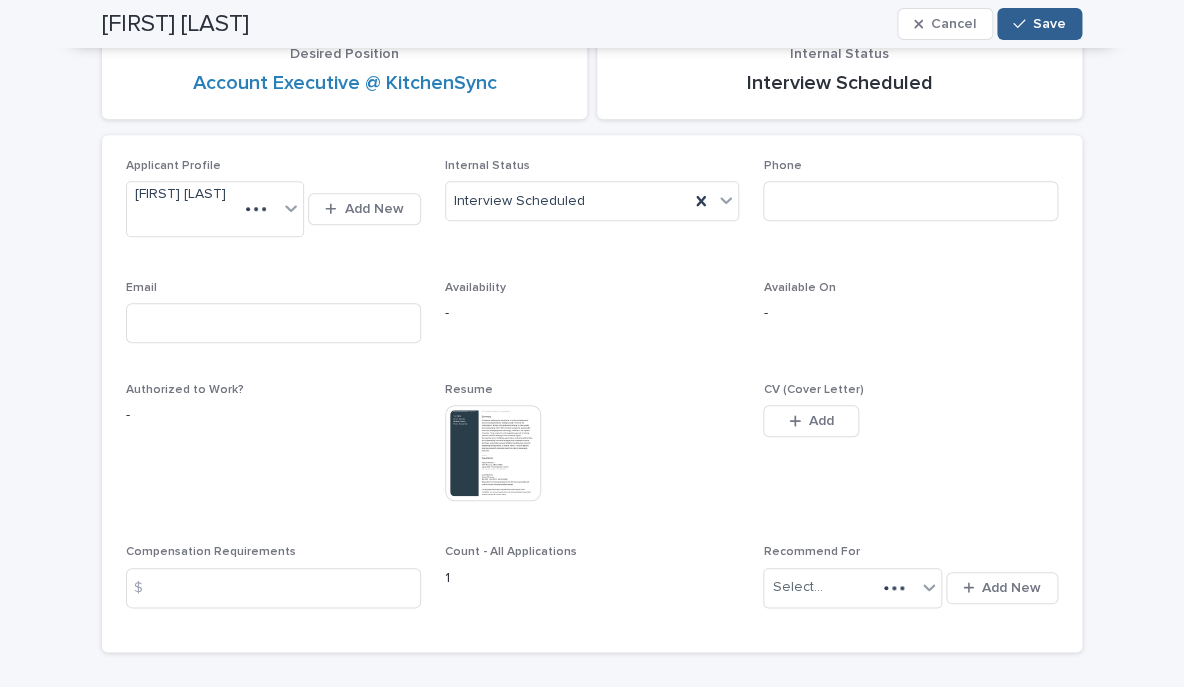scroll, scrollTop: 315, scrollLeft: 0, axis: vertical 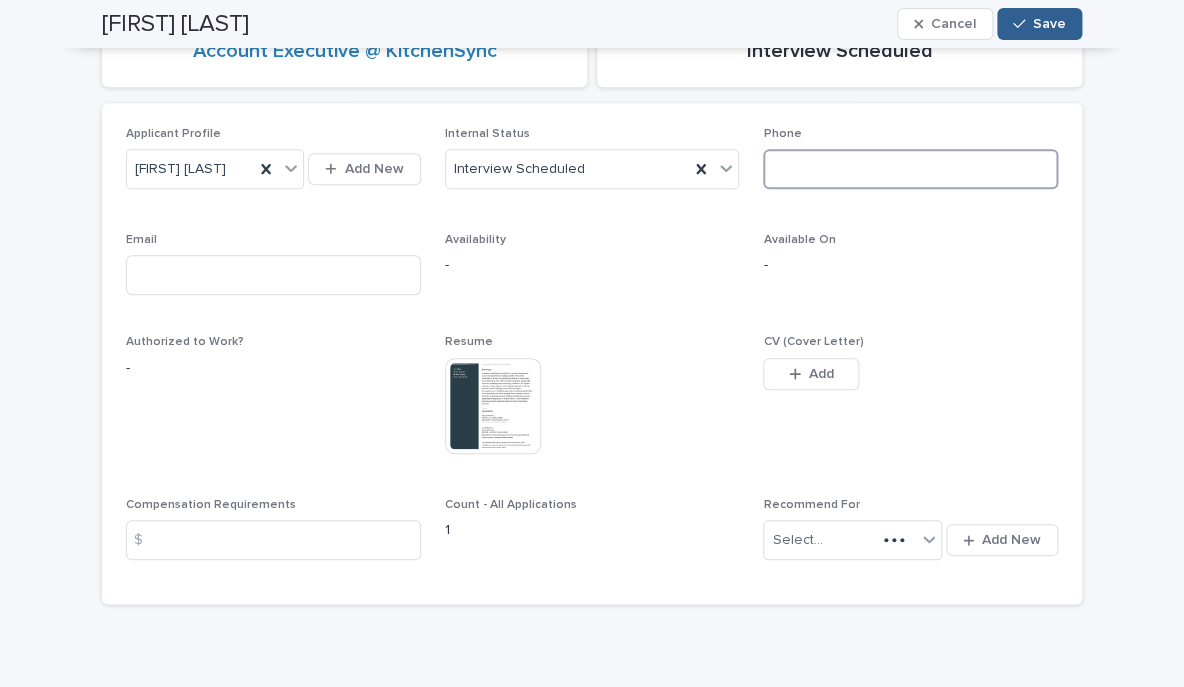 click at bounding box center [910, 169] 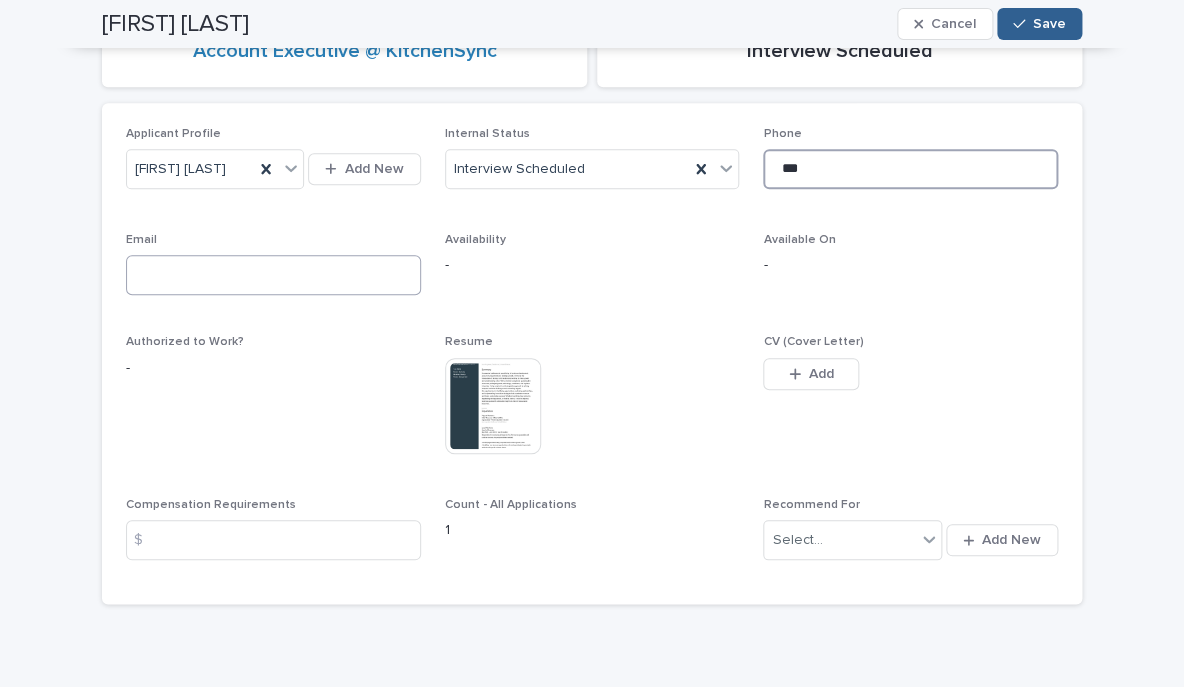 type on "***" 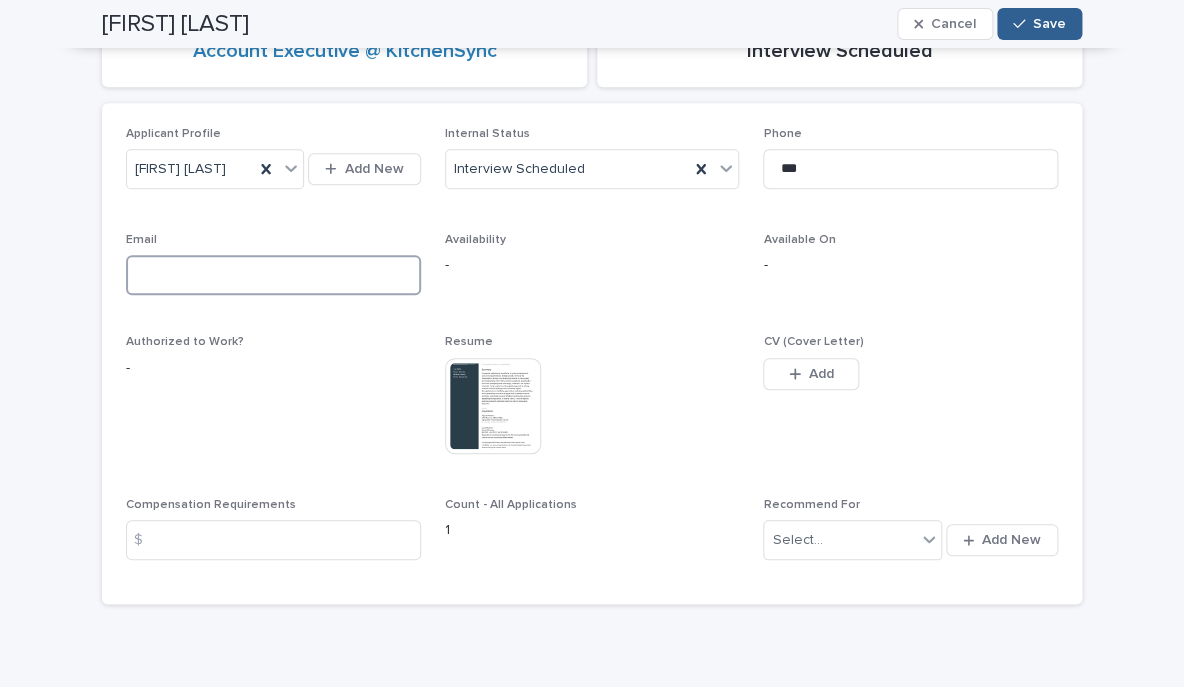 click at bounding box center [273, 275] 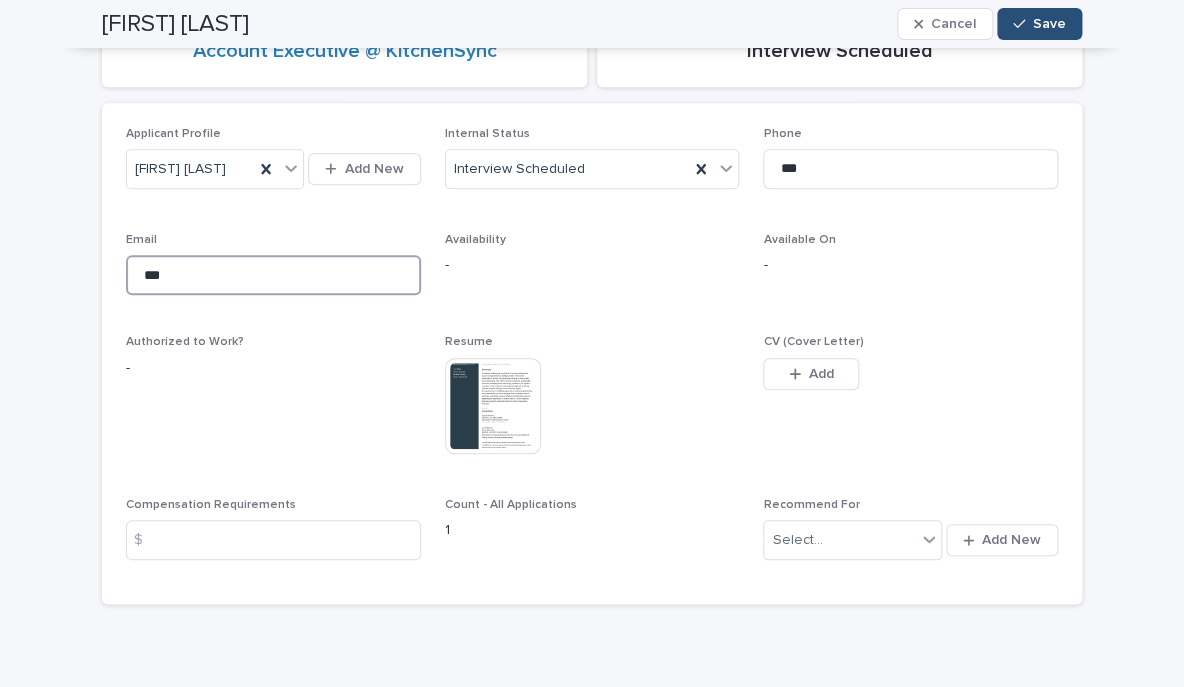 type on "***" 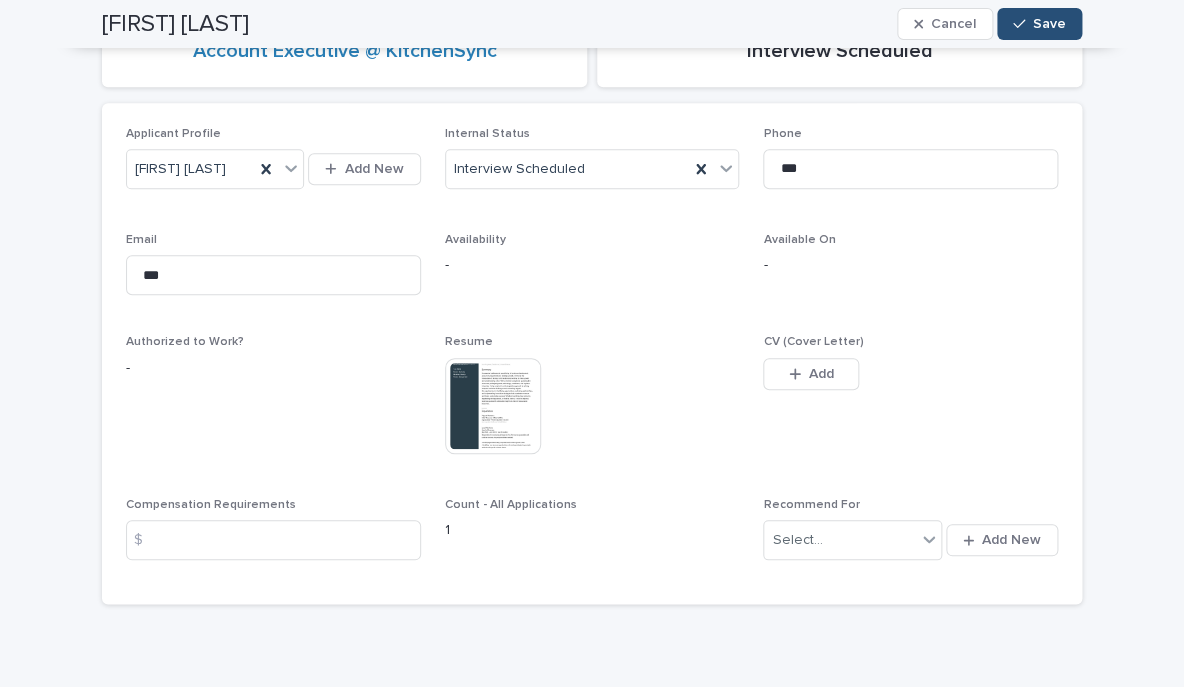 click at bounding box center (1023, 24) 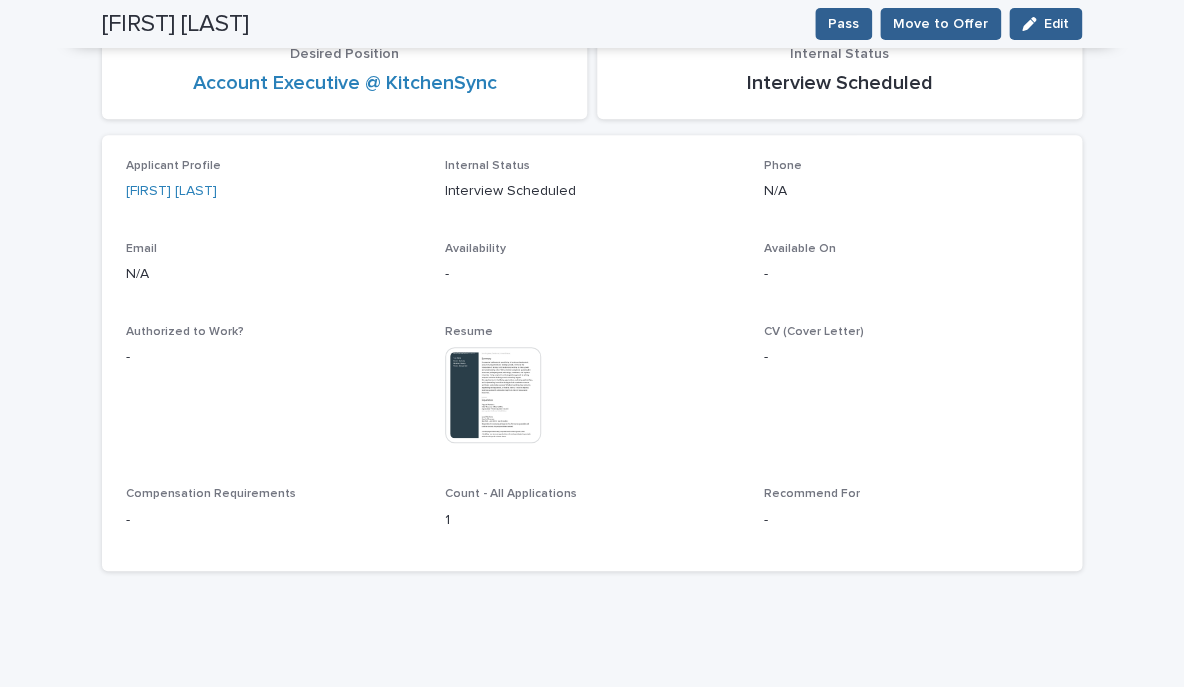 scroll, scrollTop: 0, scrollLeft: 0, axis: both 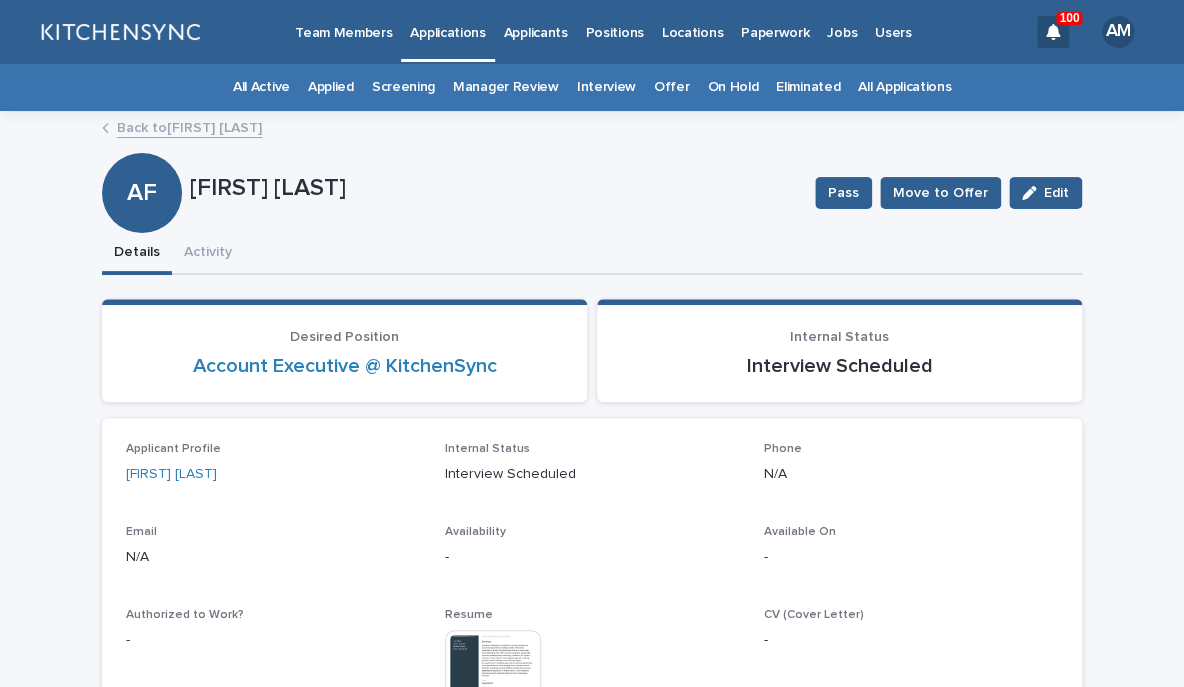 click on "Details Activity" at bounding box center (592, 254) 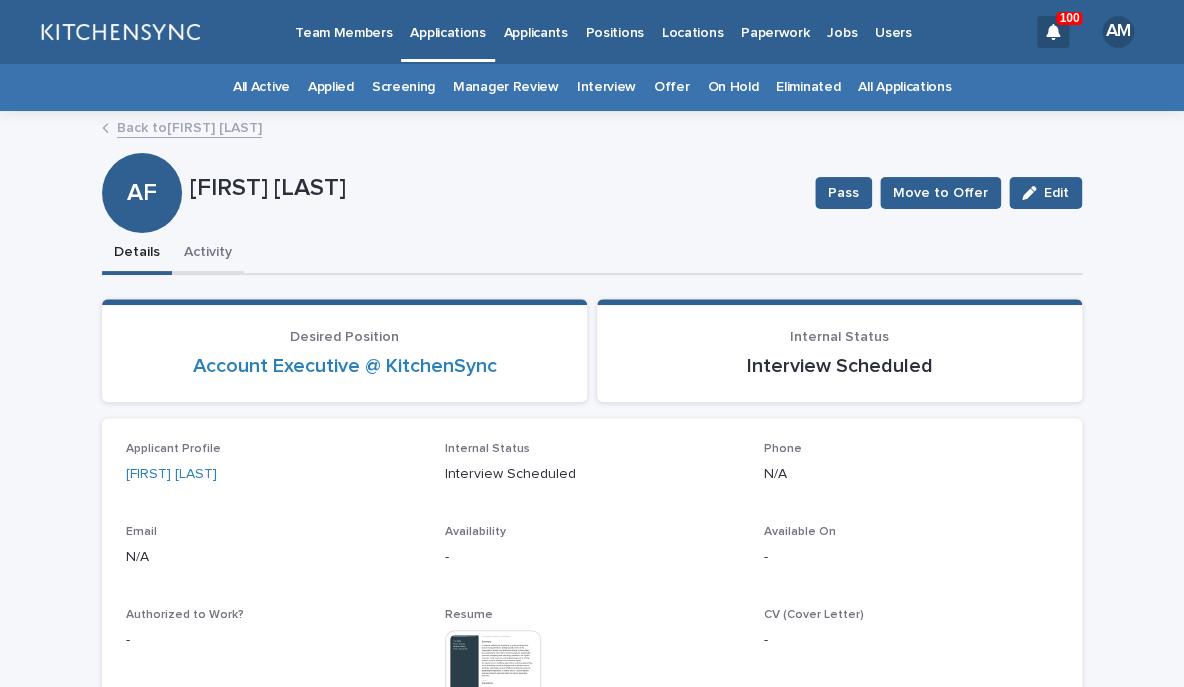 click on "Activity" at bounding box center (208, 254) 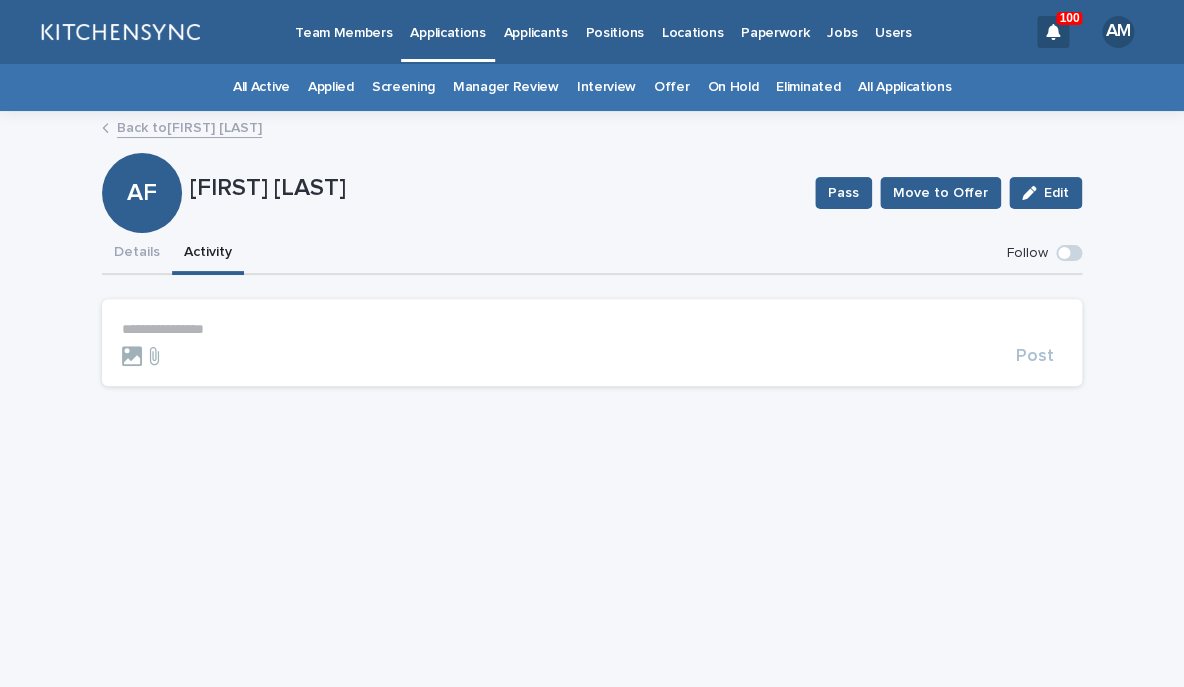 click on "**********" at bounding box center (592, 329) 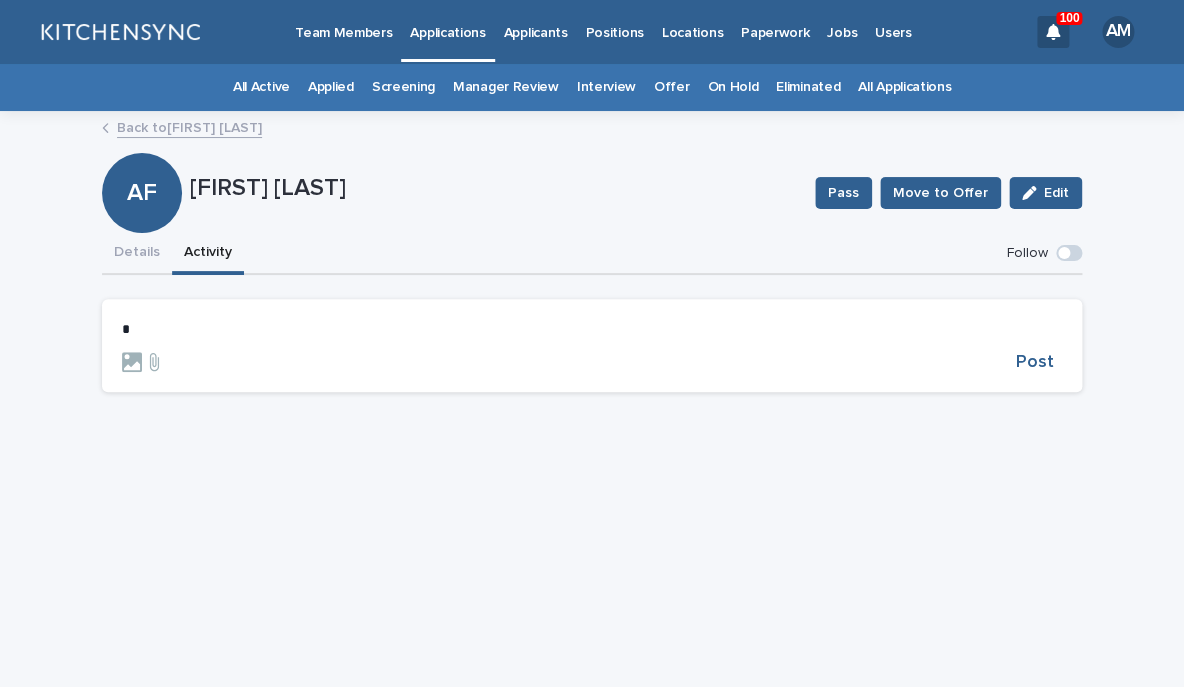 type 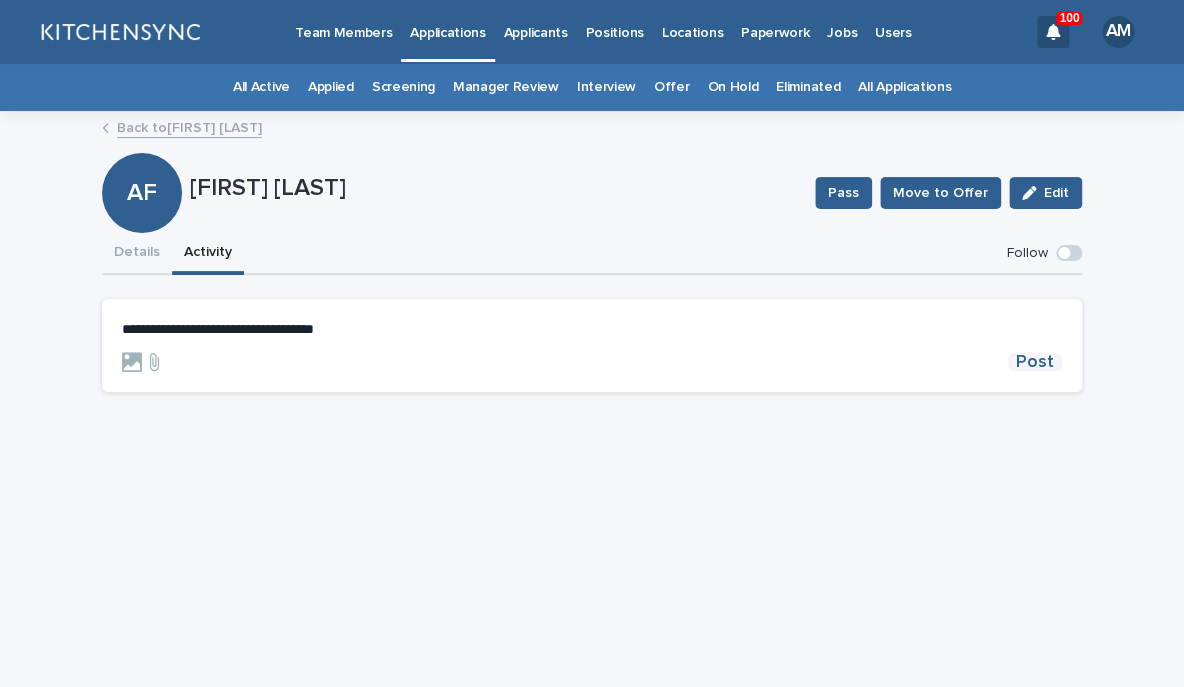 click on "Post" at bounding box center [1035, 362] 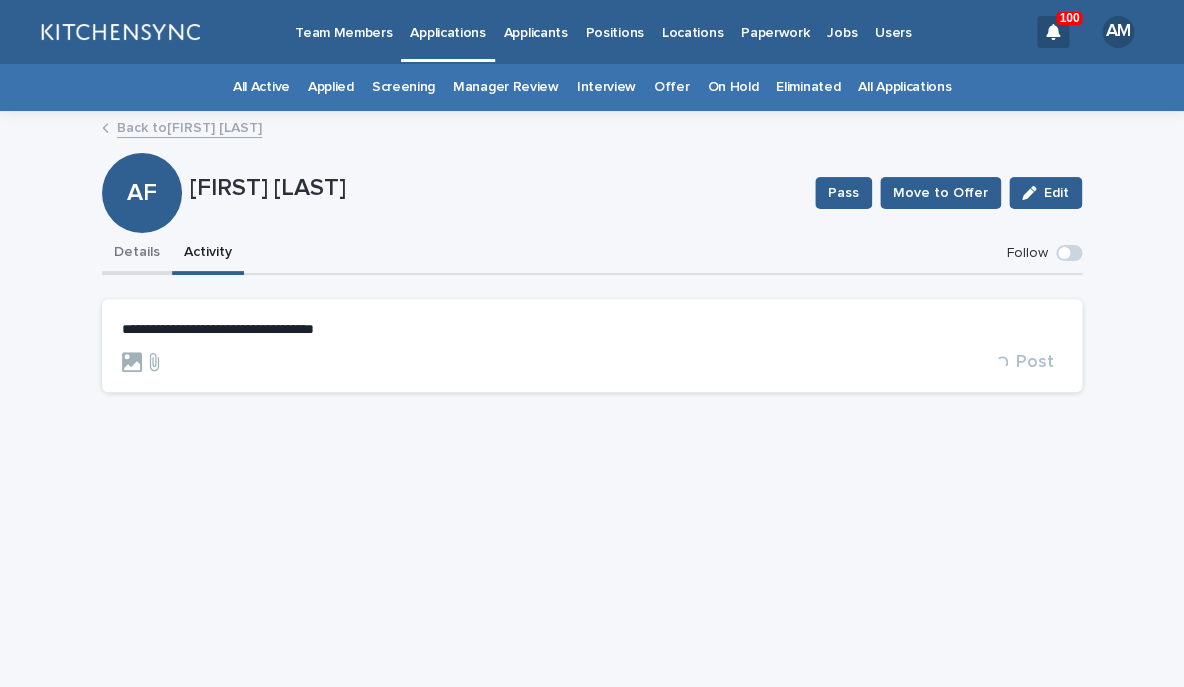 click on "Details" at bounding box center [137, 254] 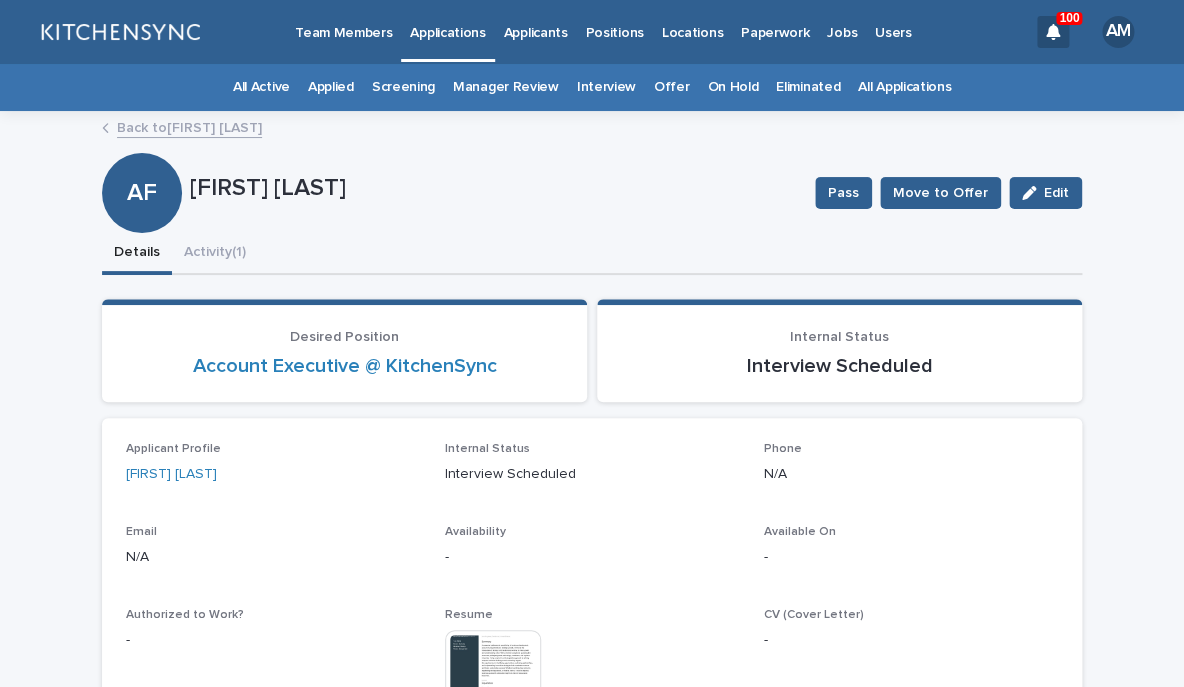 click on "All Applications" at bounding box center (904, 87) 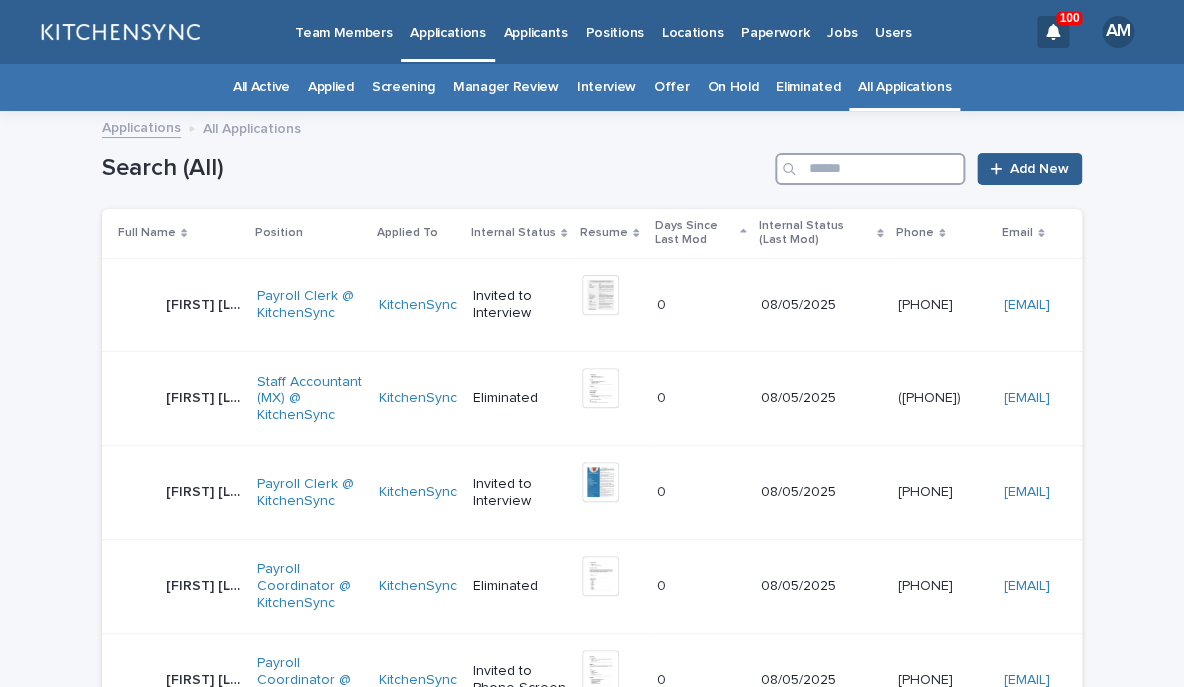 click at bounding box center [870, 169] 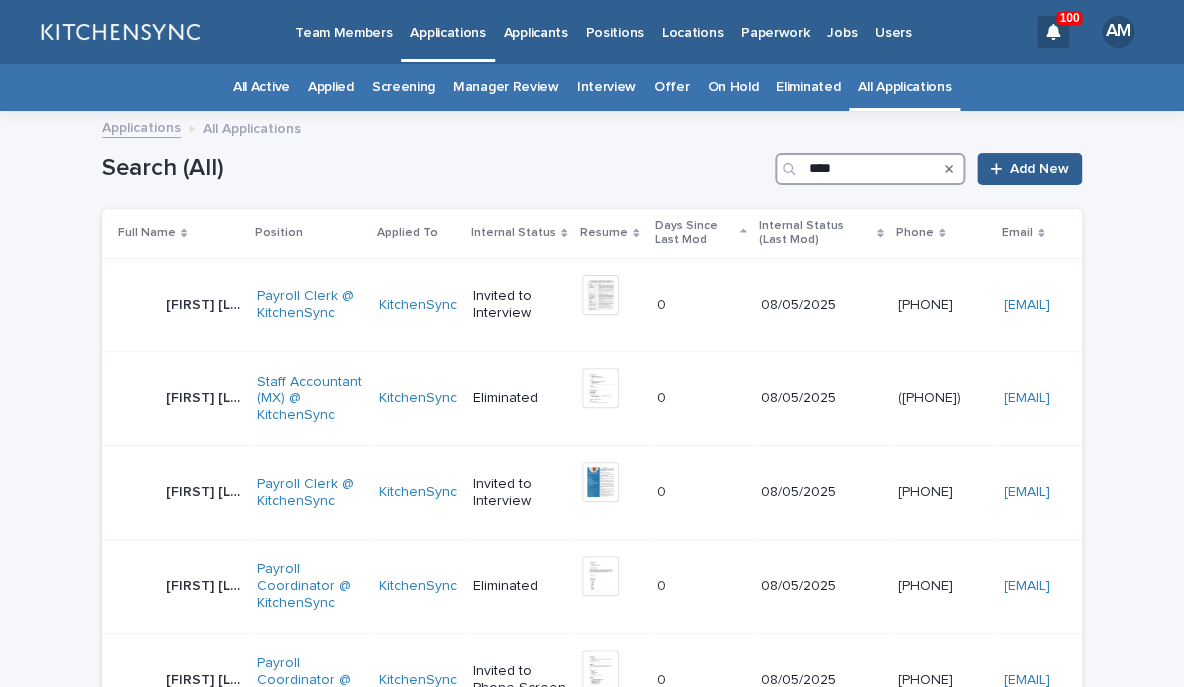 type on "****" 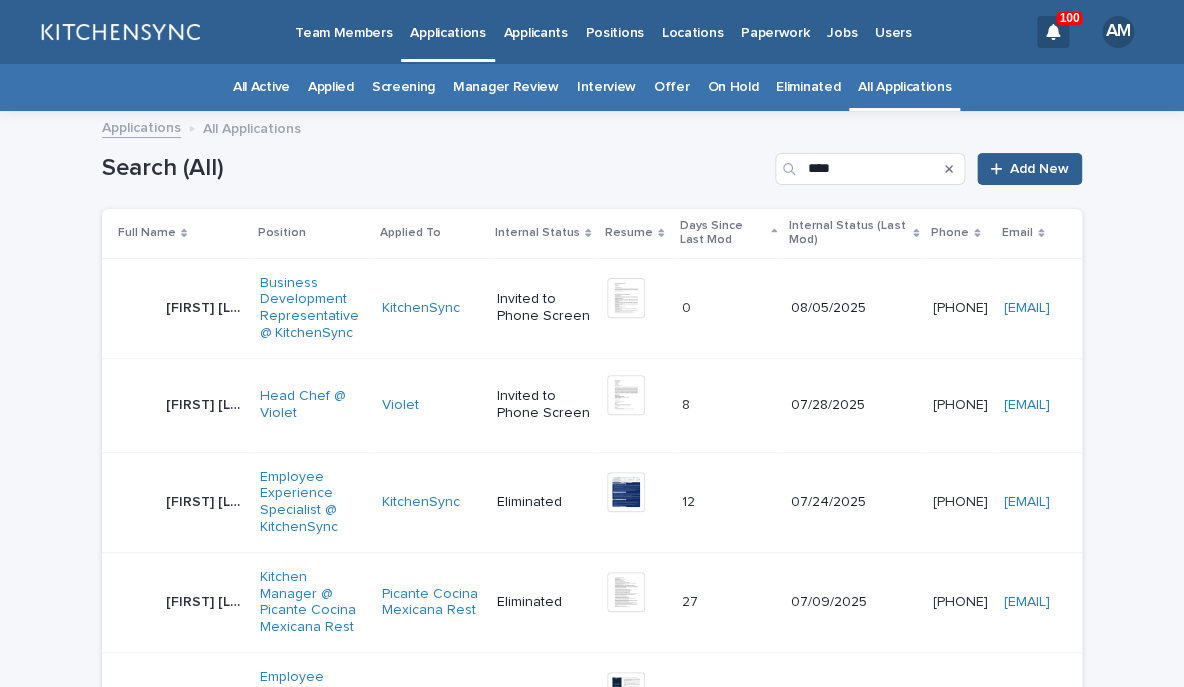 click on "[FIRST] [LAST] [FIRST] [LAST]" at bounding box center (181, 308) 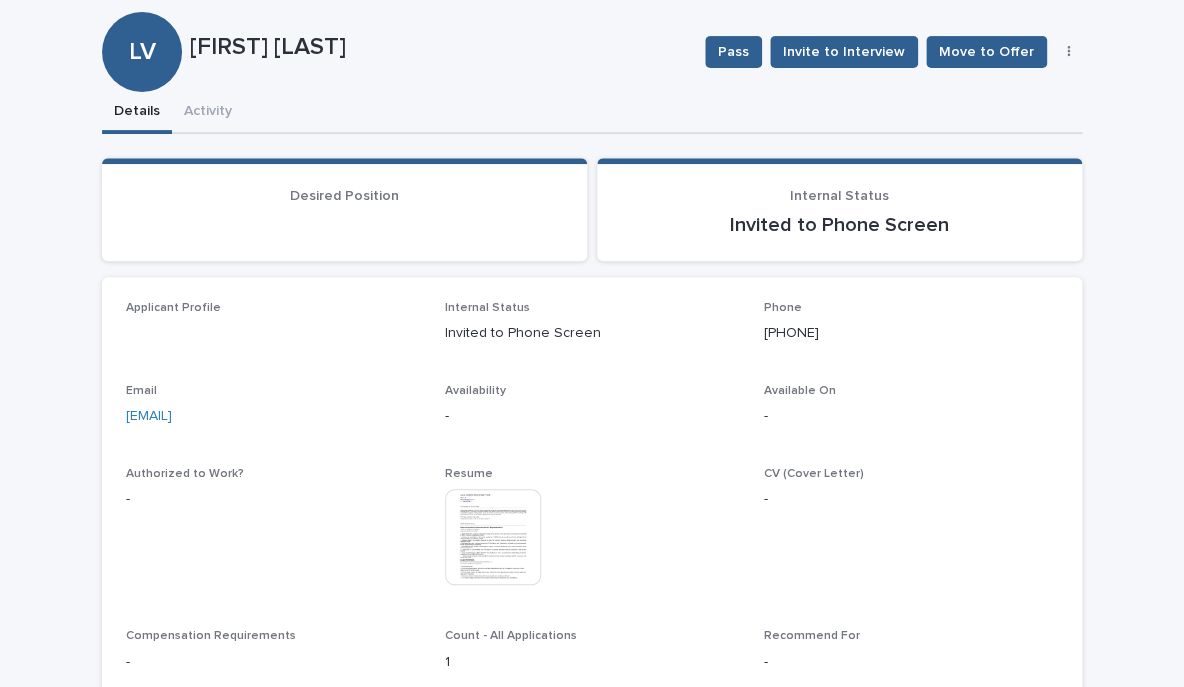 scroll, scrollTop: 167, scrollLeft: 0, axis: vertical 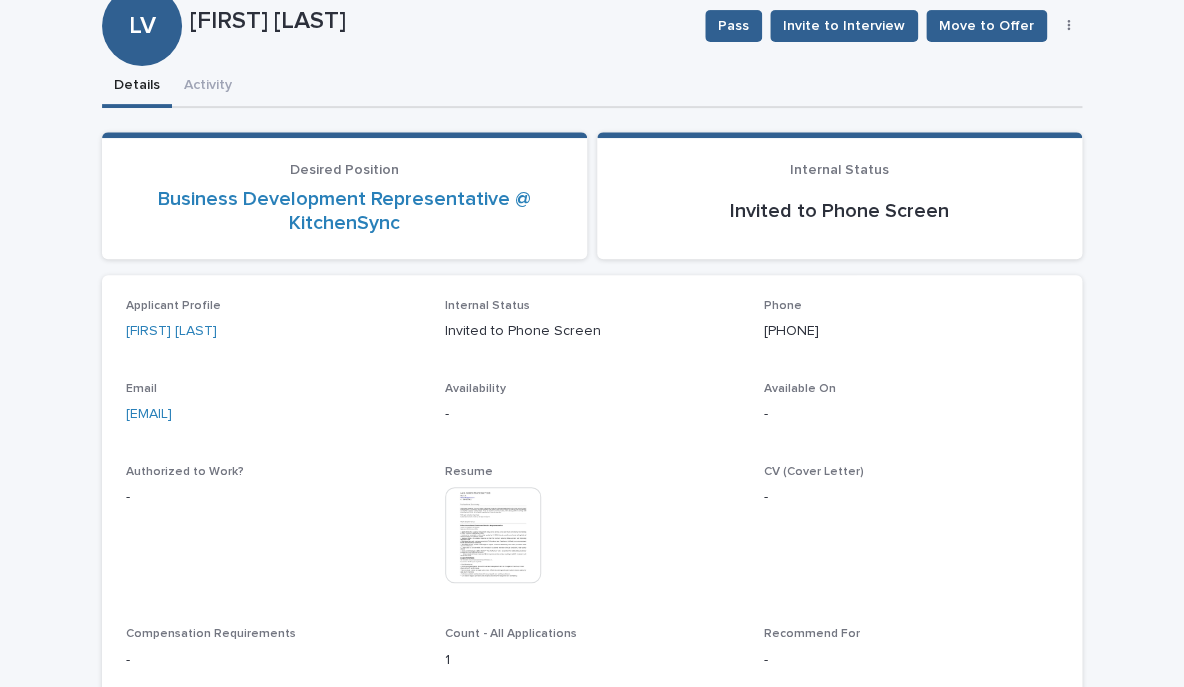 click at bounding box center (493, 535) 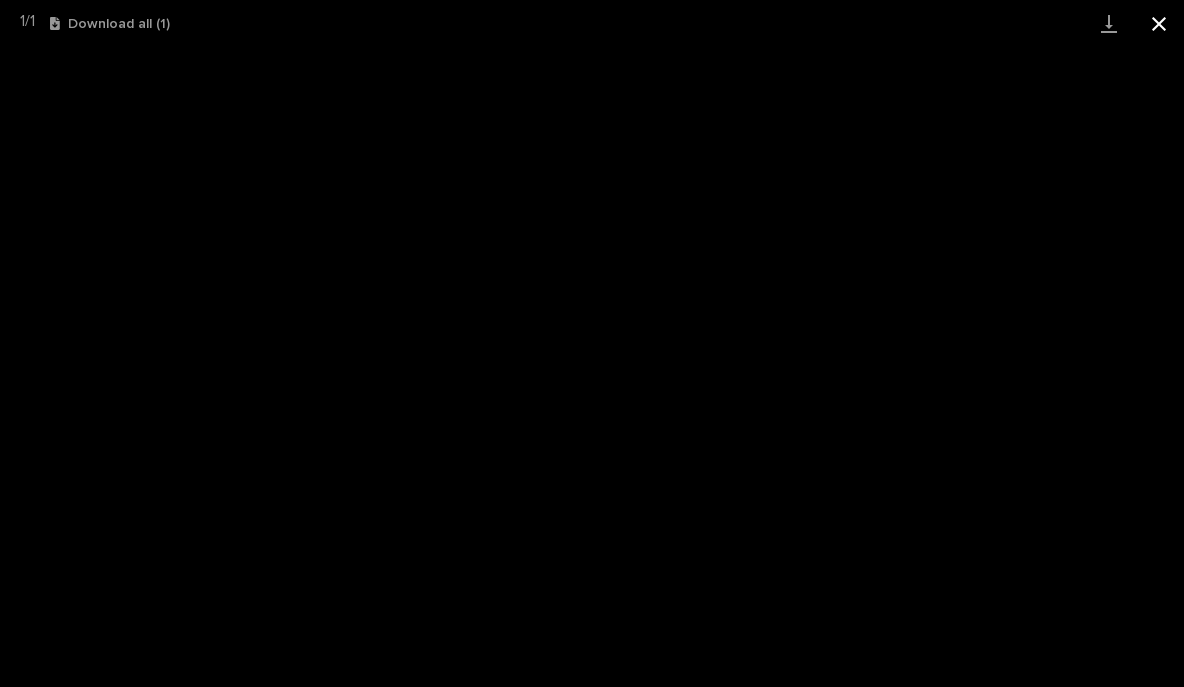 click at bounding box center (1159, 23) 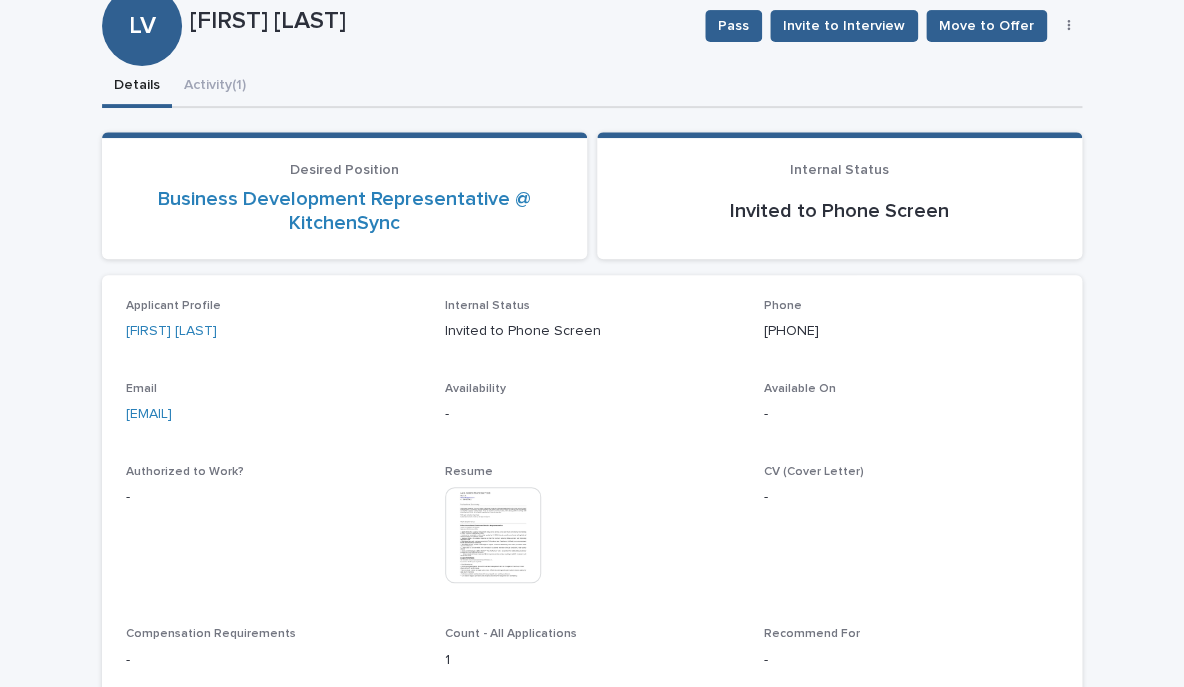 click at bounding box center (1069, 26) 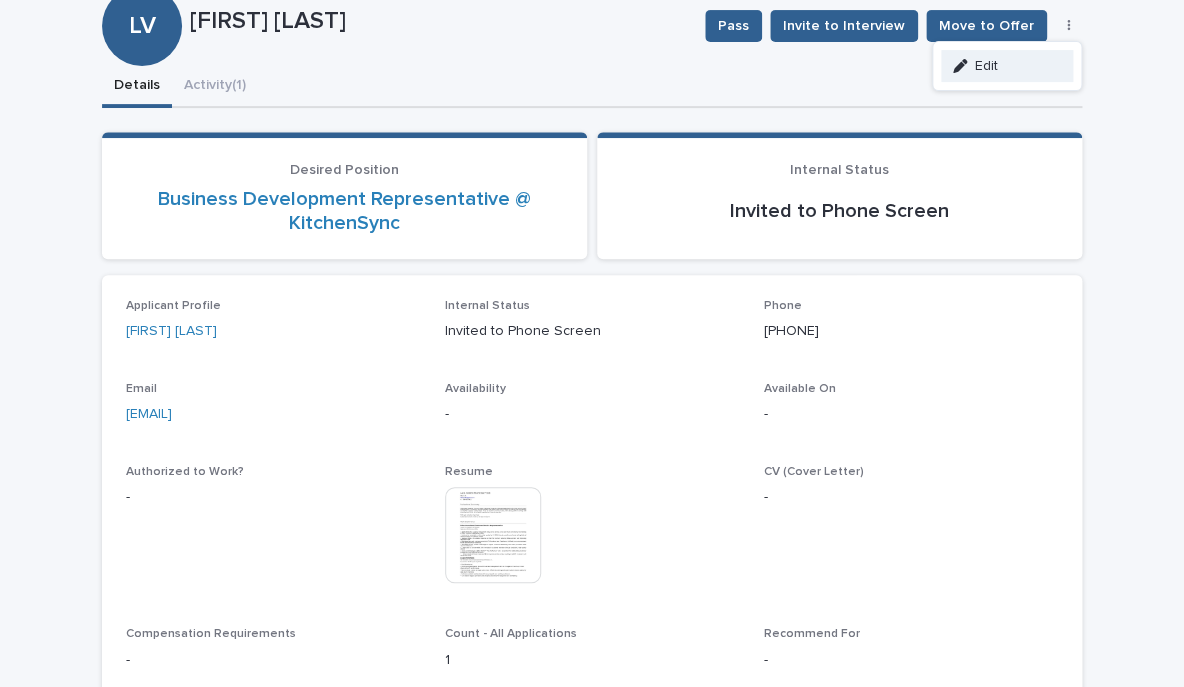 click on "Edit" at bounding box center [1007, 66] 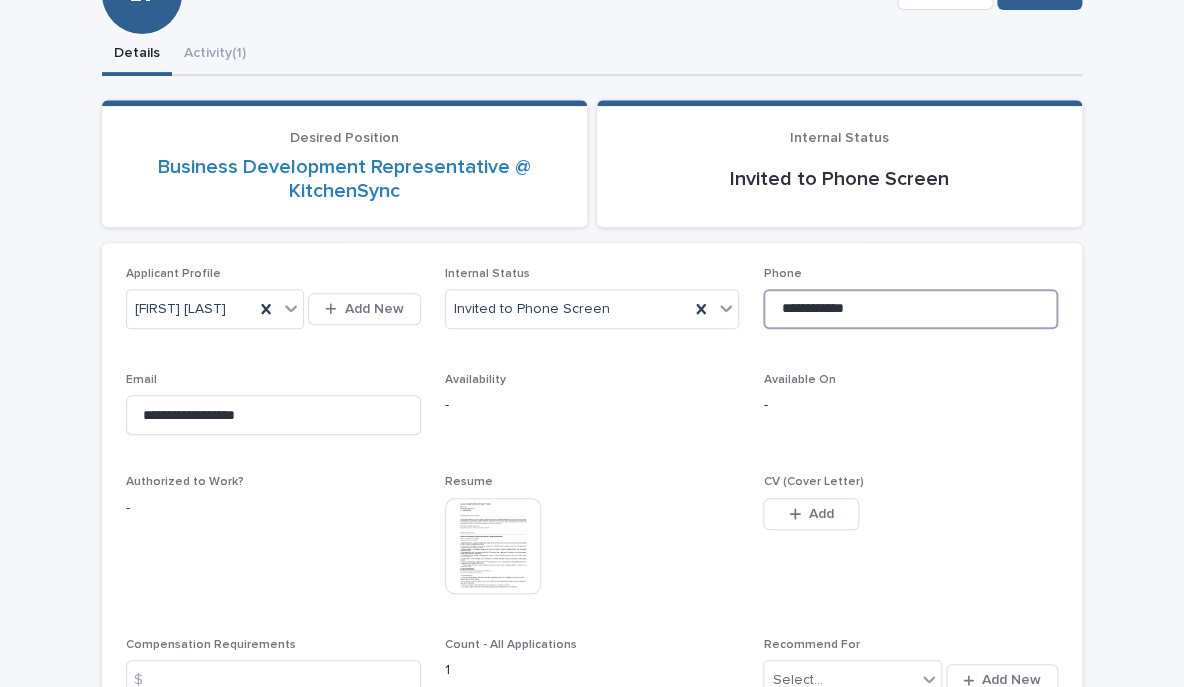 scroll, scrollTop: 218, scrollLeft: 0, axis: vertical 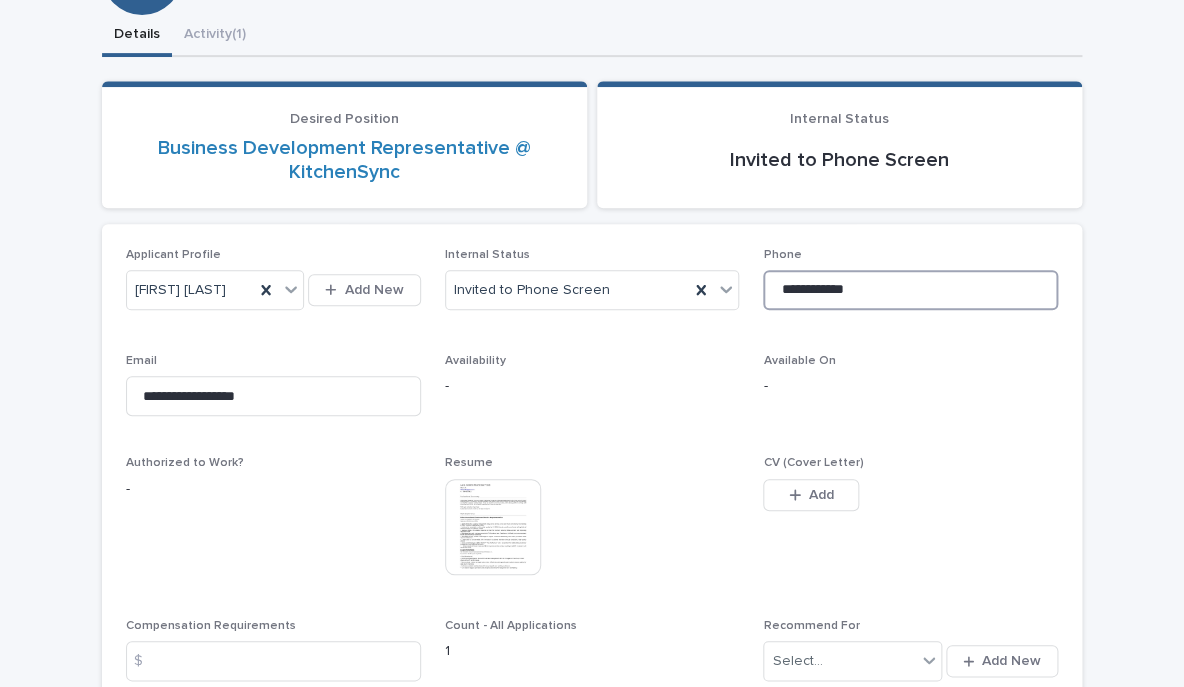 drag, startPoint x: 906, startPoint y: 320, endPoint x: 711, endPoint y: 320, distance: 195 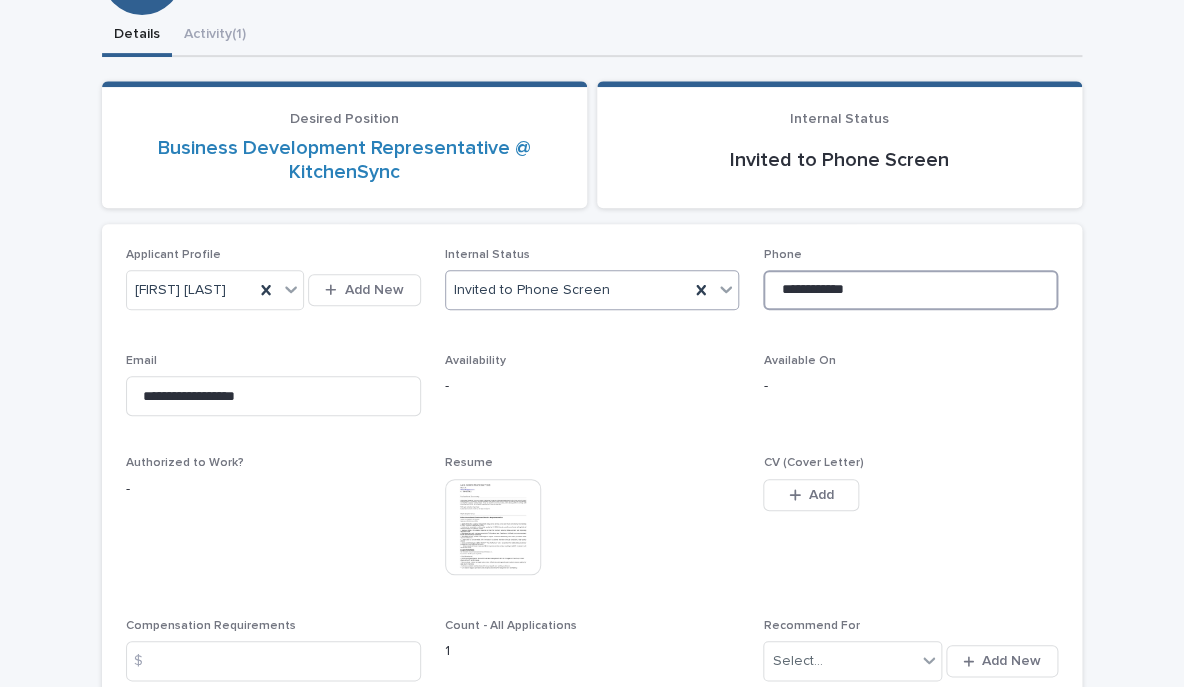 drag, startPoint x: 874, startPoint y: 299, endPoint x: 736, endPoint y: 299, distance: 138 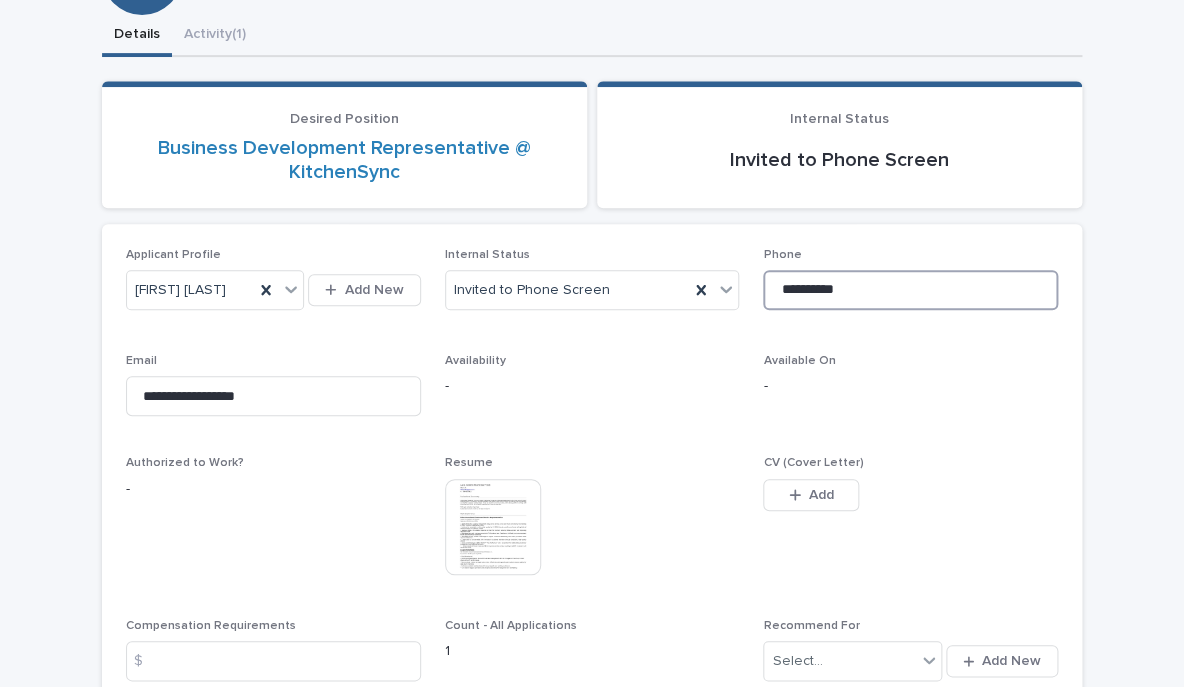 click on "**********" at bounding box center [910, 290] 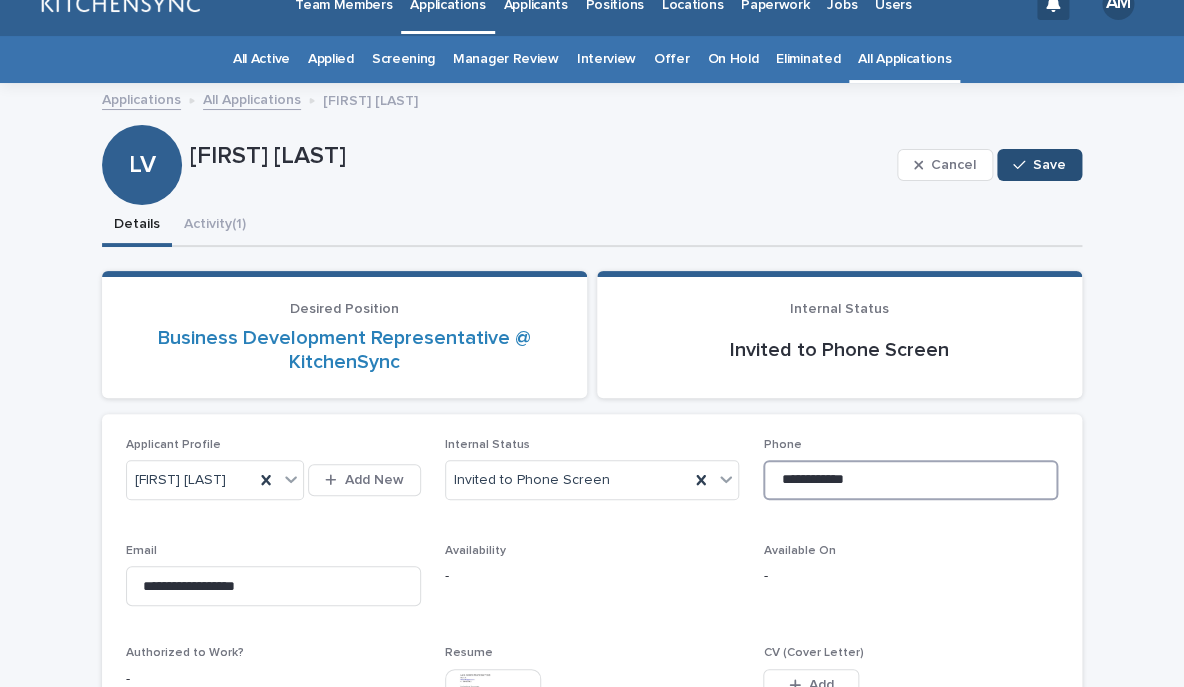 type on "**********" 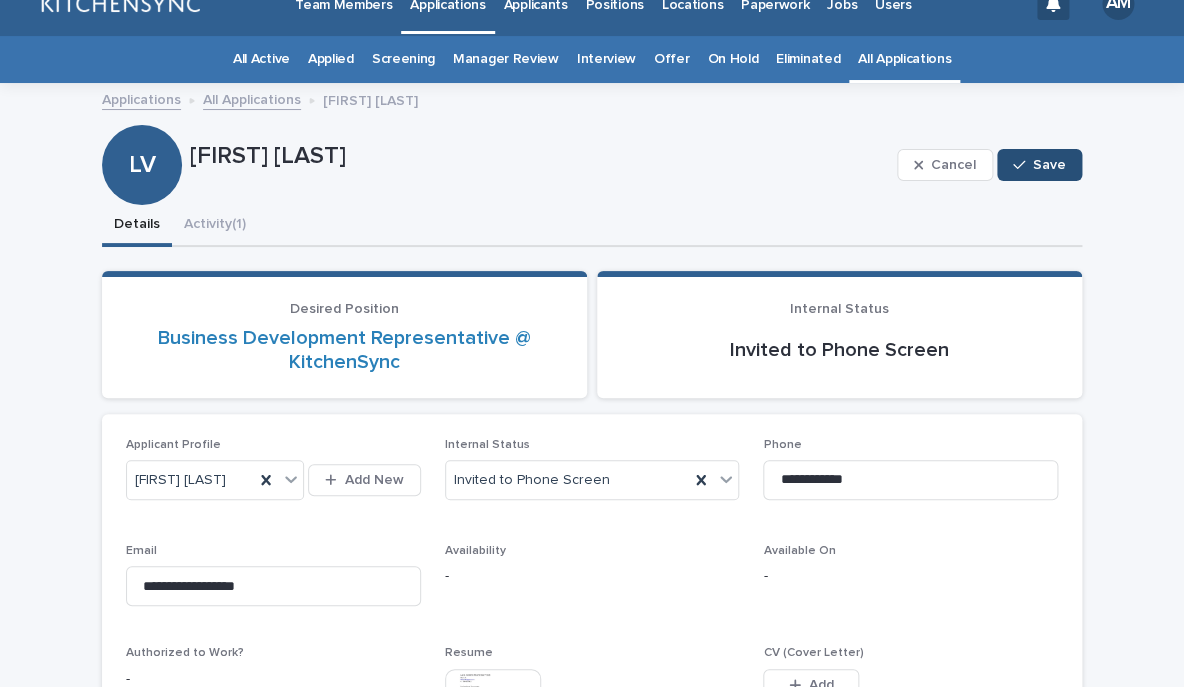 click 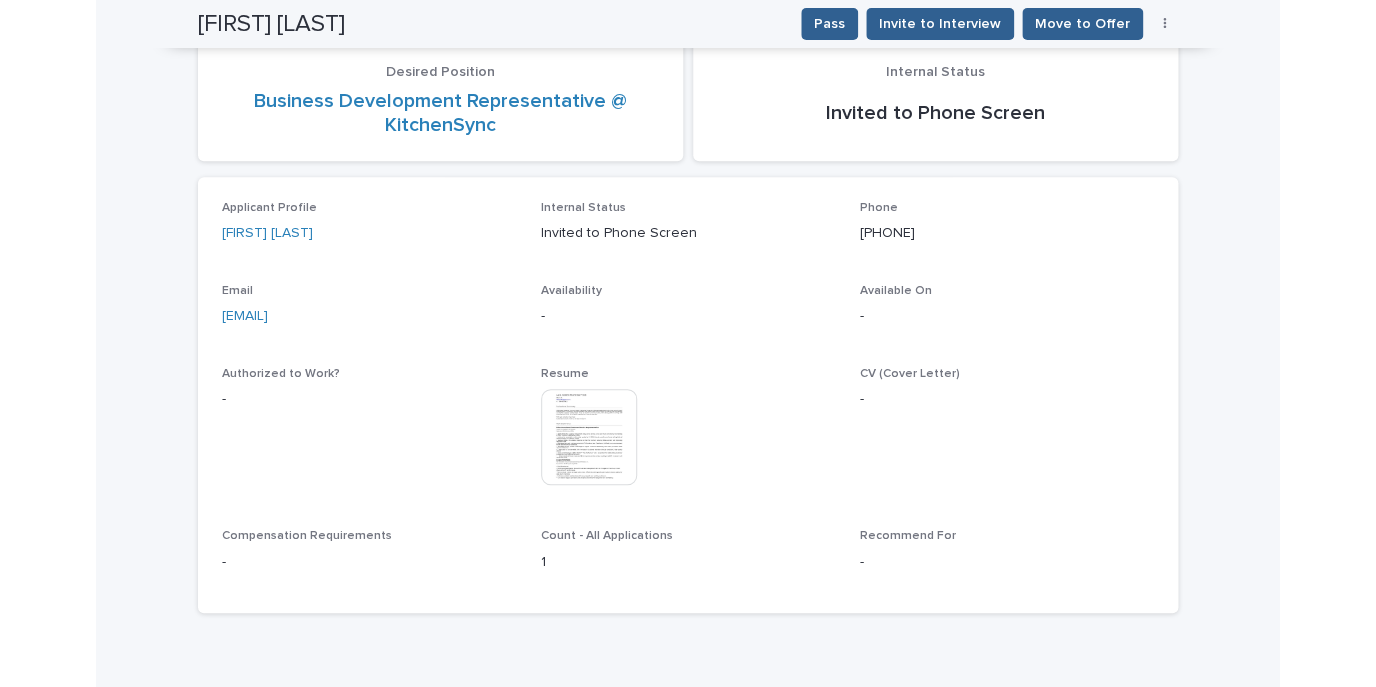 scroll, scrollTop: 214, scrollLeft: 0, axis: vertical 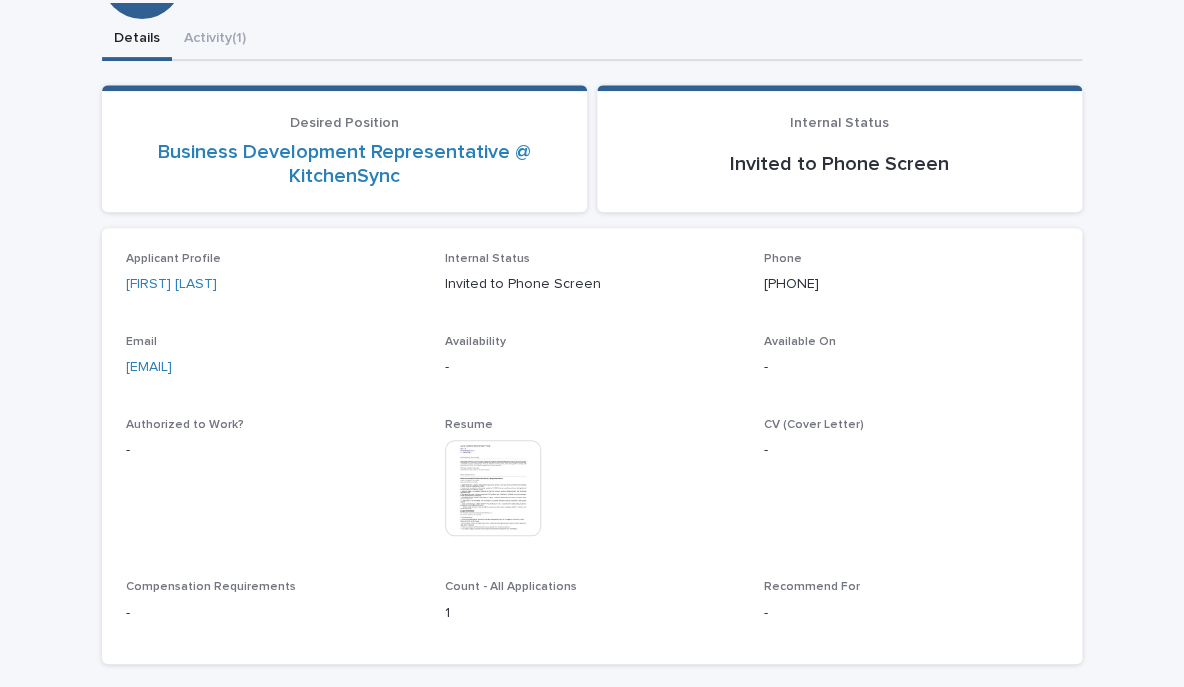 click at bounding box center (493, 488) 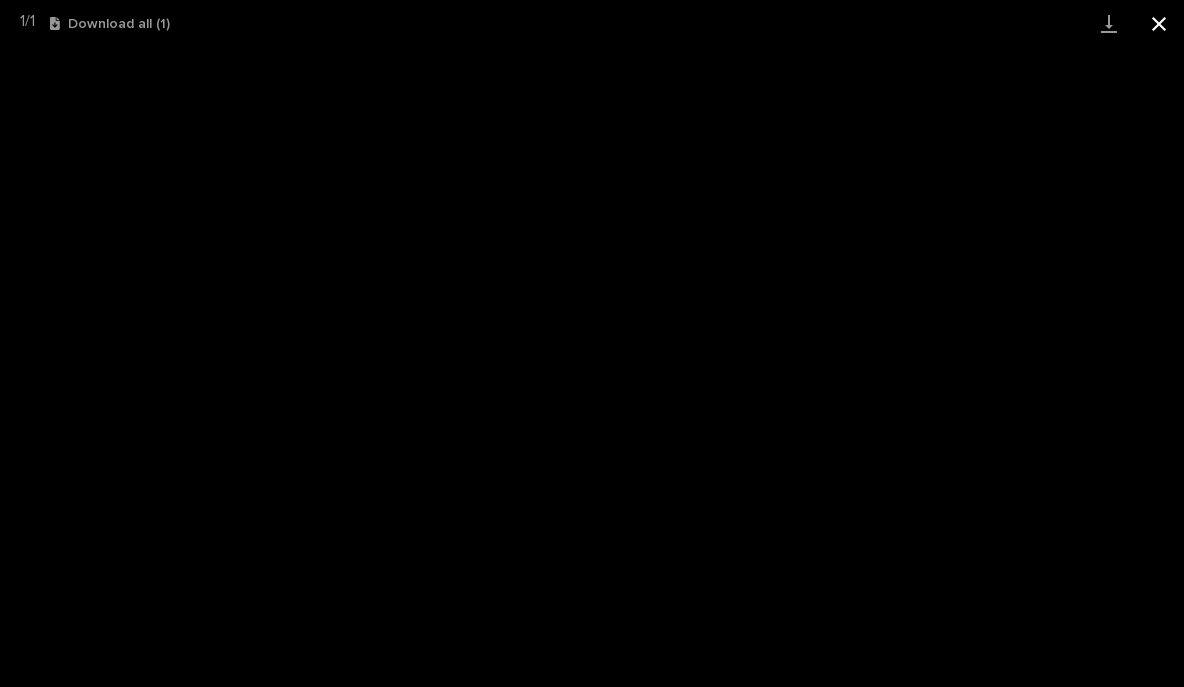 click at bounding box center [1159, 23] 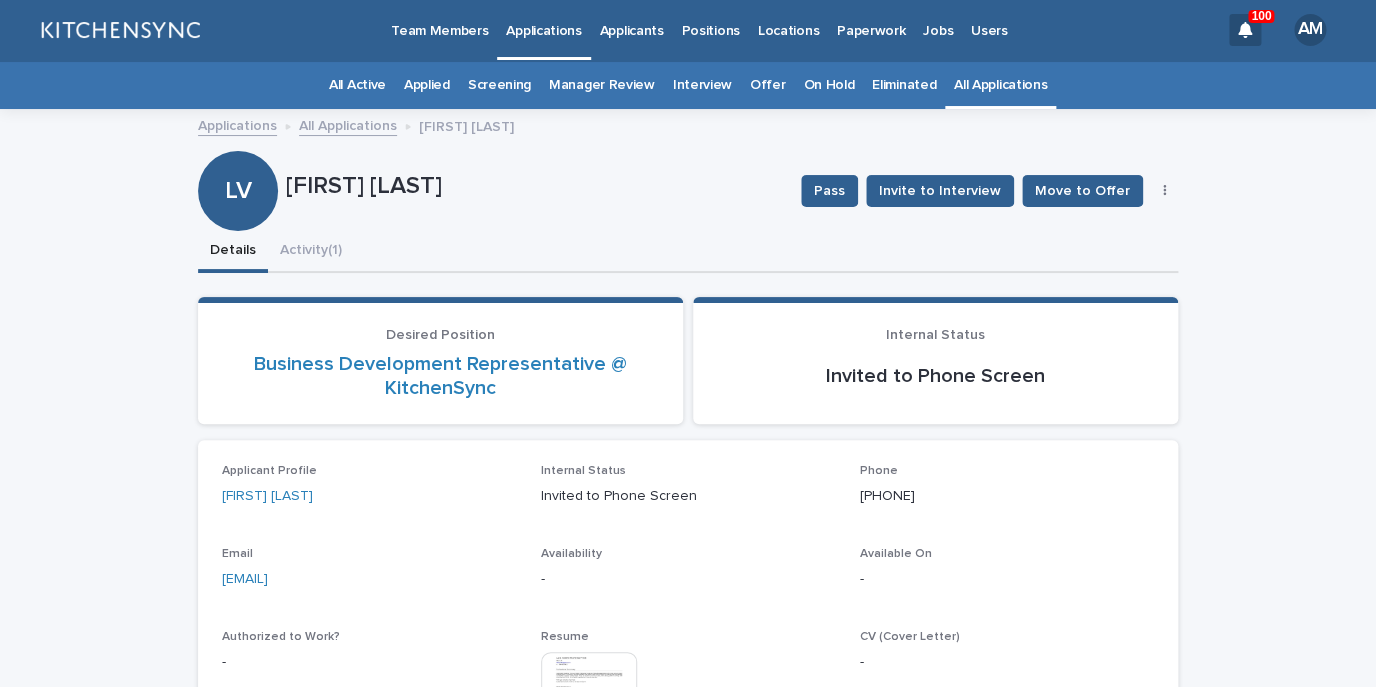 scroll, scrollTop: 0, scrollLeft: 0, axis: both 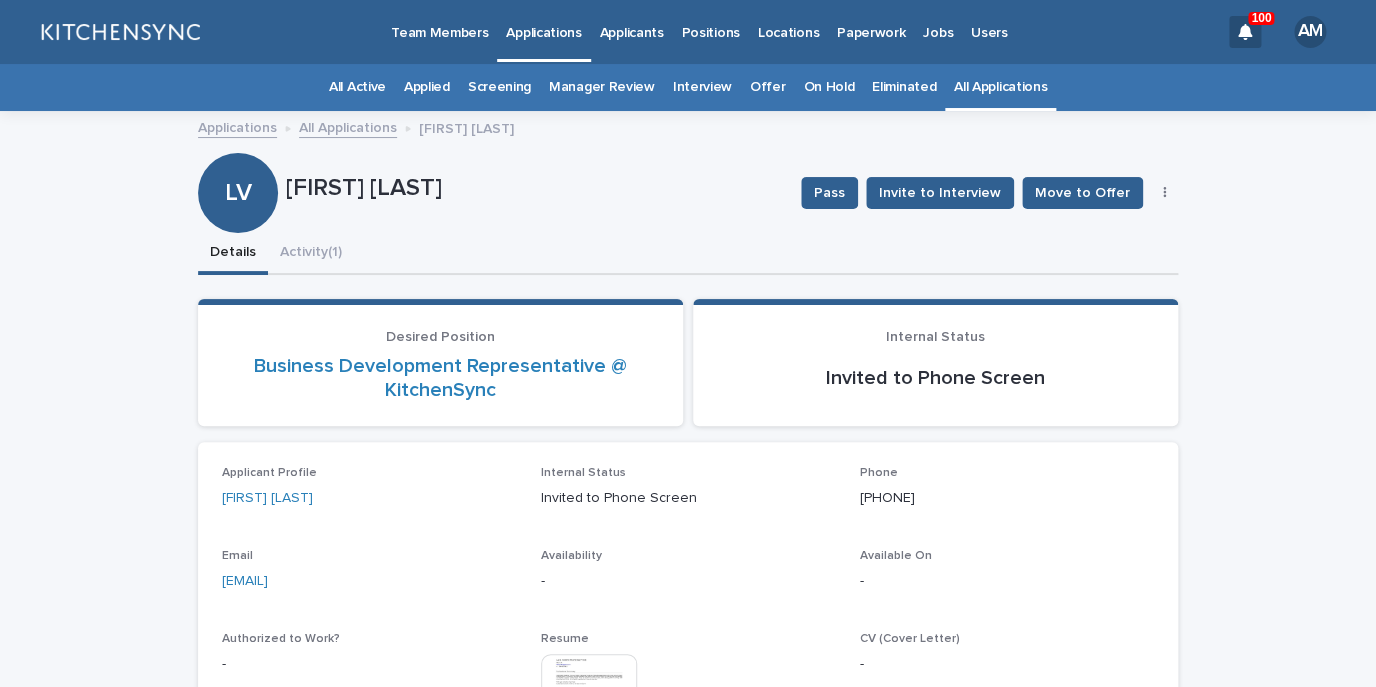 click on "All Applications" at bounding box center (1000, 87) 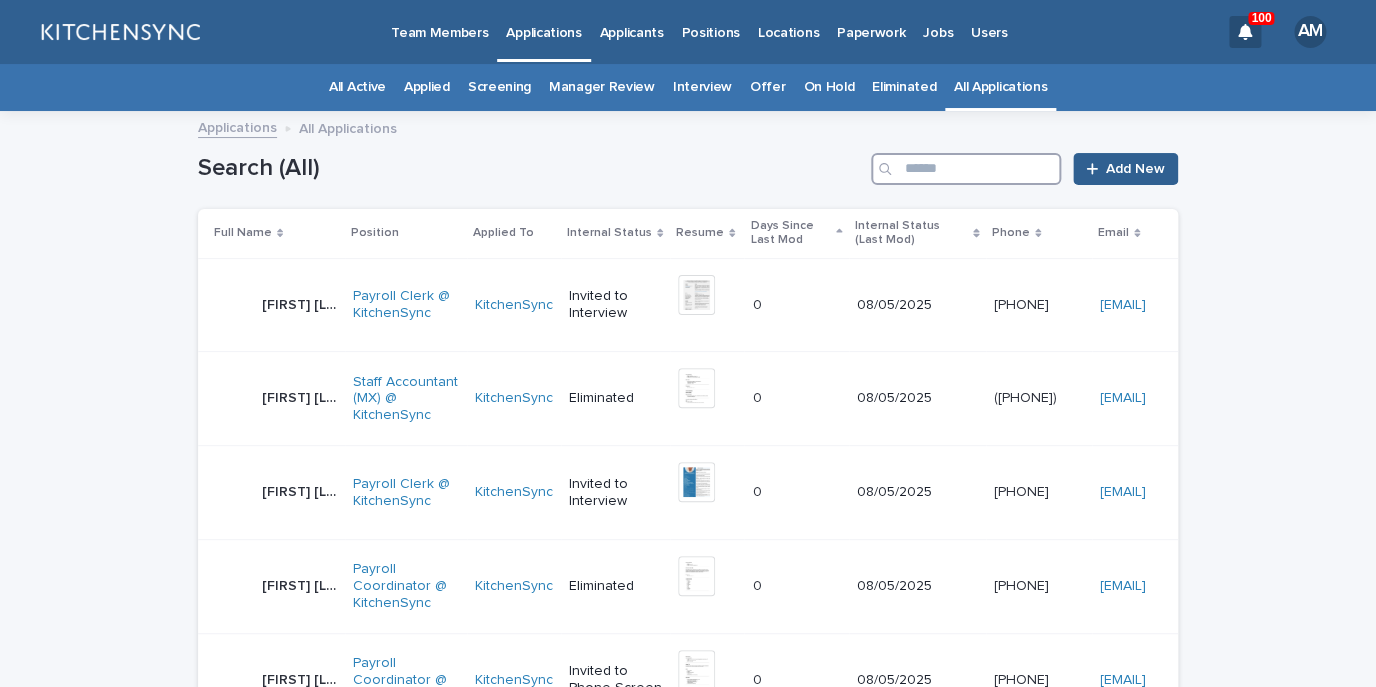 click at bounding box center [966, 169] 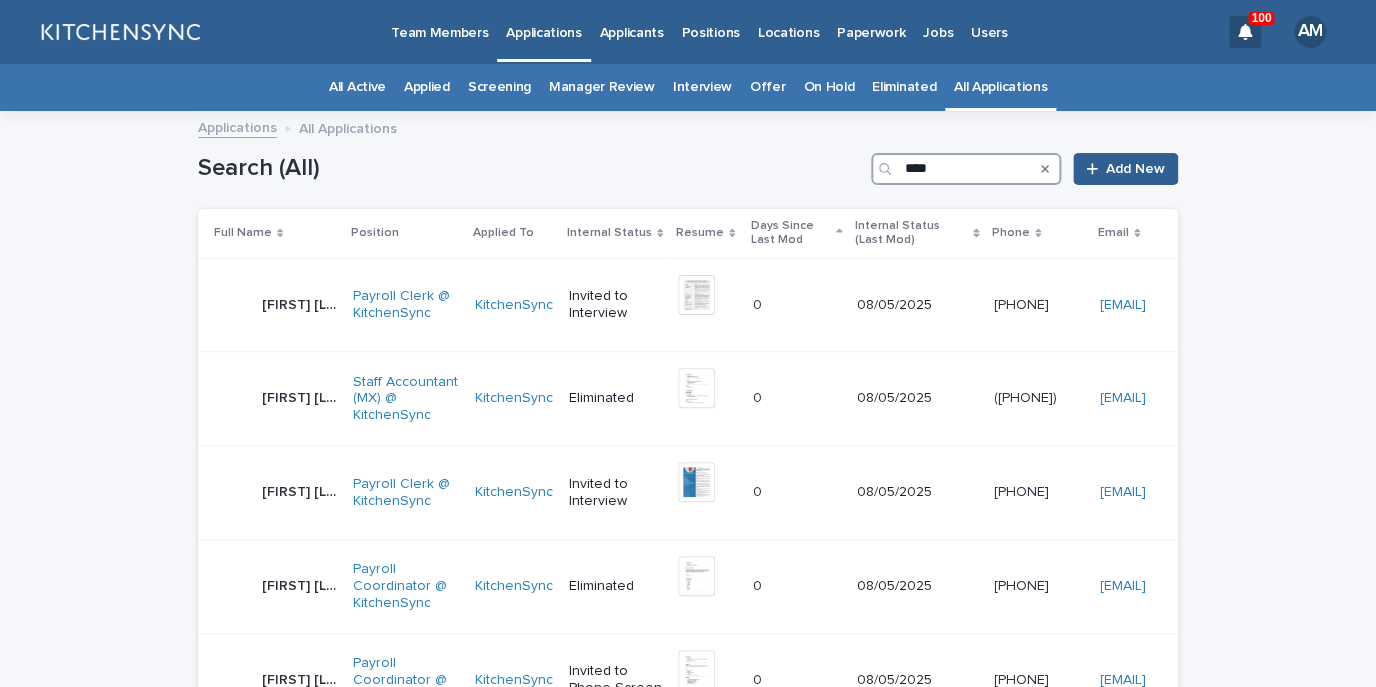 type on "****" 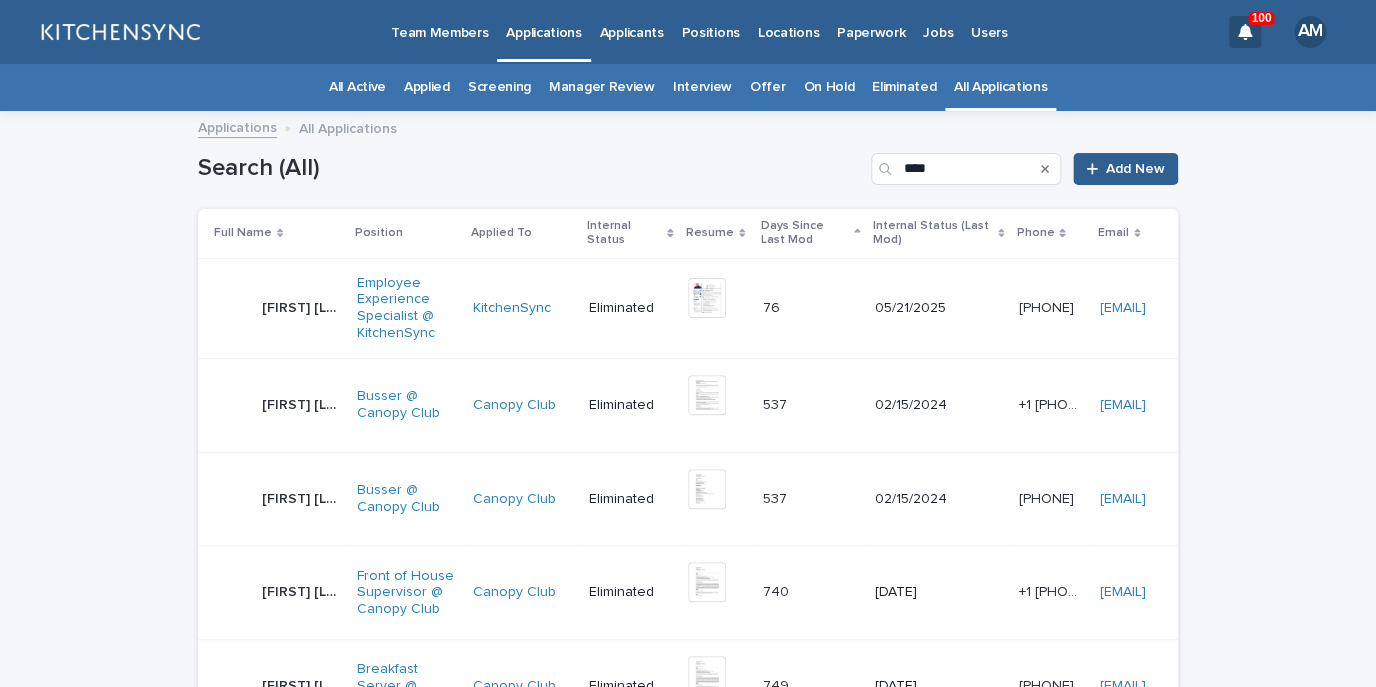 click on "[FIRST] [LAST]" at bounding box center (303, 306) 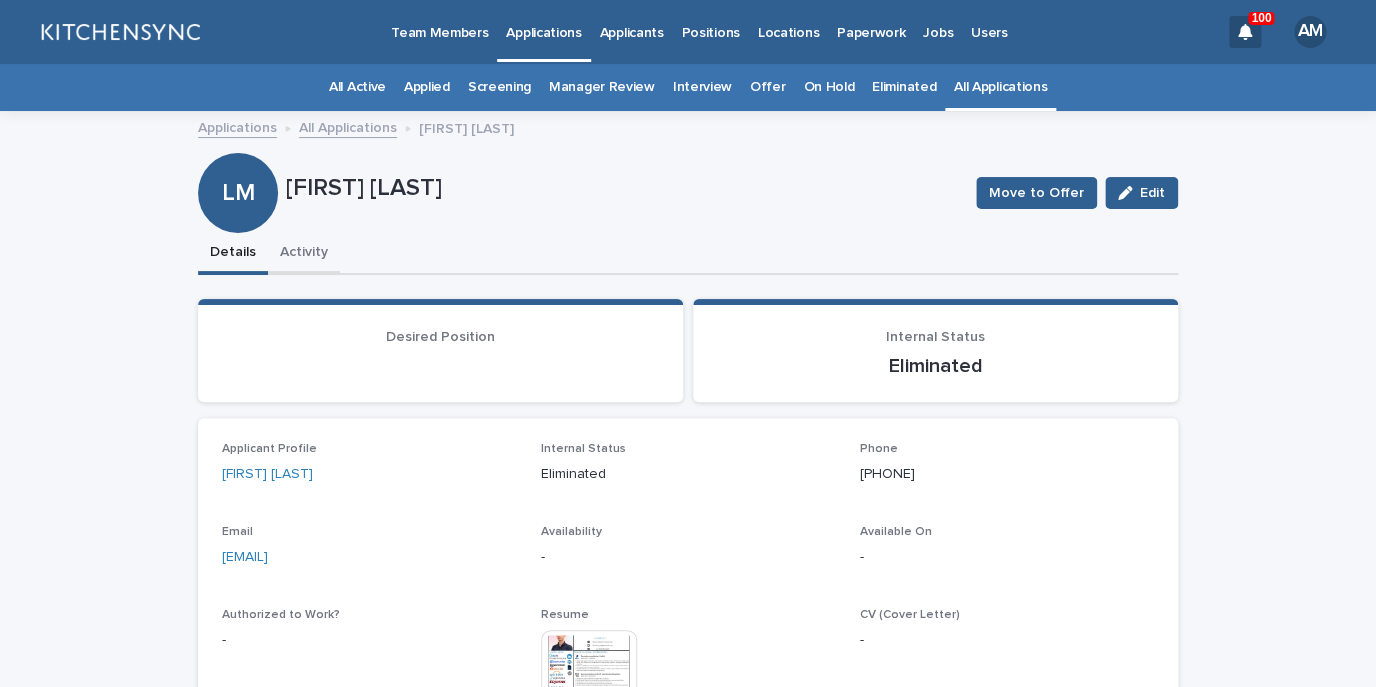 click on "Activity" at bounding box center [304, 254] 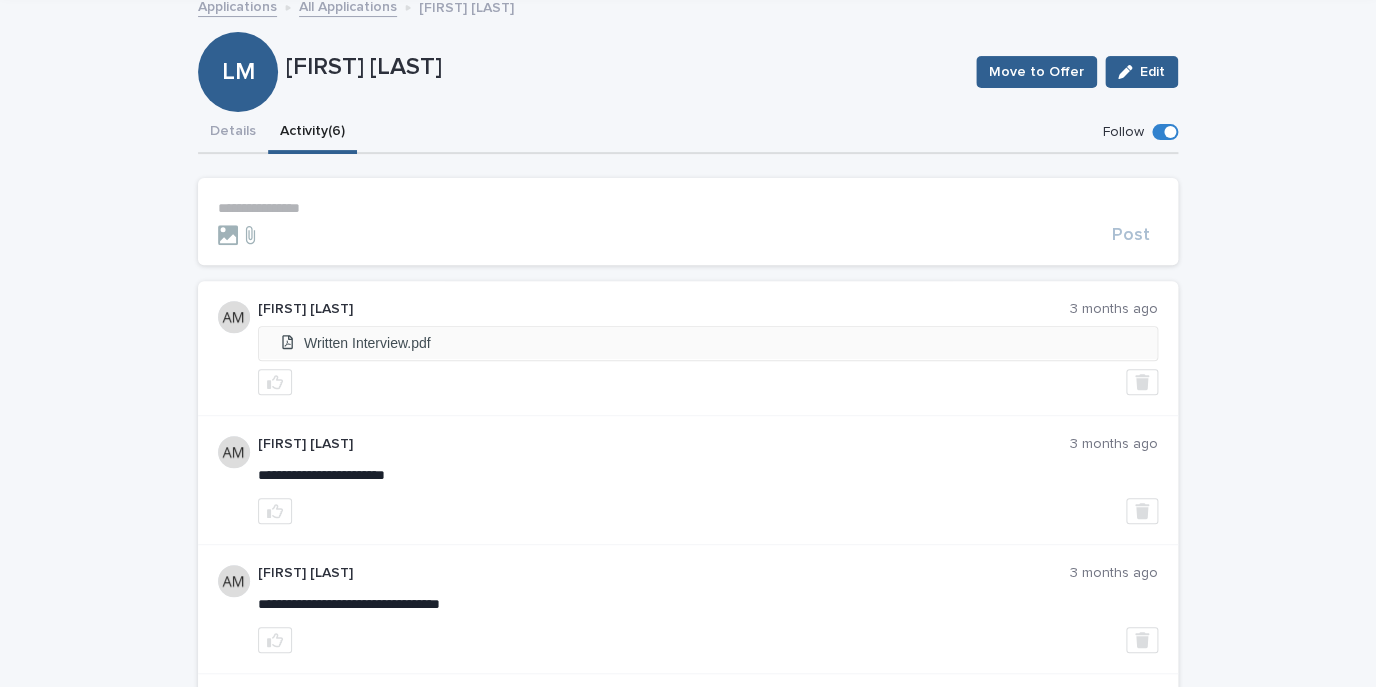 scroll, scrollTop: 129, scrollLeft: 0, axis: vertical 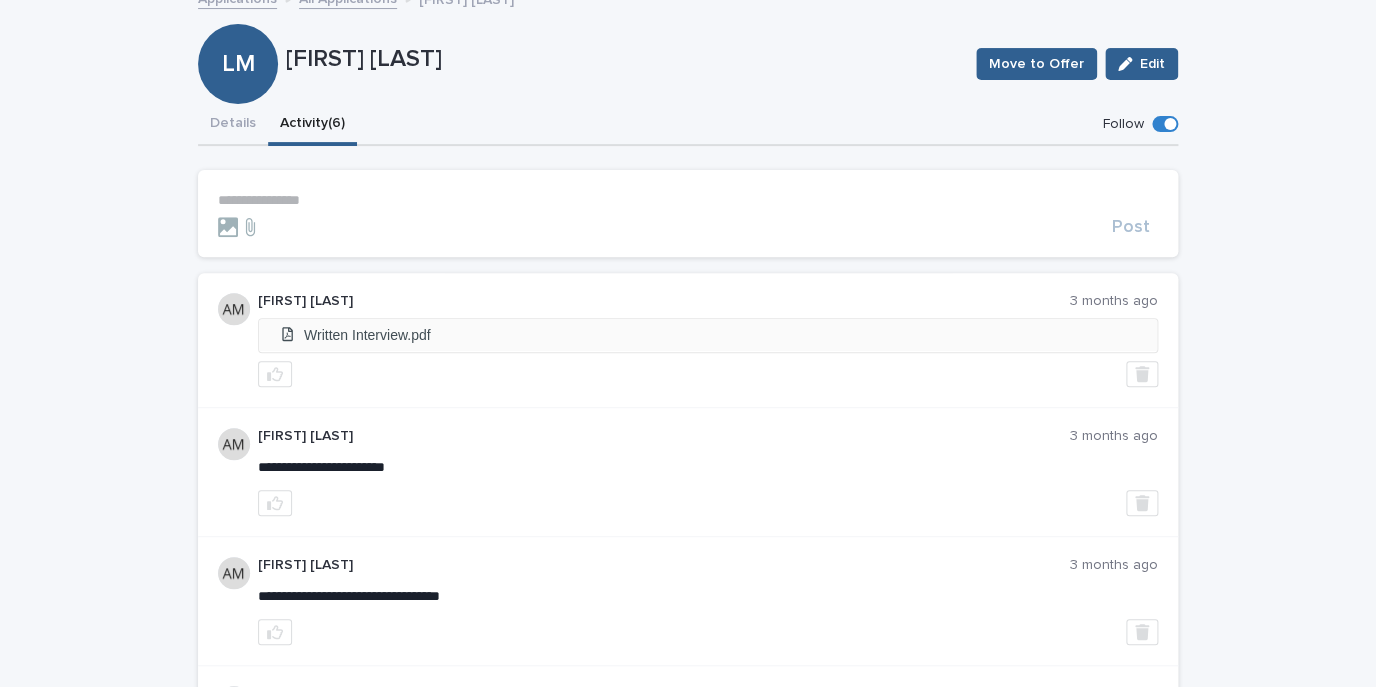 click on "Written Interview.pdf" at bounding box center [708, 335] 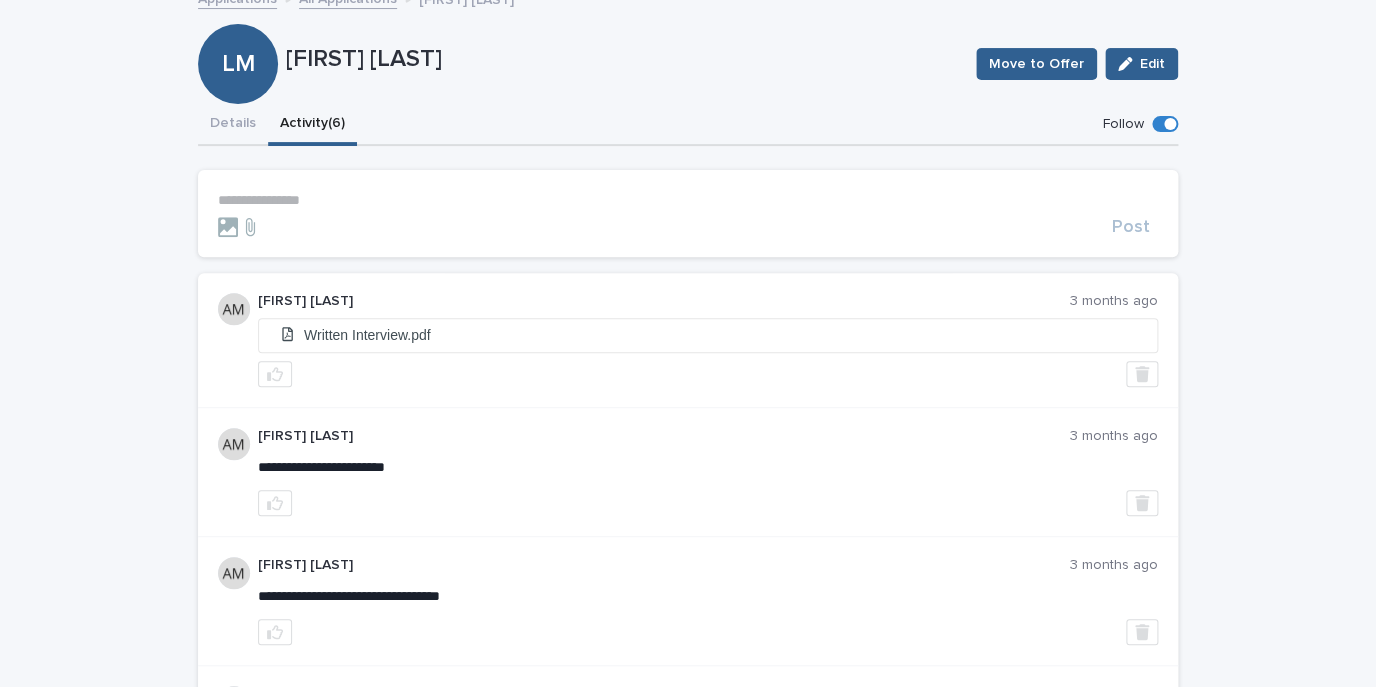 click on "**********" at bounding box center (688, 200) 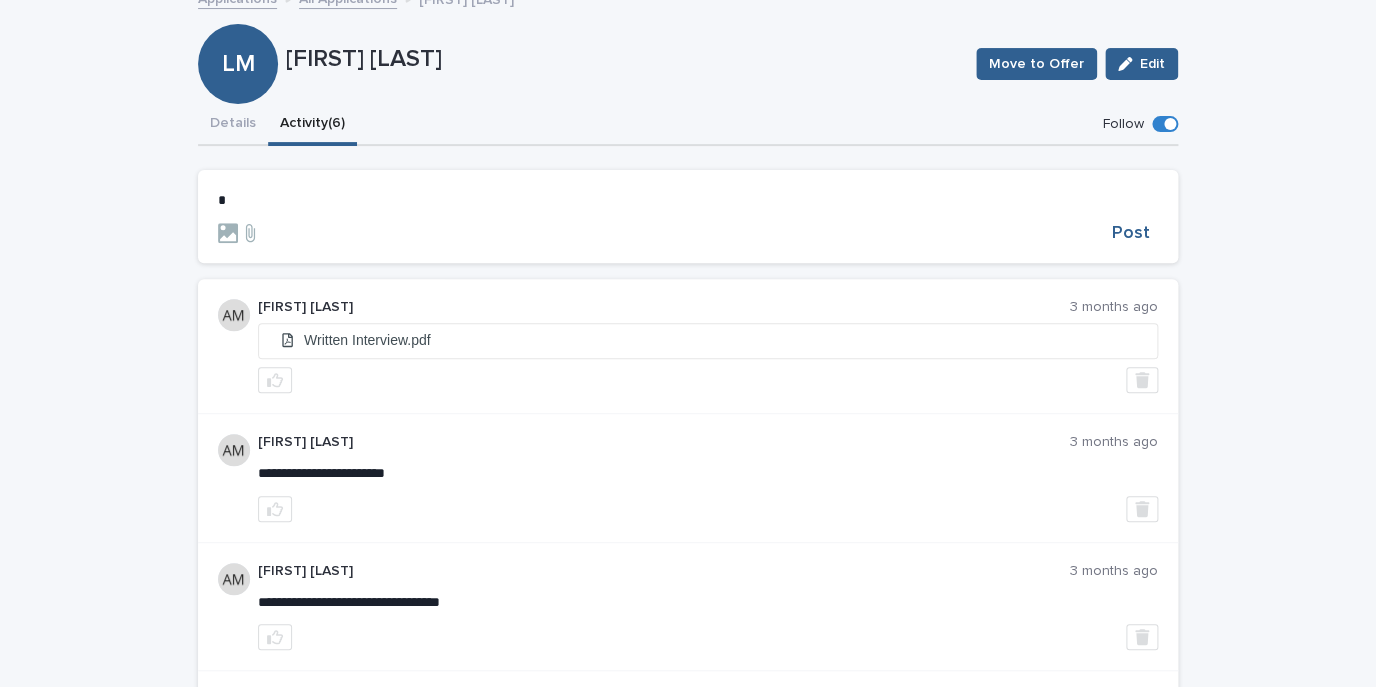 type 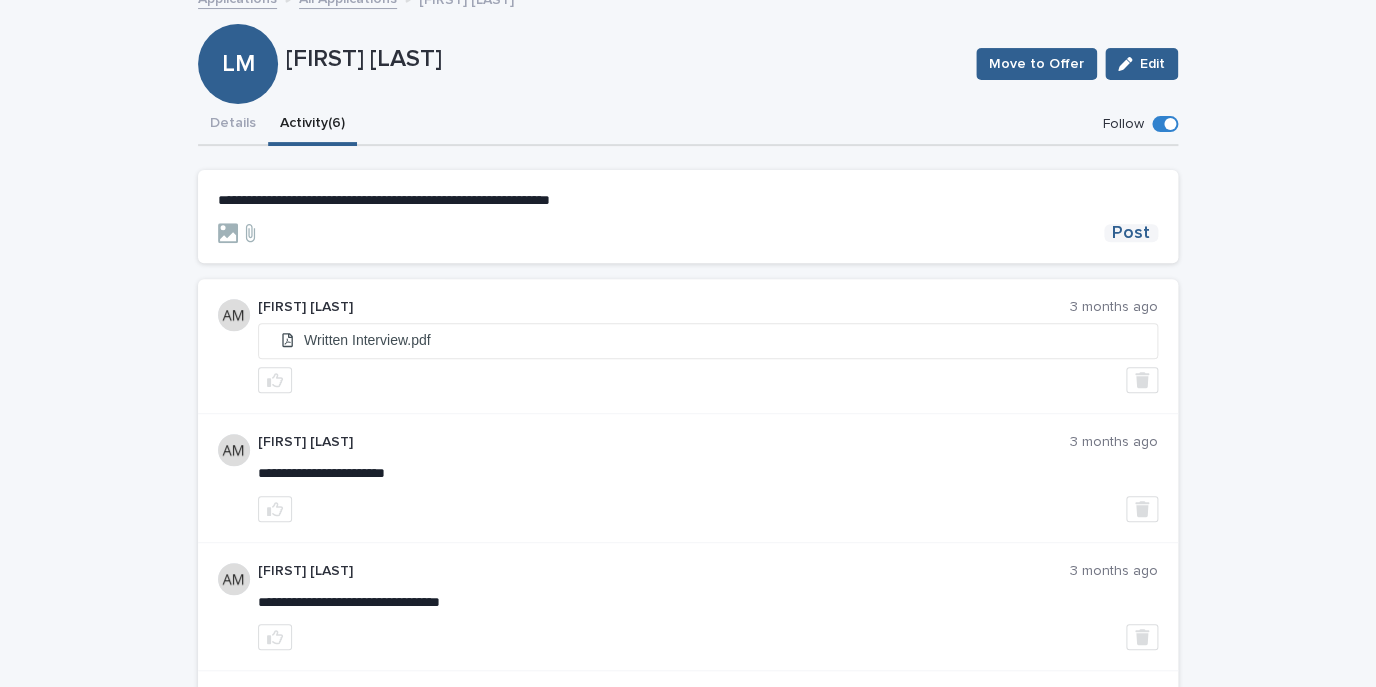 click on "Post" at bounding box center [1131, 233] 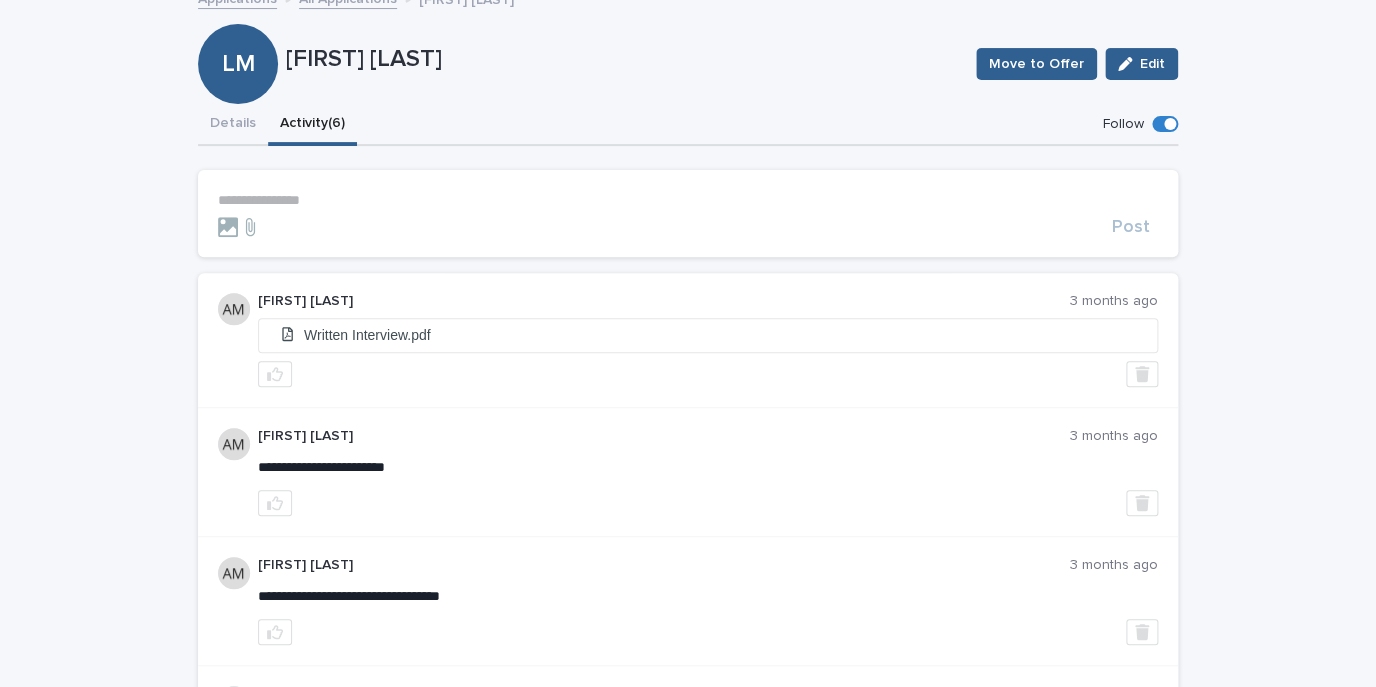 scroll, scrollTop: 0, scrollLeft: 0, axis: both 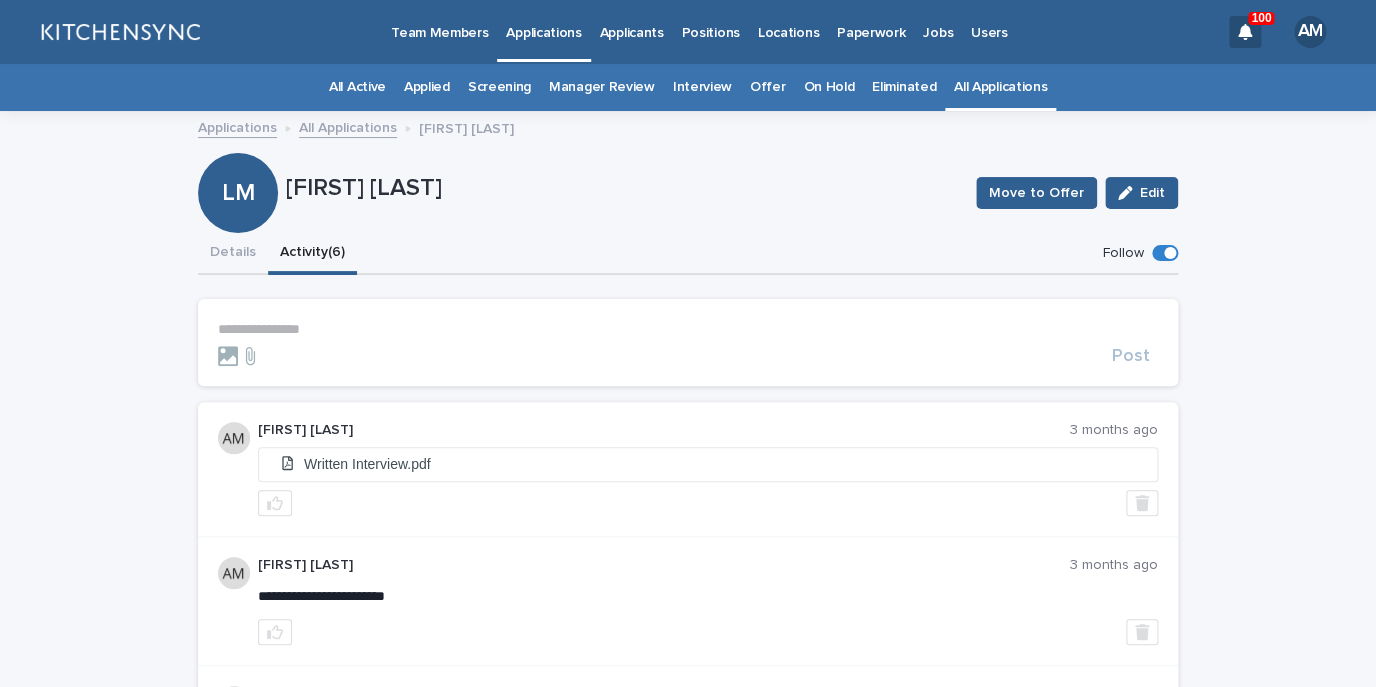 click on "All Applications" at bounding box center (1000, 87) 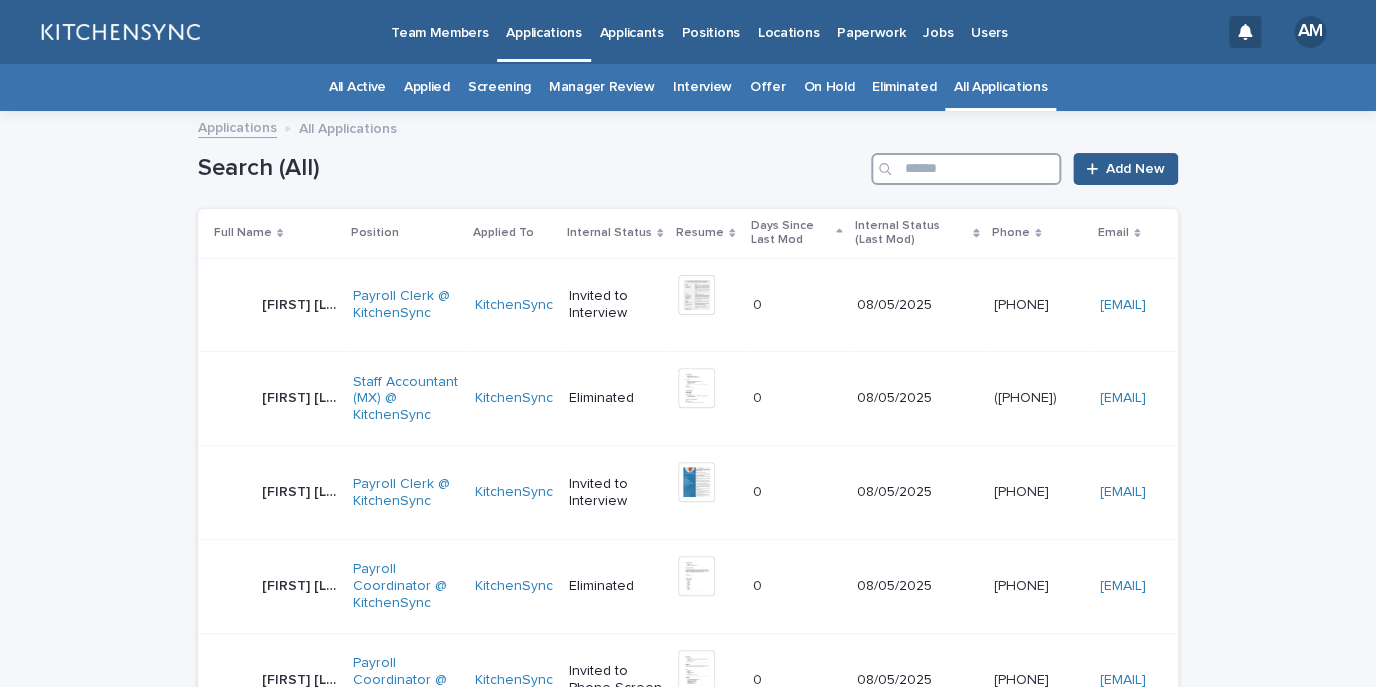 click at bounding box center (966, 169) 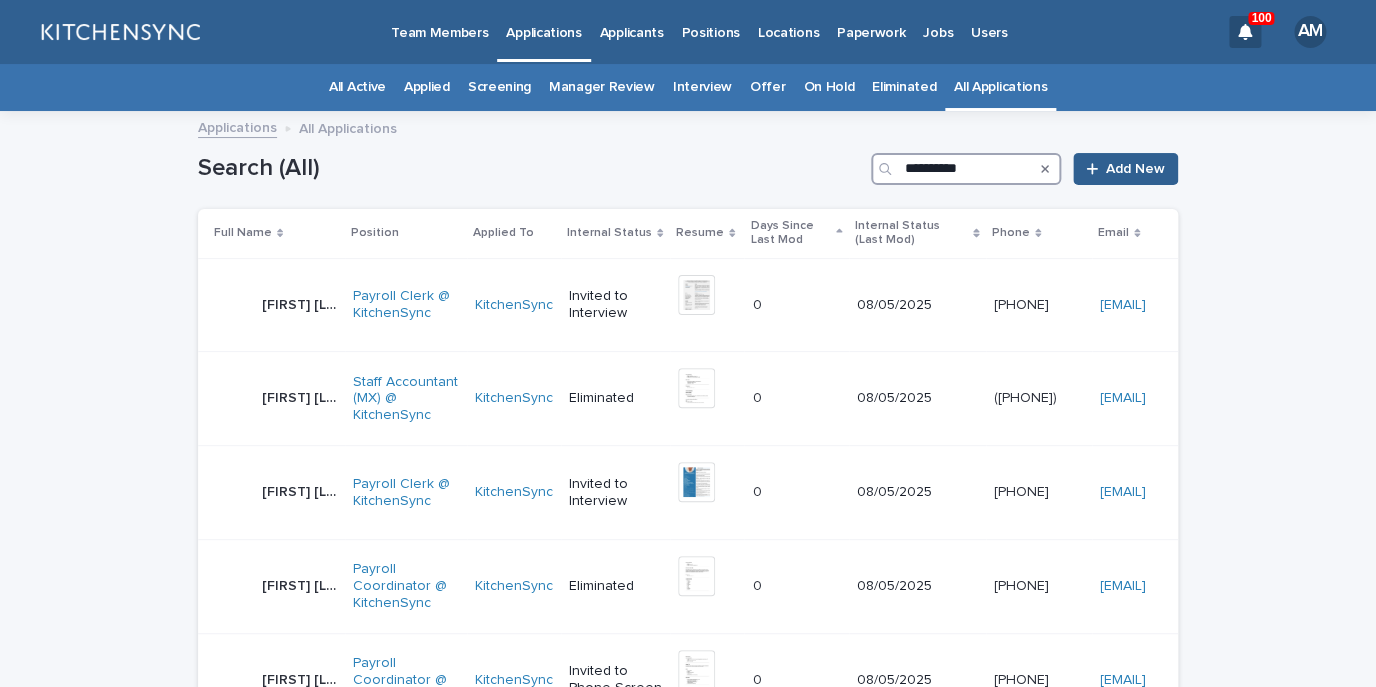 type on "**********" 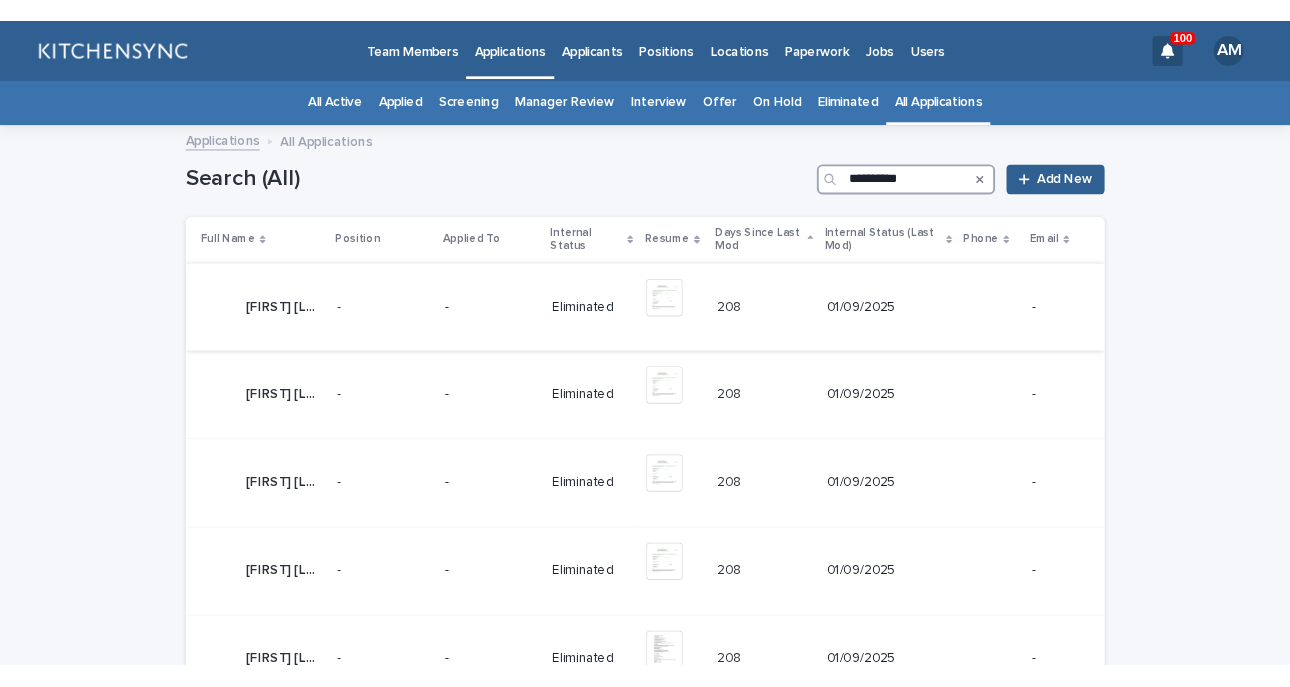 scroll, scrollTop: 554, scrollLeft: 0, axis: vertical 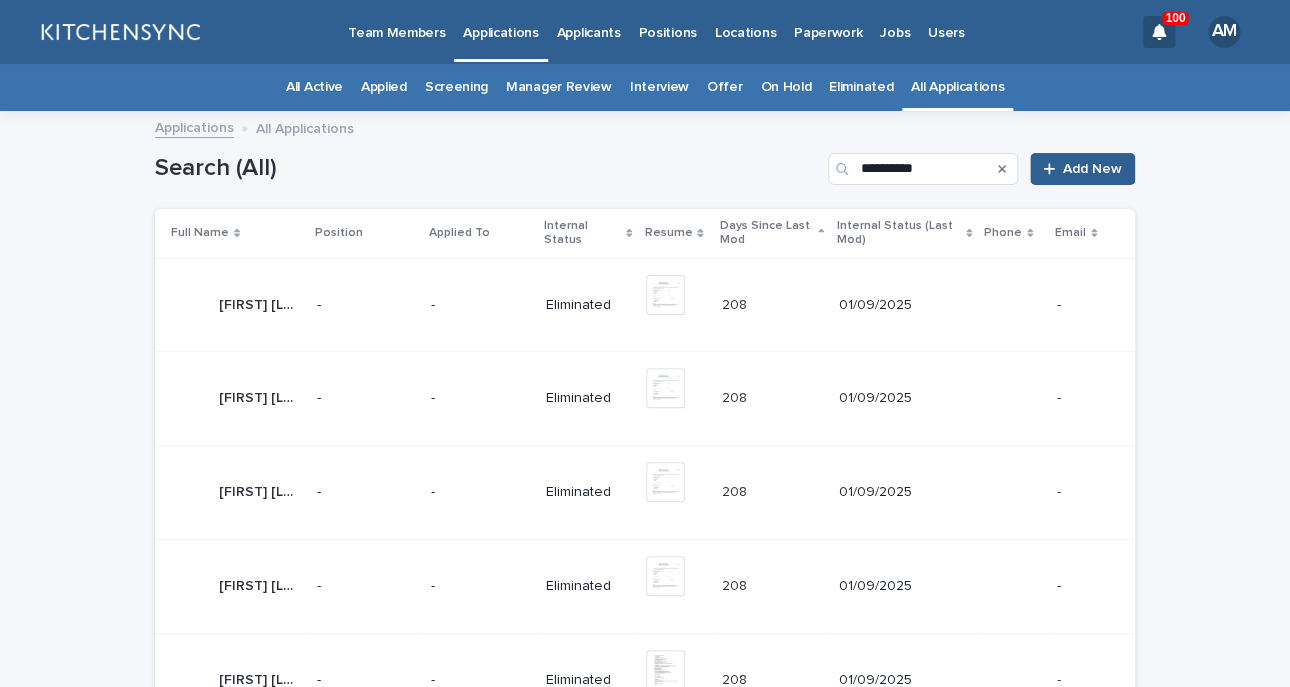 click on "Applicants" at bounding box center [589, 21] 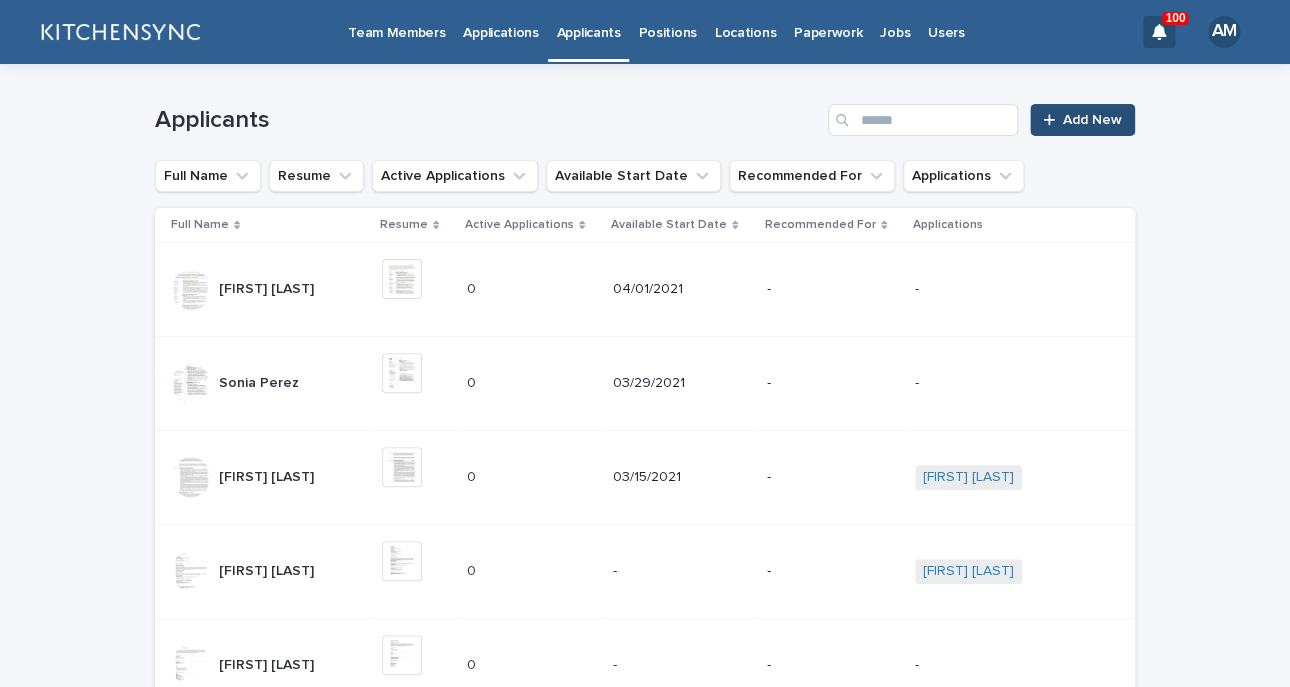 click on "Add New" at bounding box center [1082, 120] 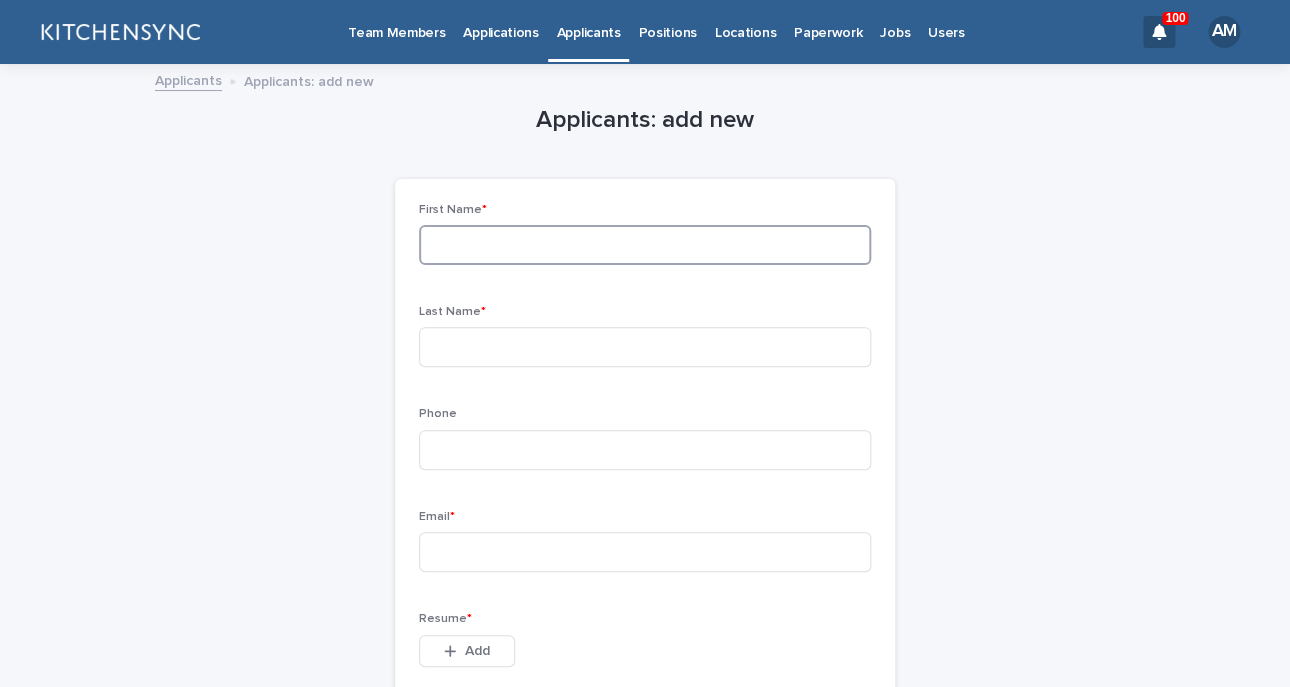 click at bounding box center (645, 245) 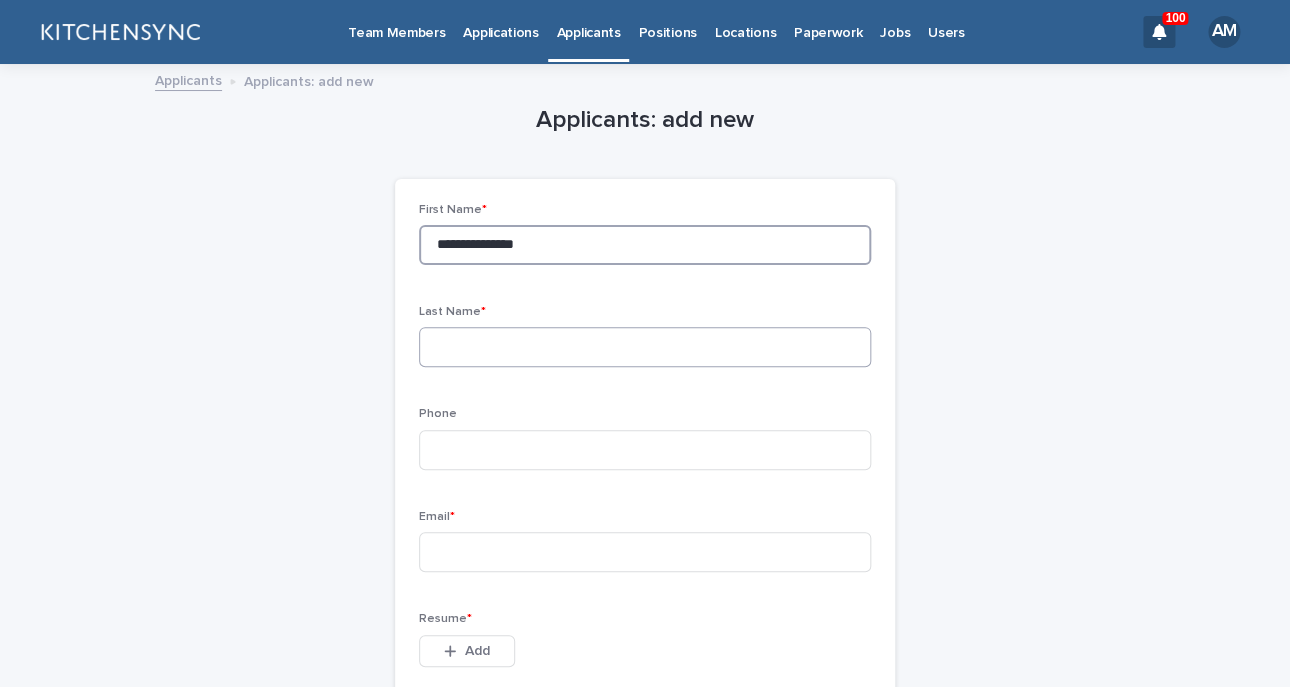 type on "**********" 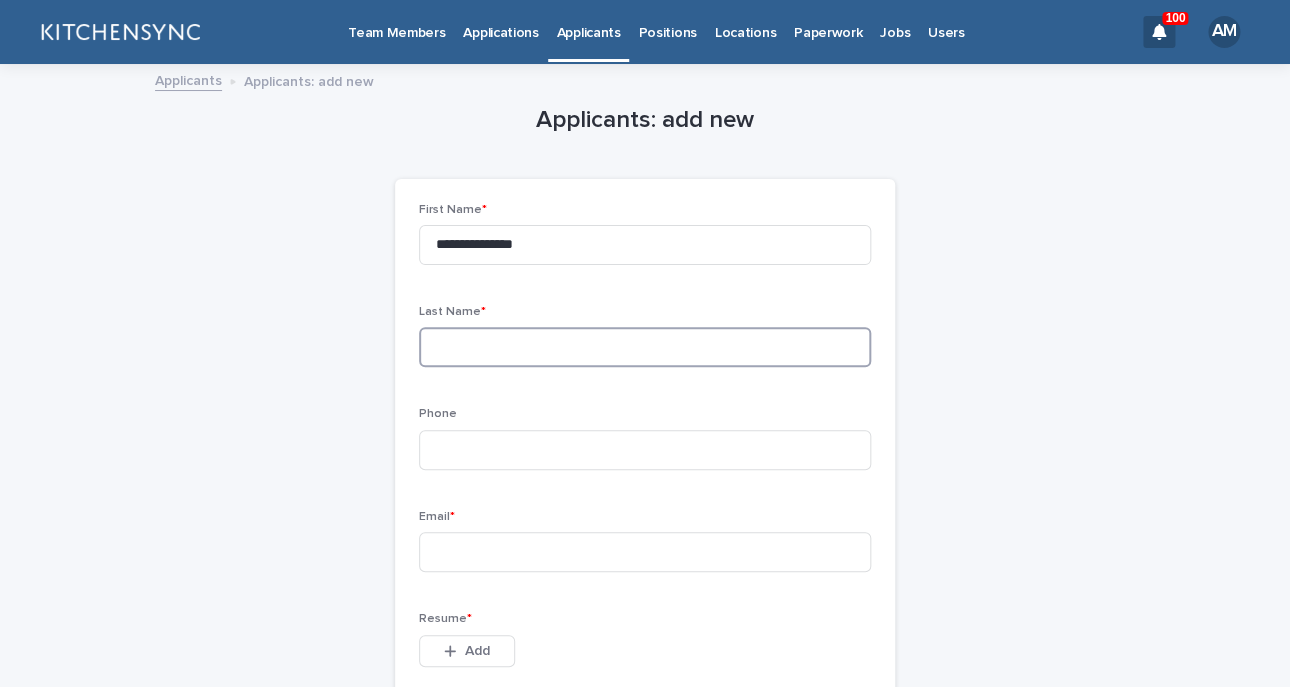 click at bounding box center (645, 347) 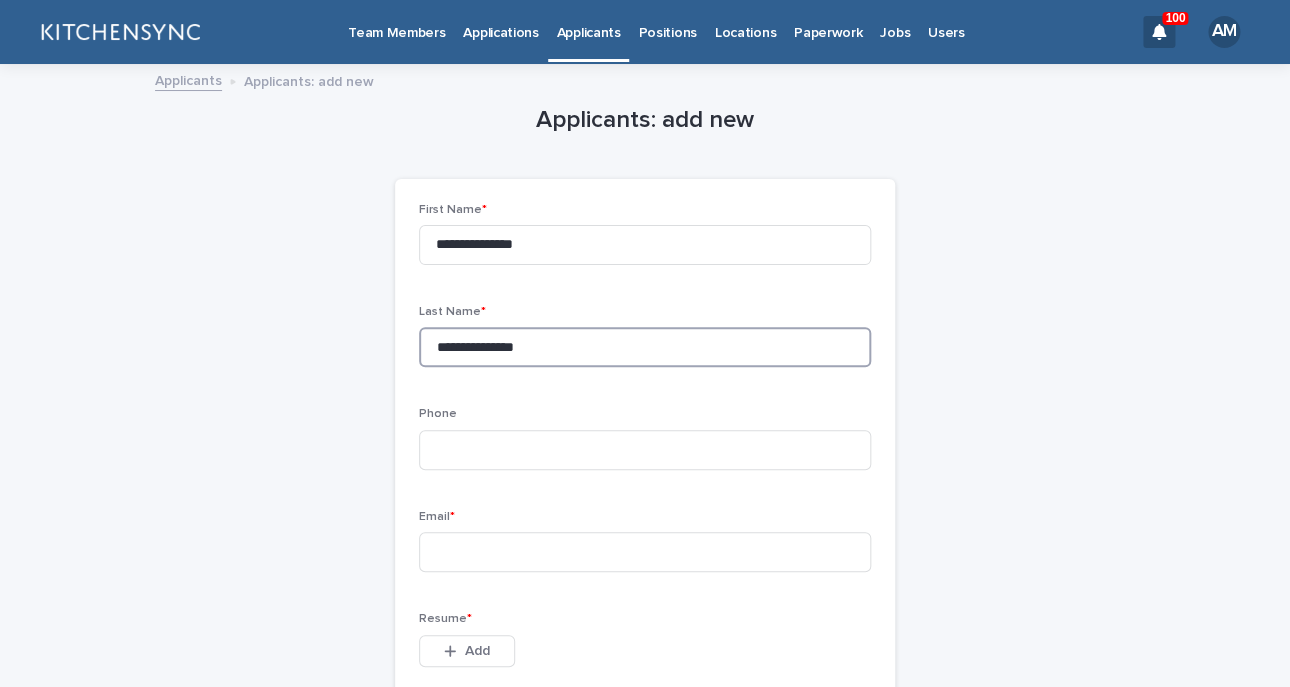 drag, startPoint x: 488, startPoint y: 360, endPoint x: 328, endPoint y: 355, distance: 160.07811 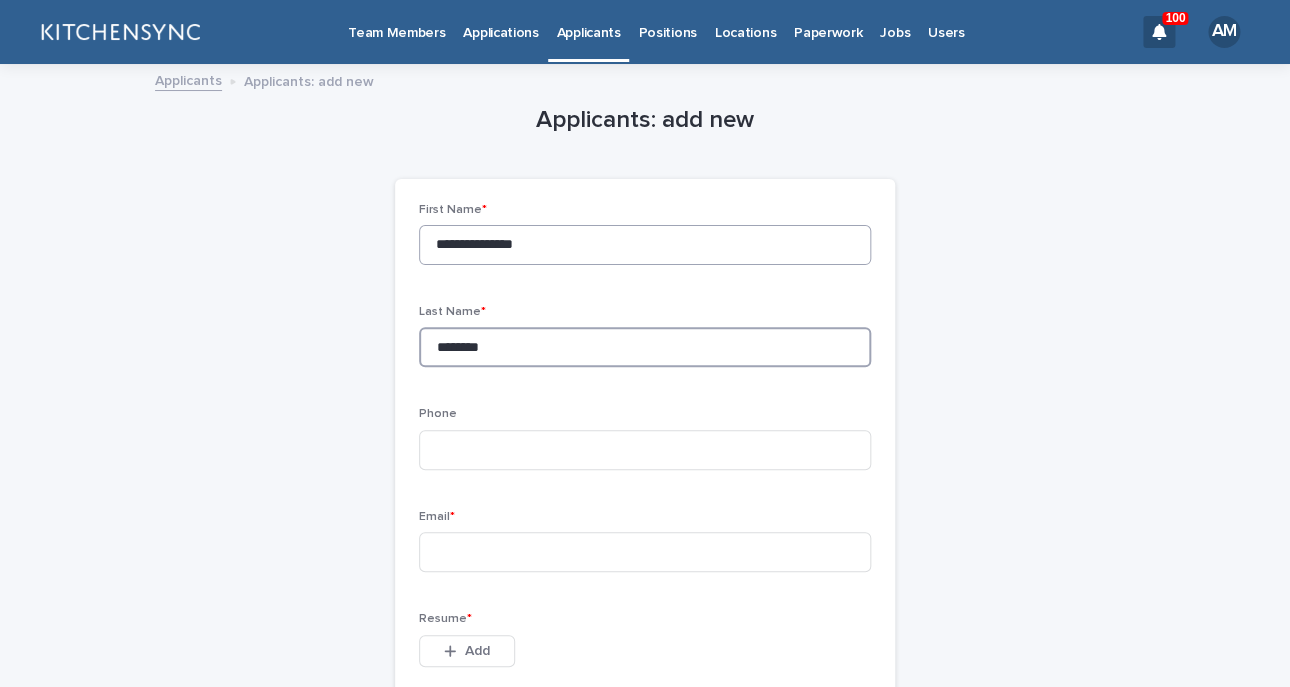 type on "********" 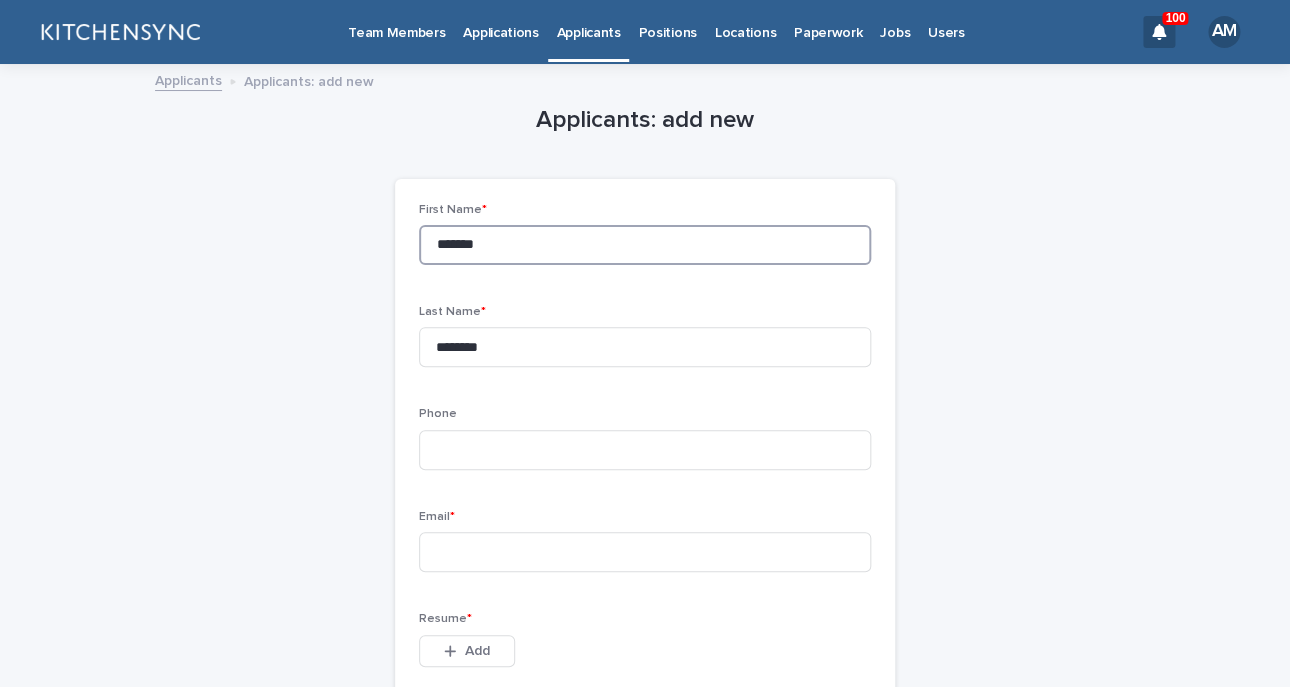 drag, startPoint x: 486, startPoint y: 242, endPoint x: 679, endPoint y: 242, distance: 193 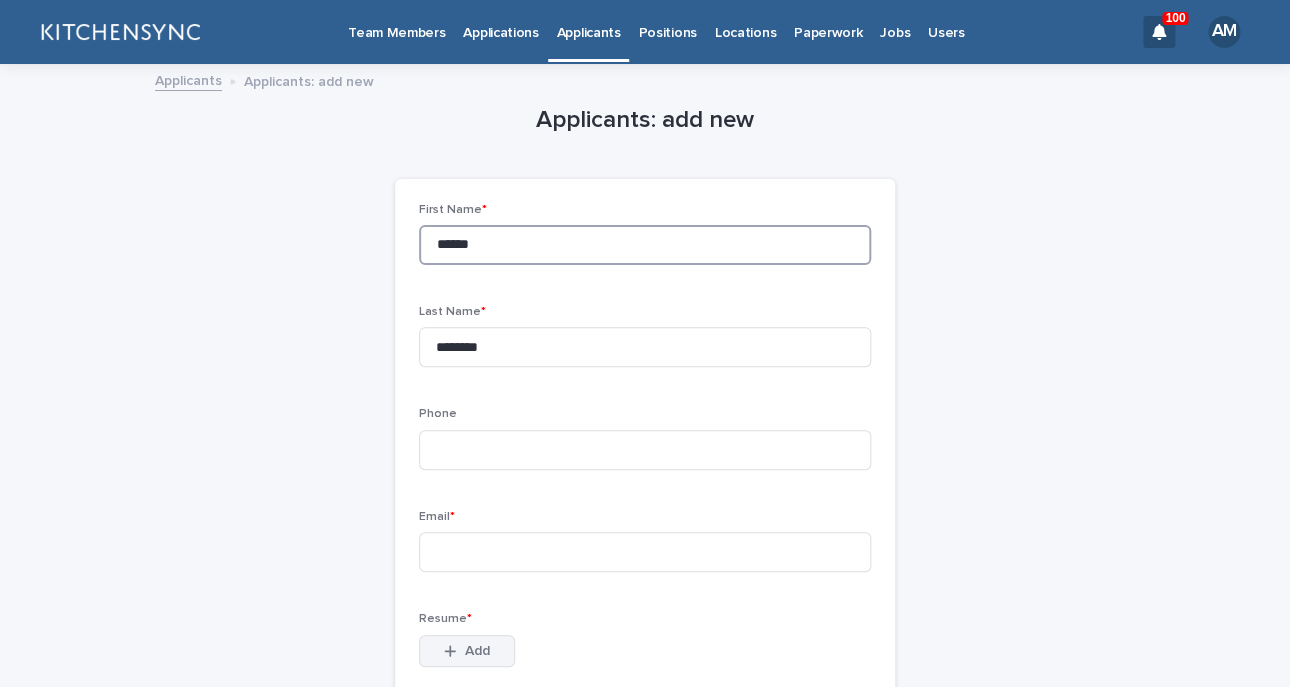 type on "******" 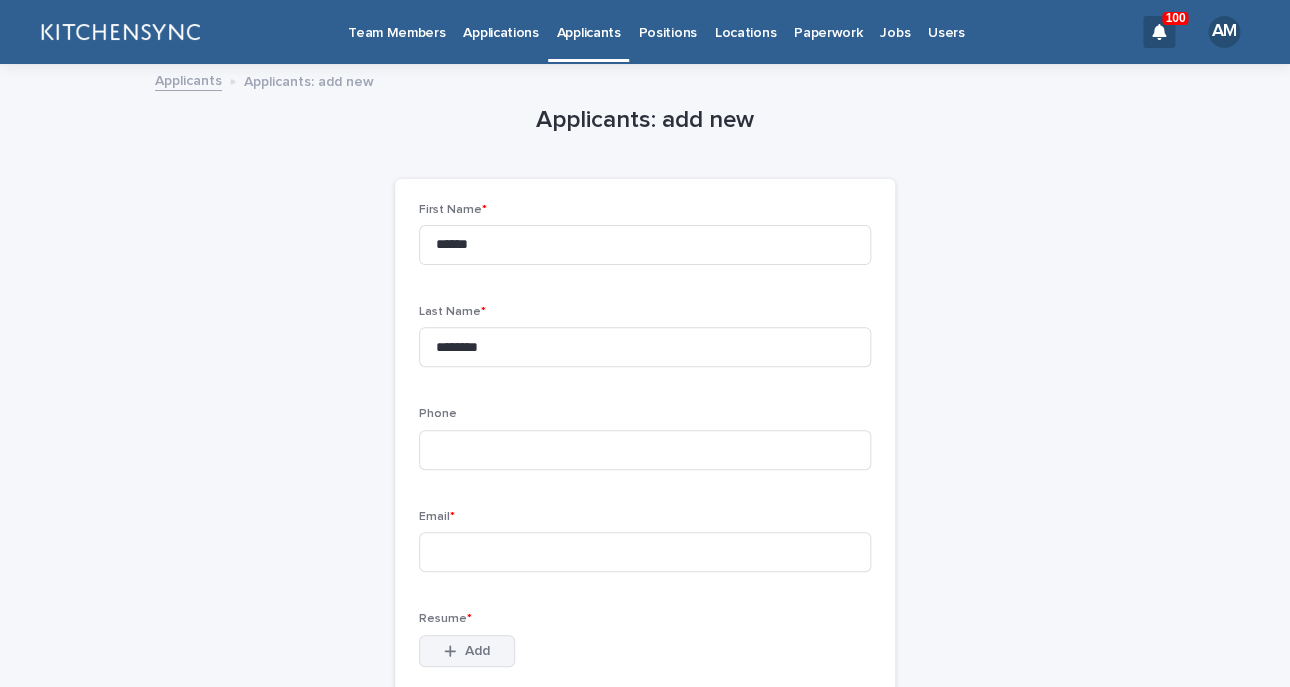 click on "Add" at bounding box center [467, 651] 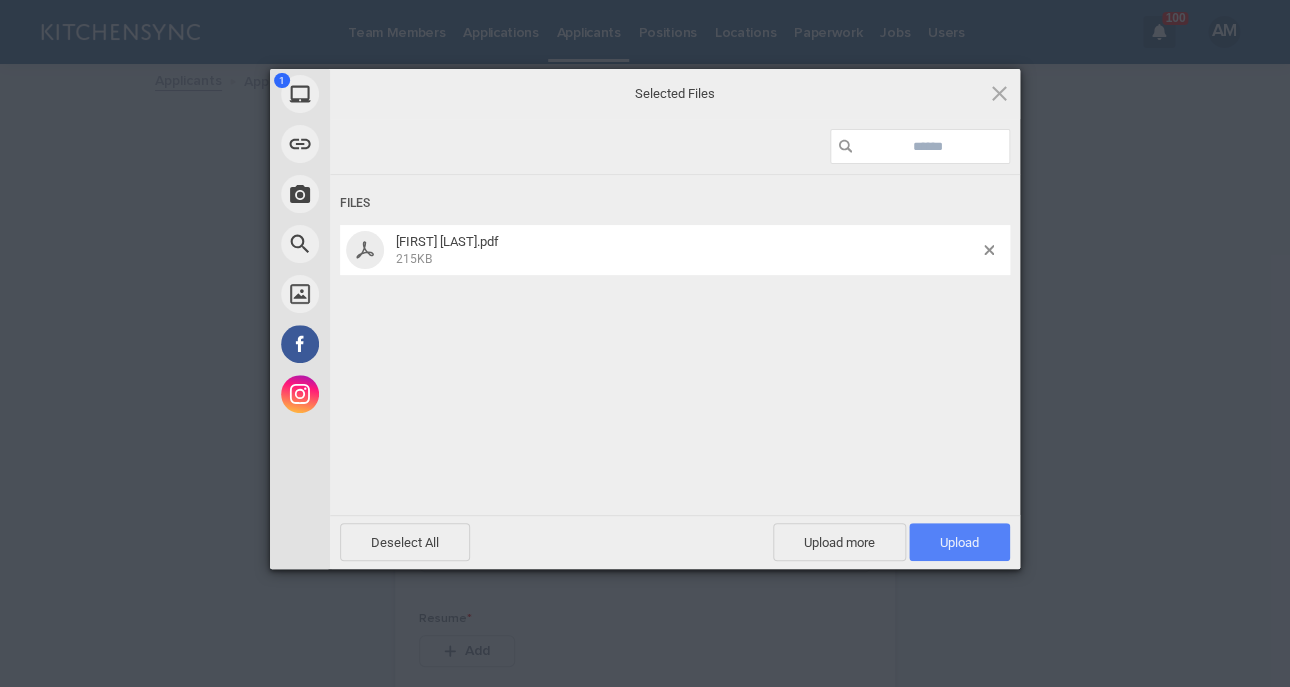 click on "Upload
1" at bounding box center [959, 542] 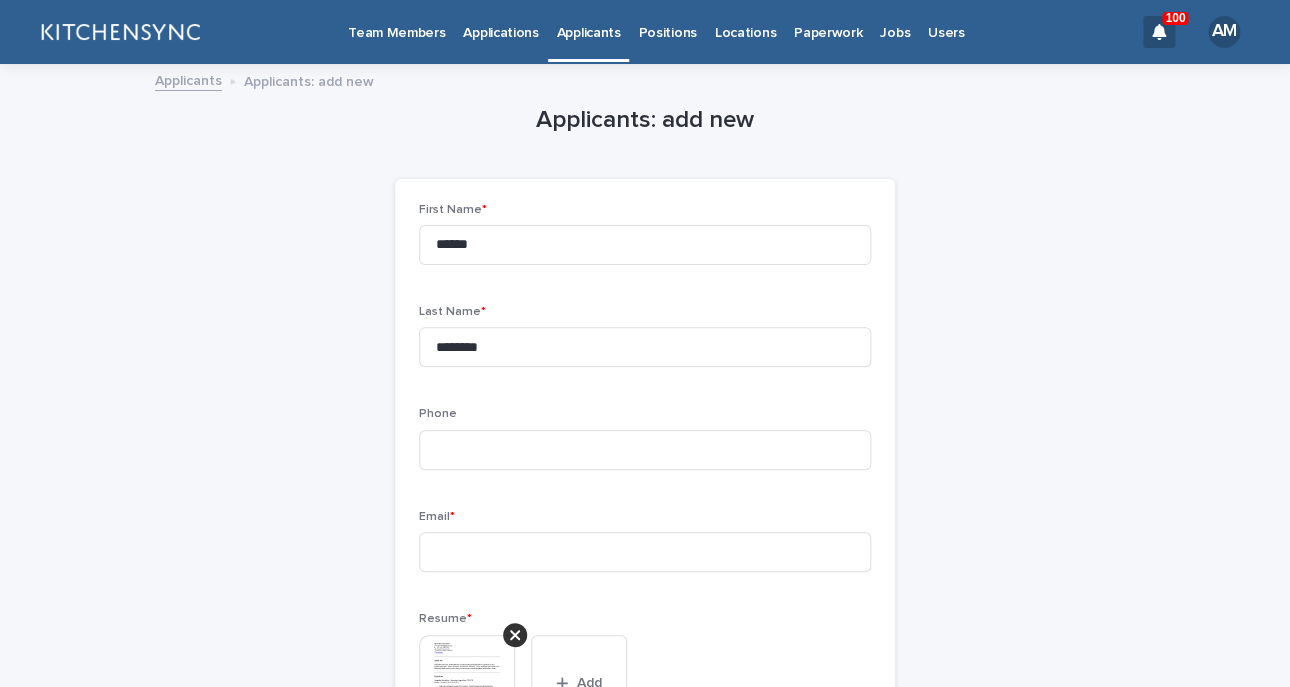 click on "Phone" at bounding box center (645, 446) 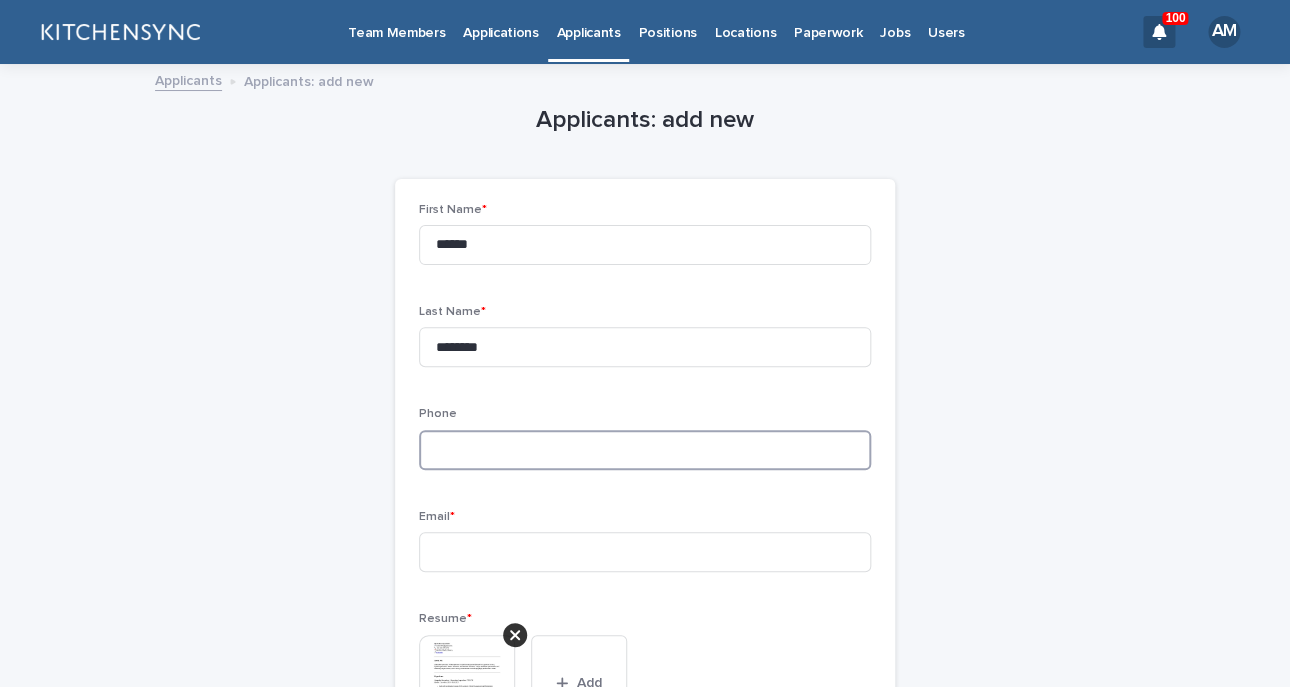 click at bounding box center (645, 450) 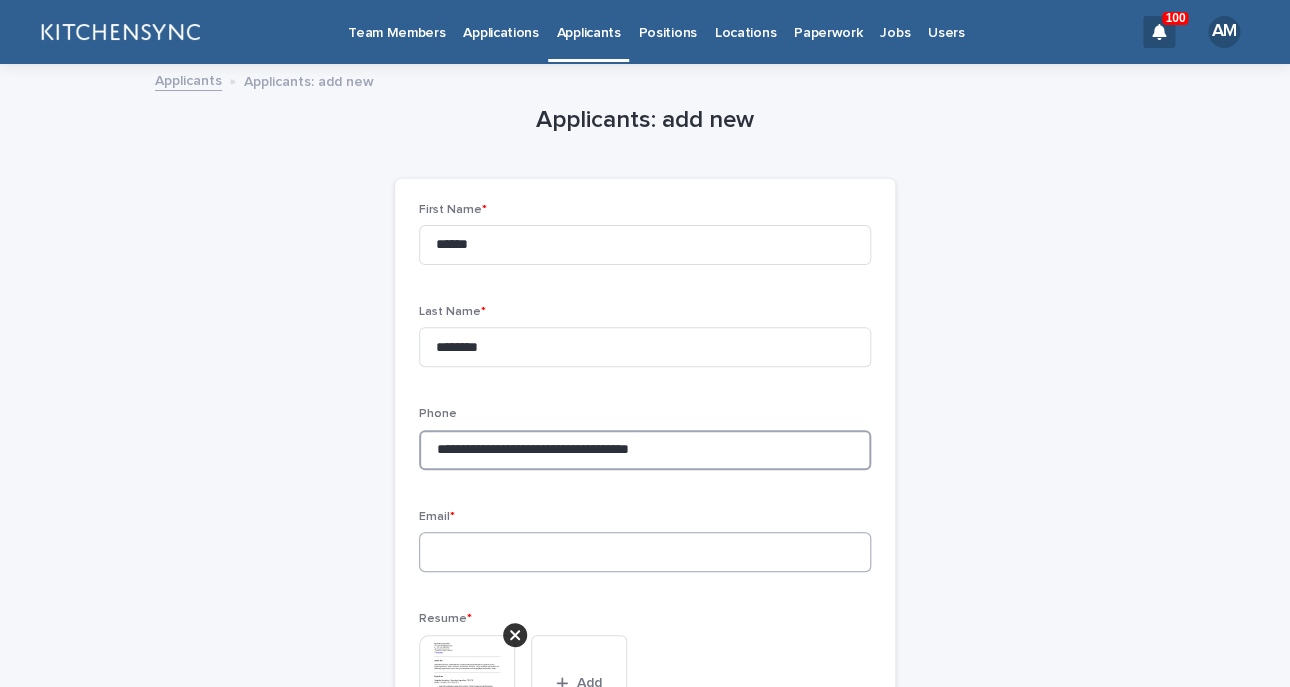 type on "**********" 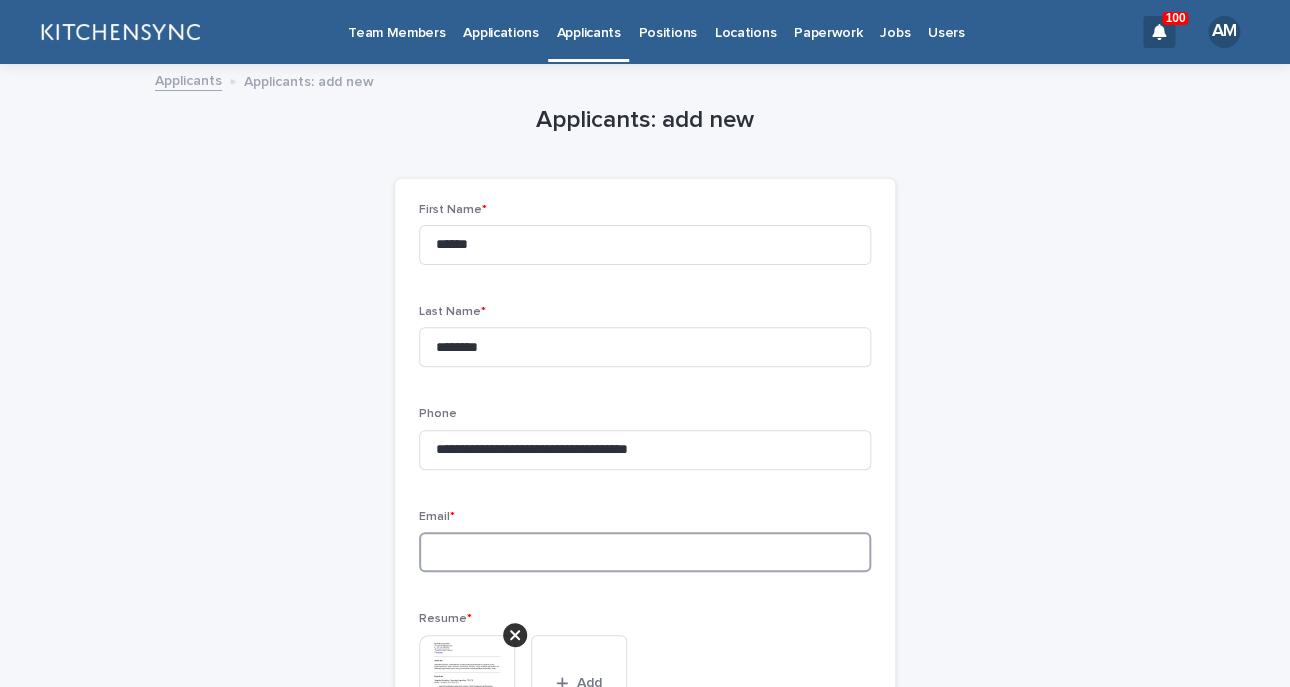 paste on "**********" 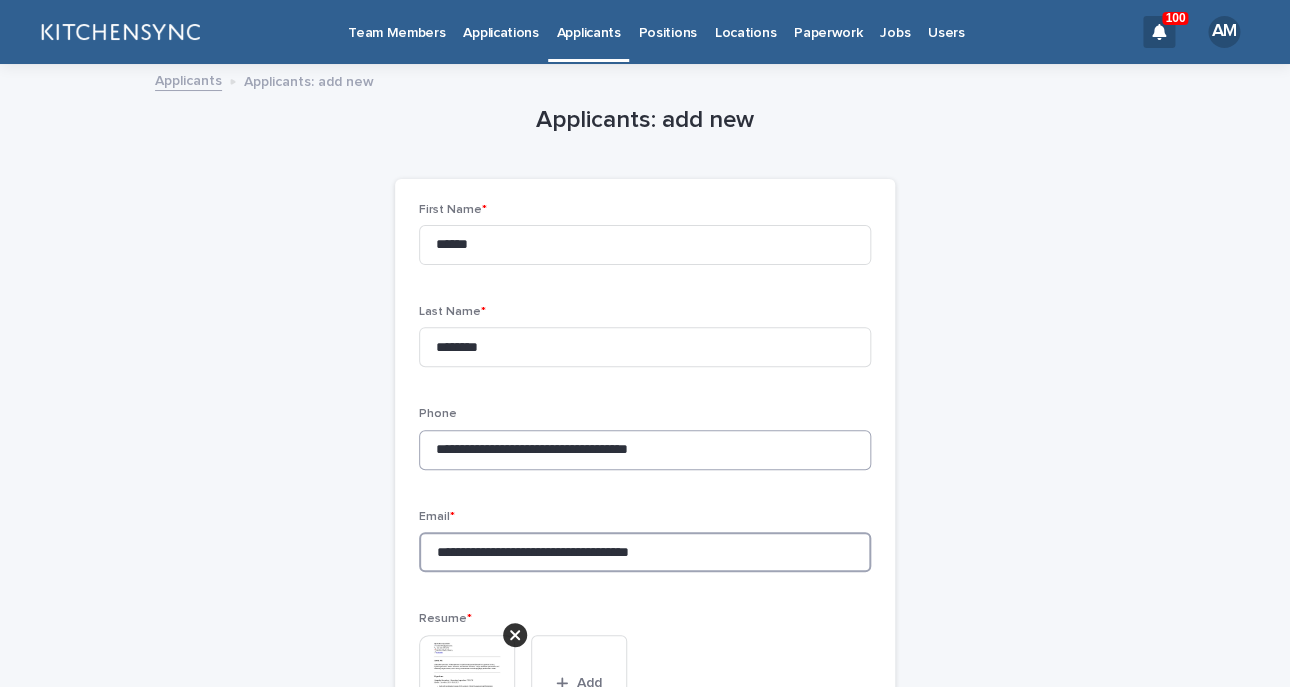 type on "**********" 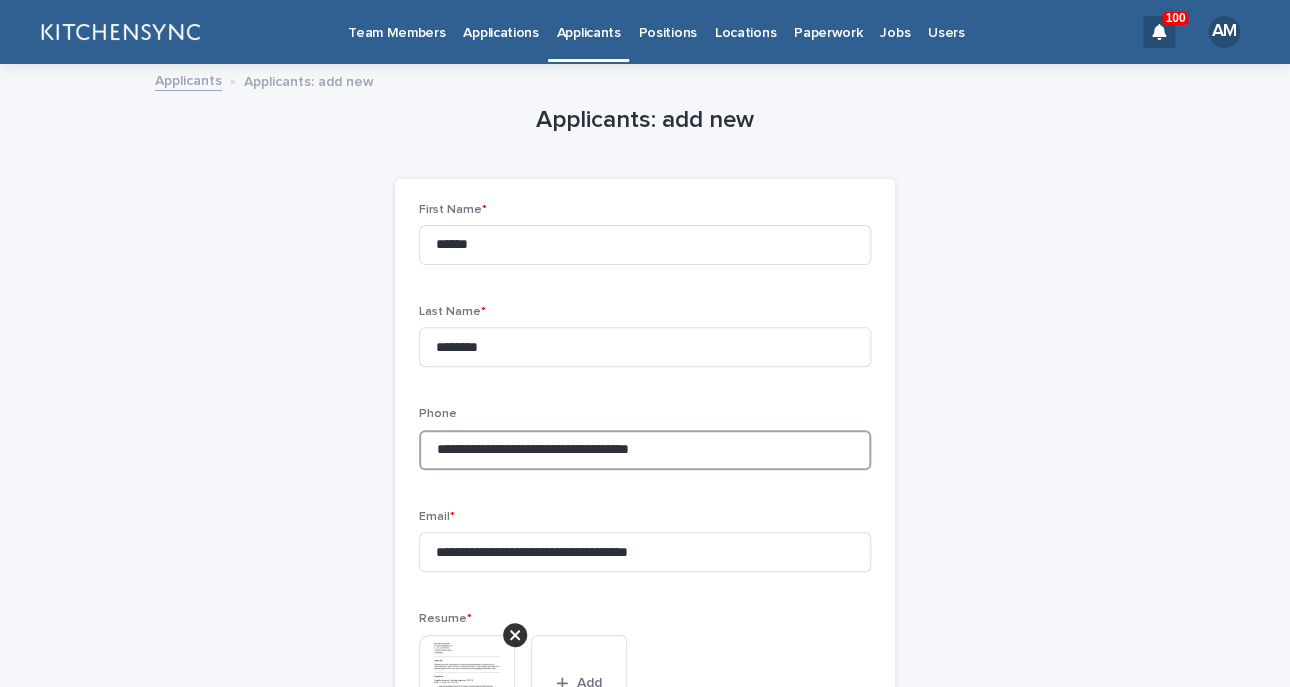 drag, startPoint x: 600, startPoint y: 458, endPoint x: 287, endPoint y: 448, distance: 313.1597 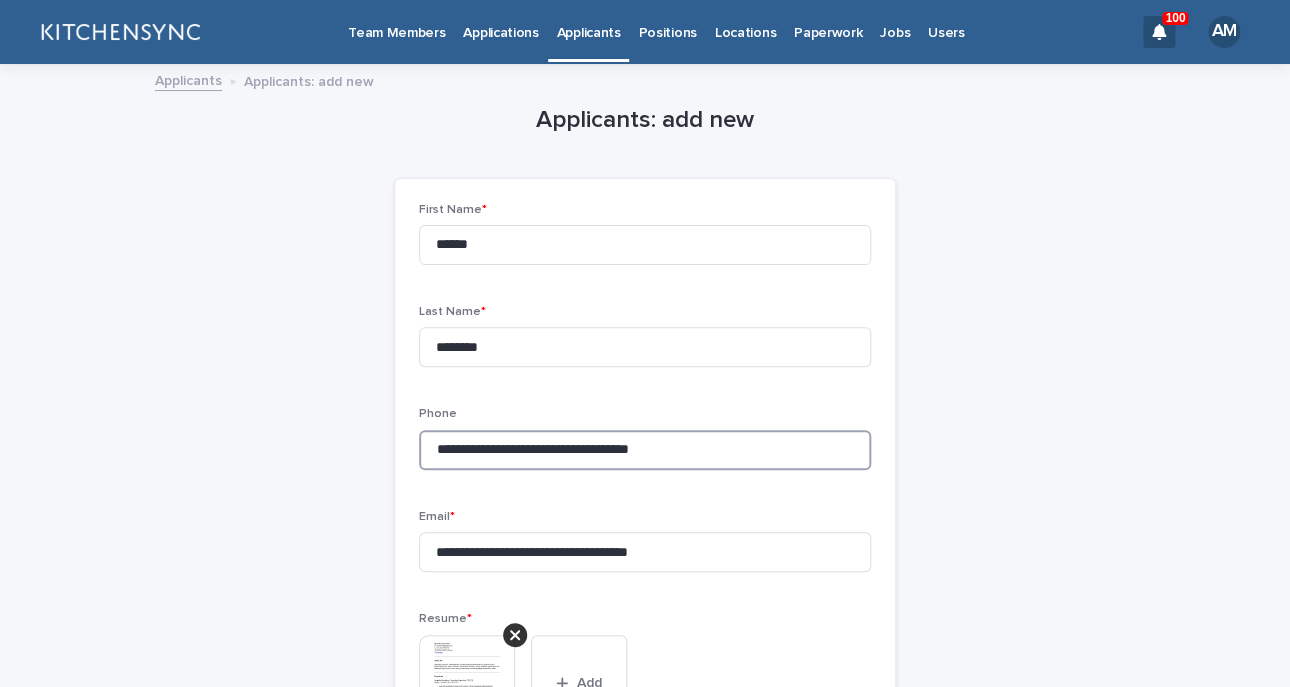 click on "**********" at bounding box center (645, 450) 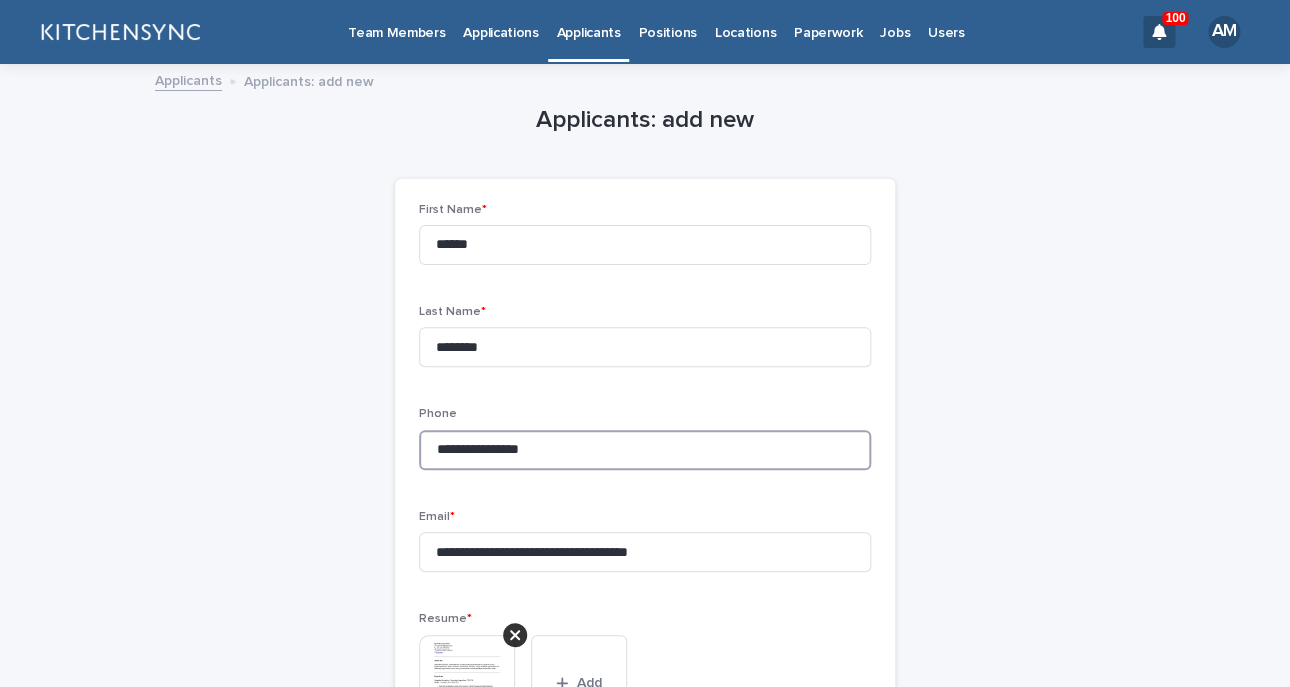 click on "**********" at bounding box center [645, 450] 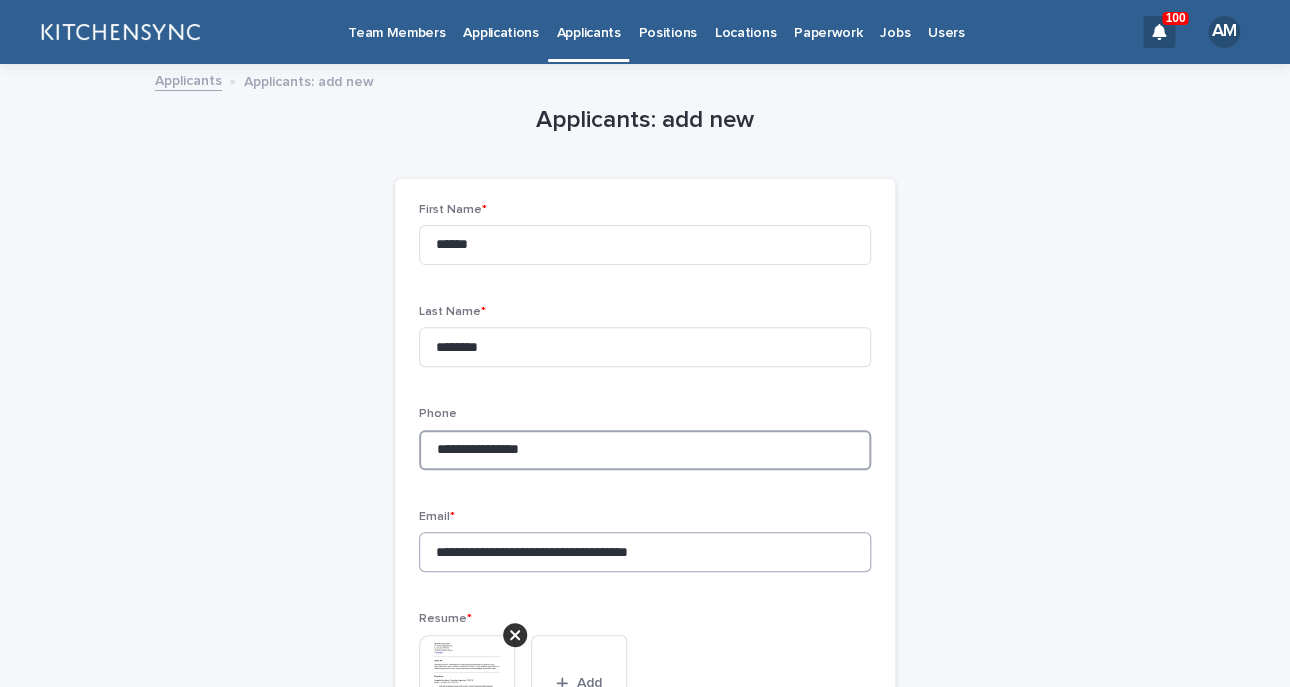 type on "**********" 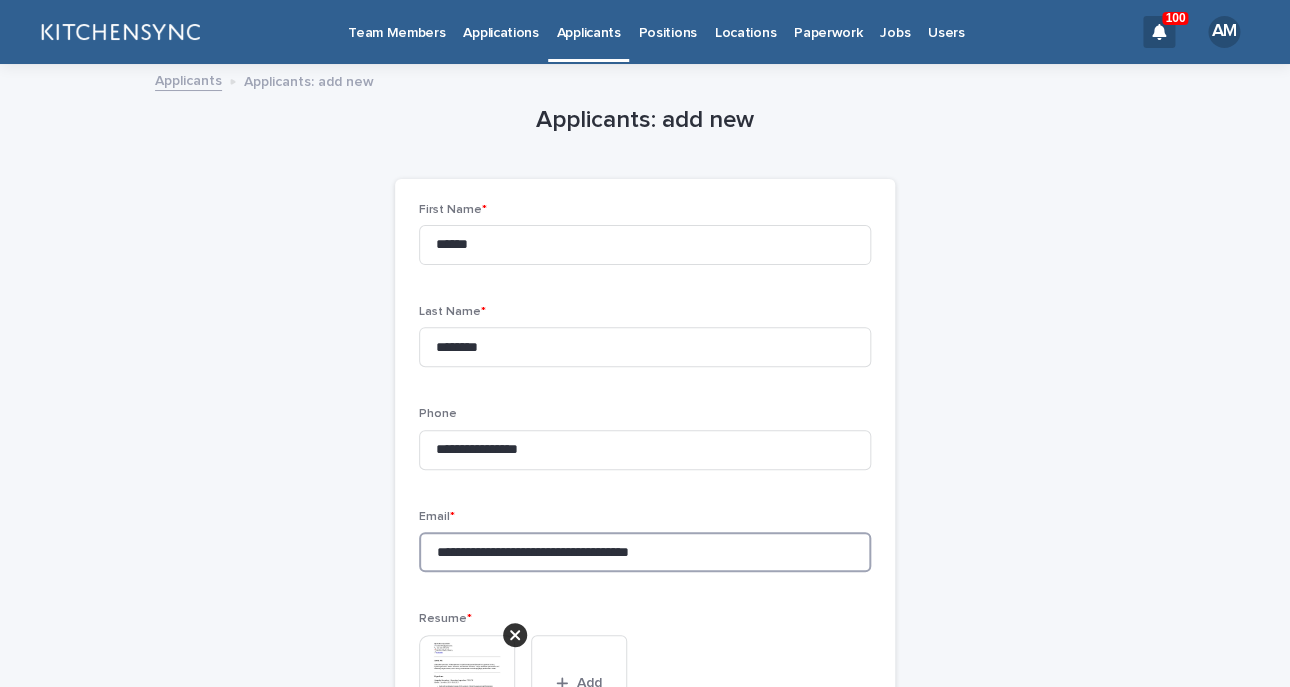 drag, startPoint x: 576, startPoint y: 556, endPoint x: 908, endPoint y: 584, distance: 333.17862 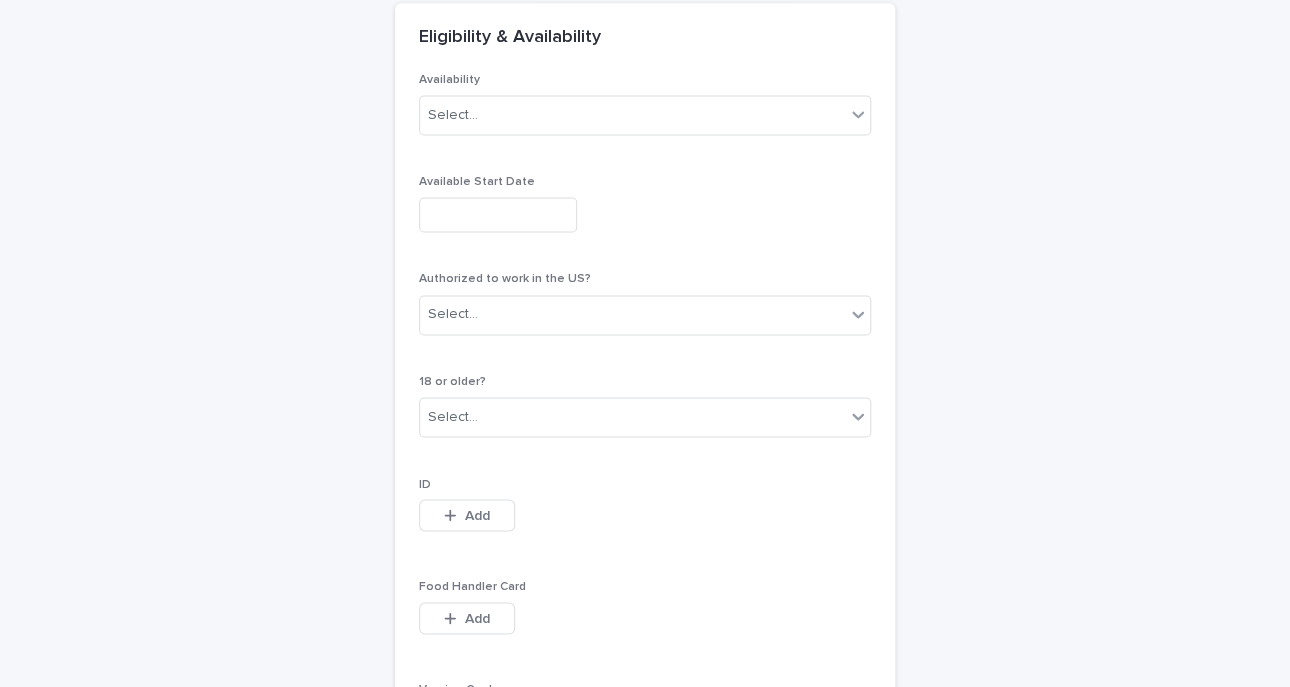 scroll, scrollTop: 1147, scrollLeft: 0, axis: vertical 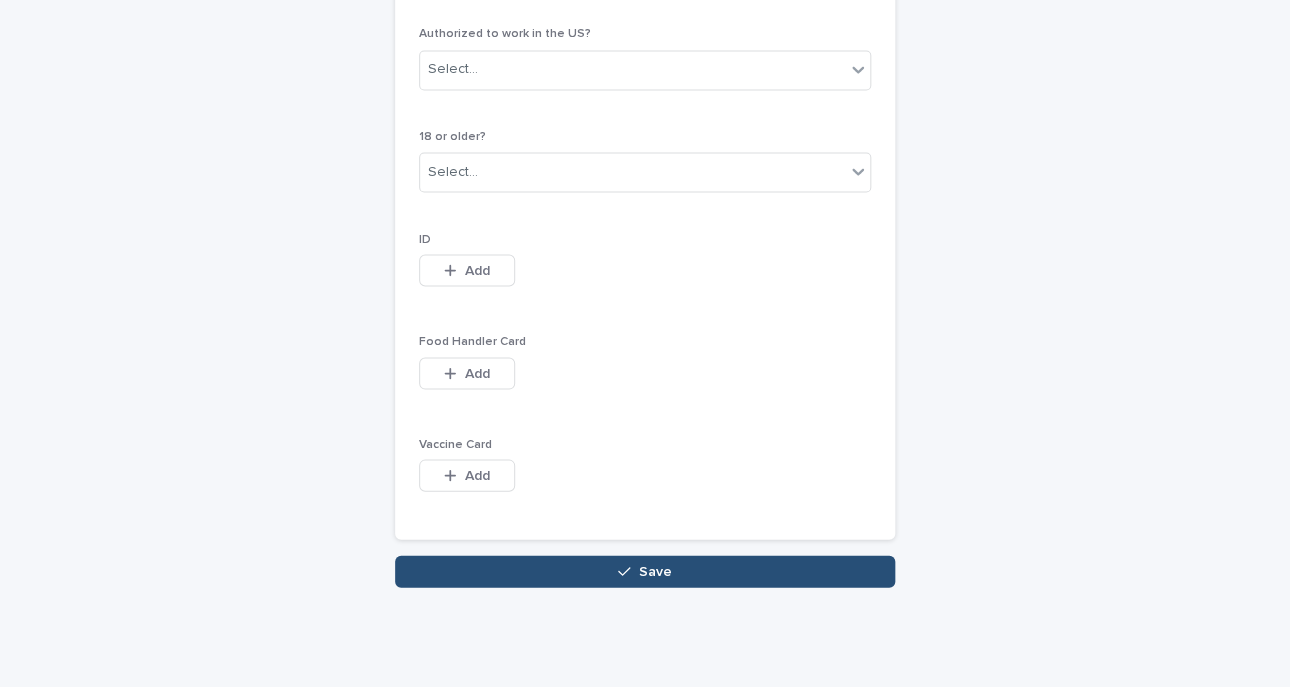 type on "**********" 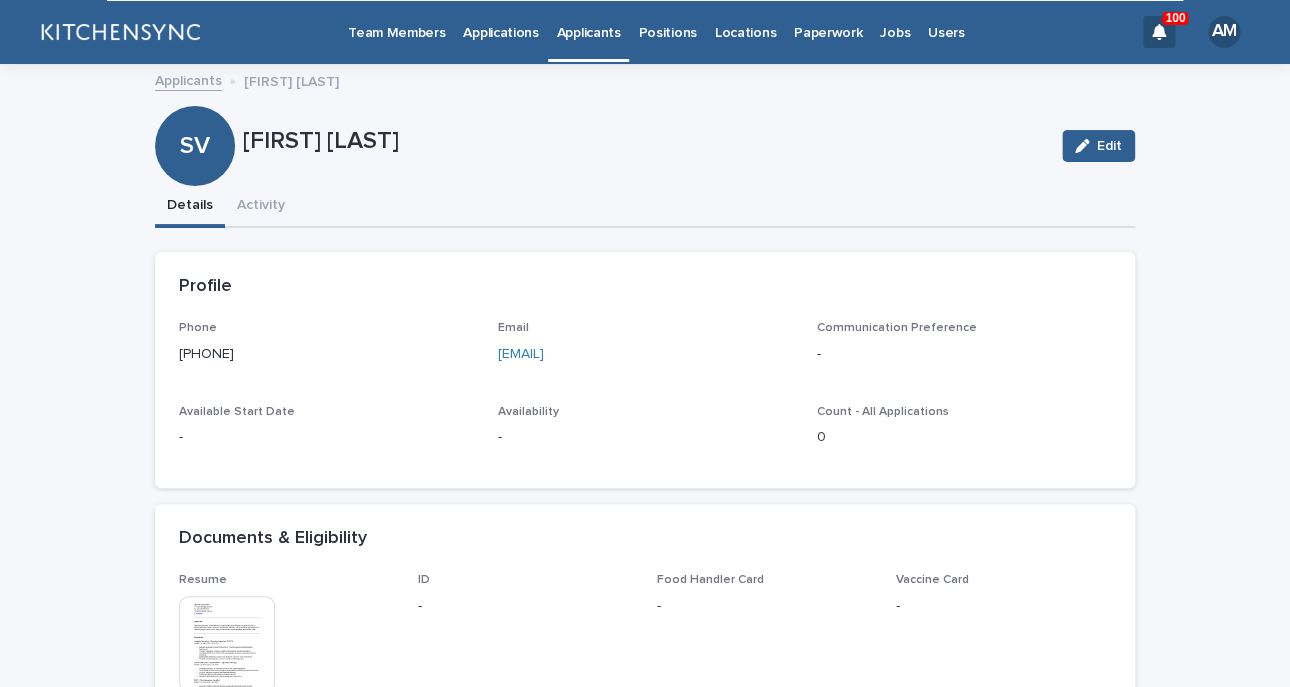 scroll, scrollTop: 590, scrollLeft: 0, axis: vertical 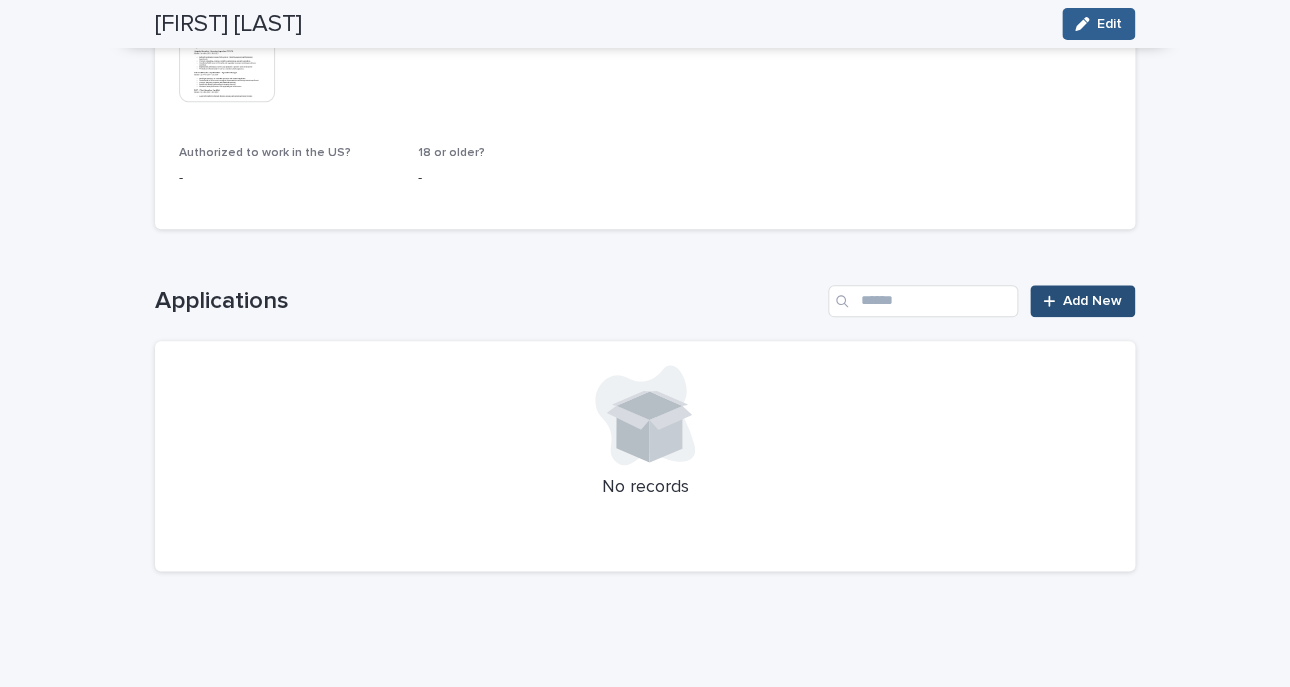 click on "Add New" at bounding box center (1092, 301) 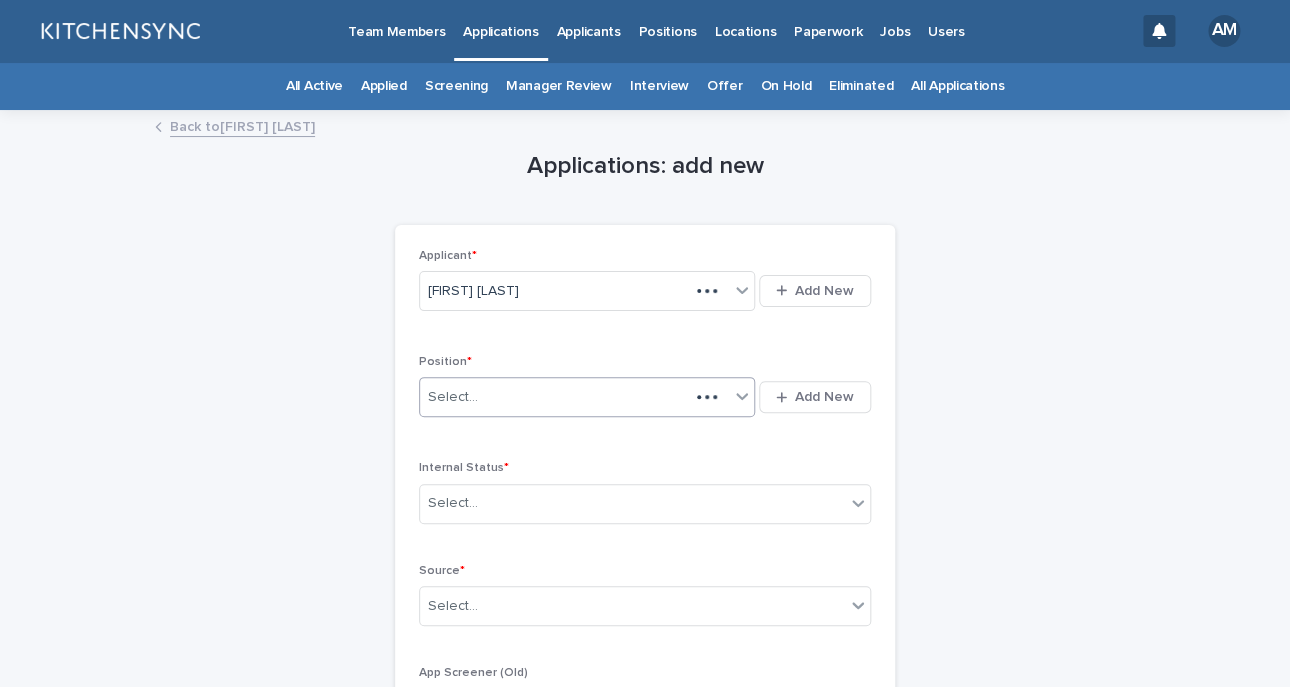 scroll, scrollTop: 0, scrollLeft: 0, axis: both 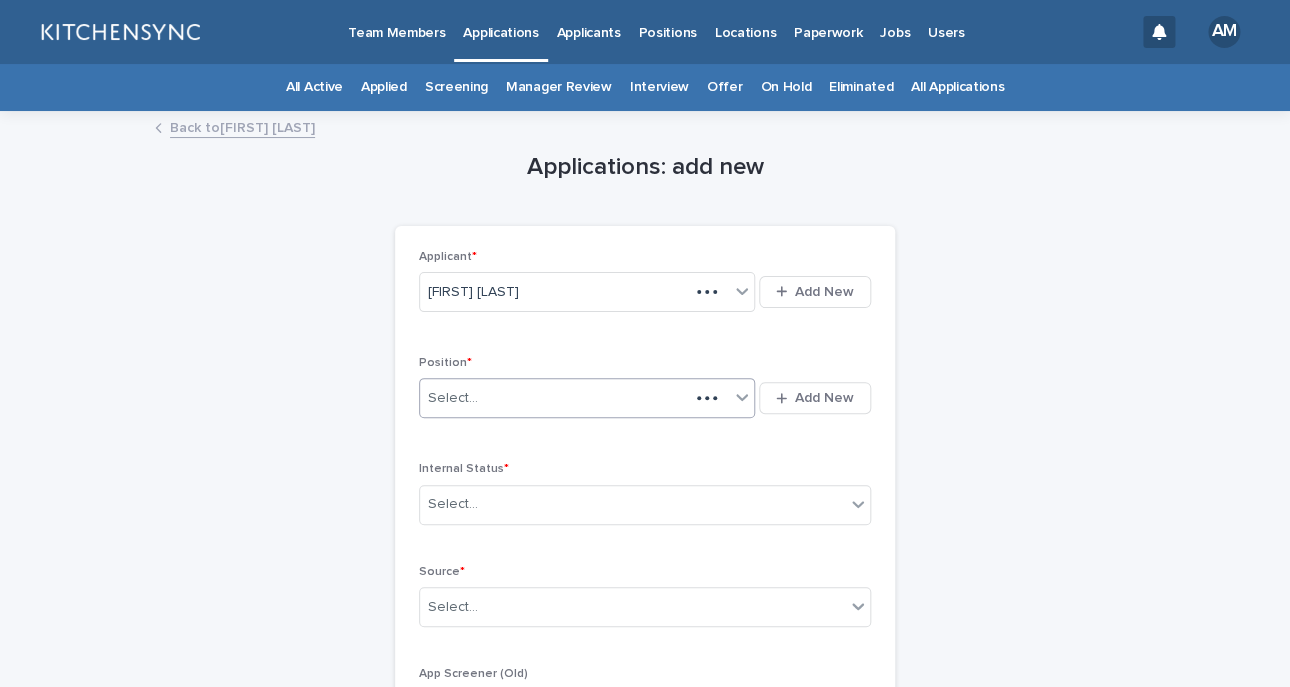 click on "Select..." at bounding box center [587, 398] 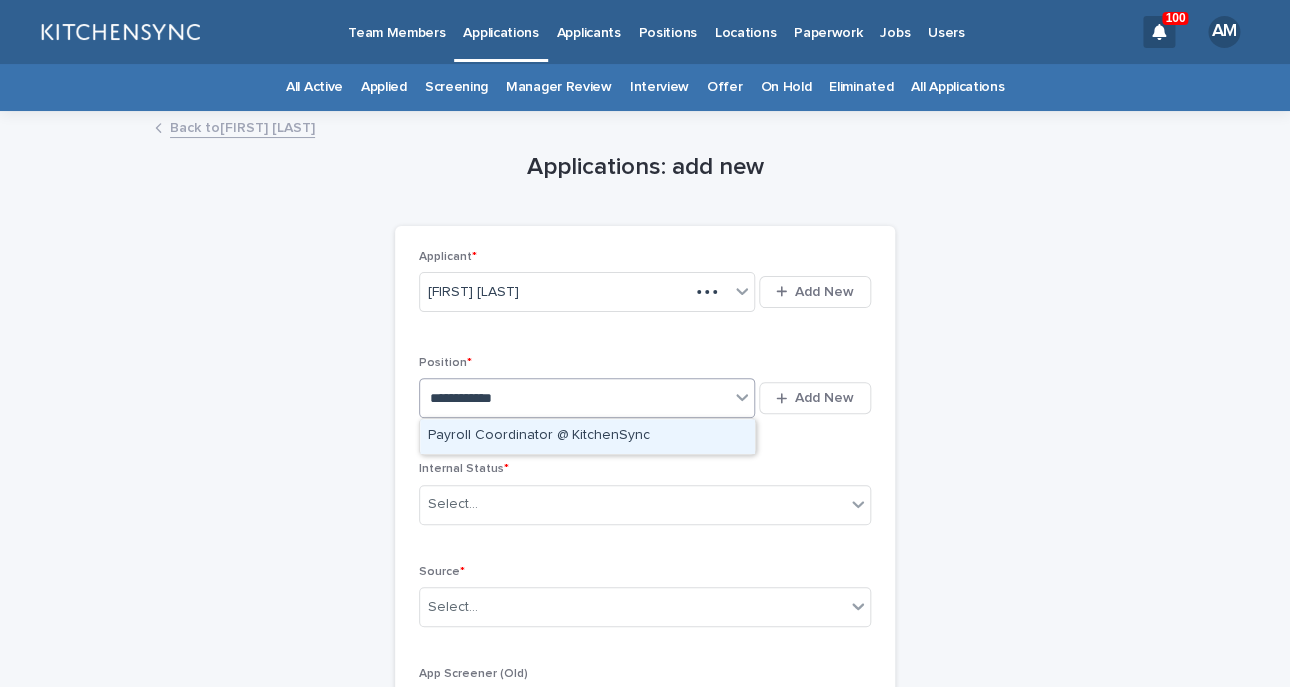 type on "**********" 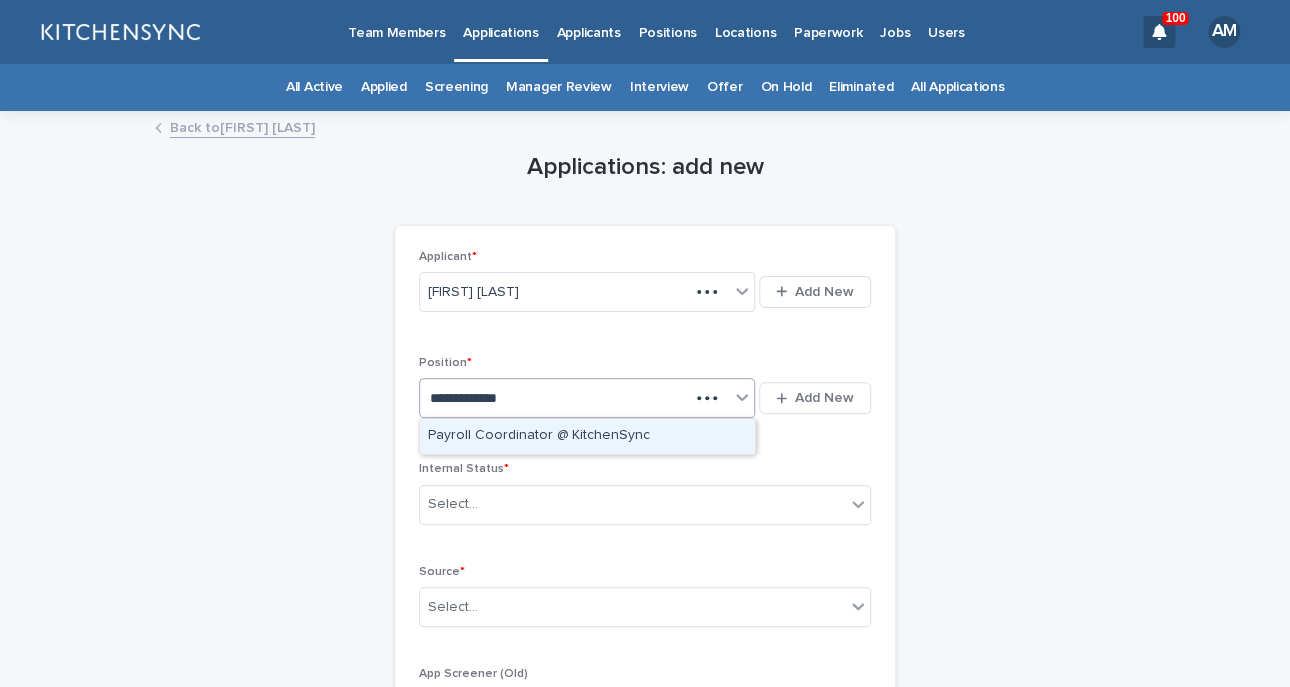 click on "Payroll Coordinator @ KitchenSync" at bounding box center (587, 436) 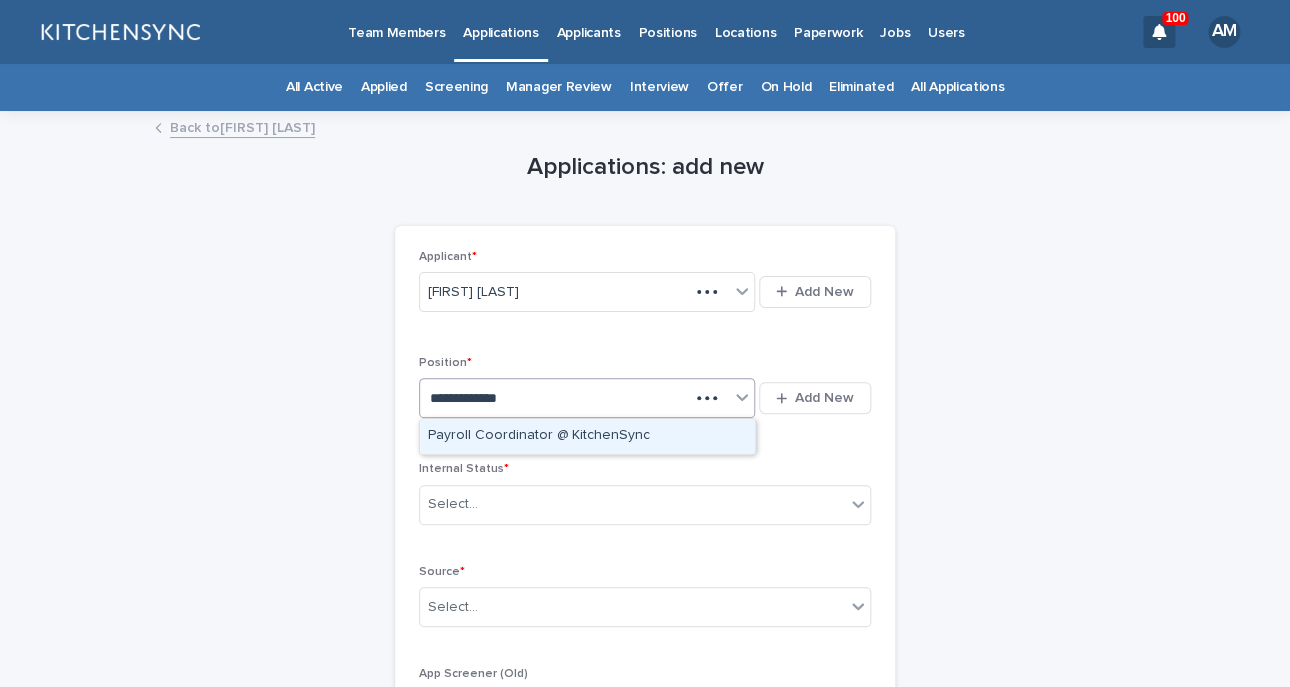type 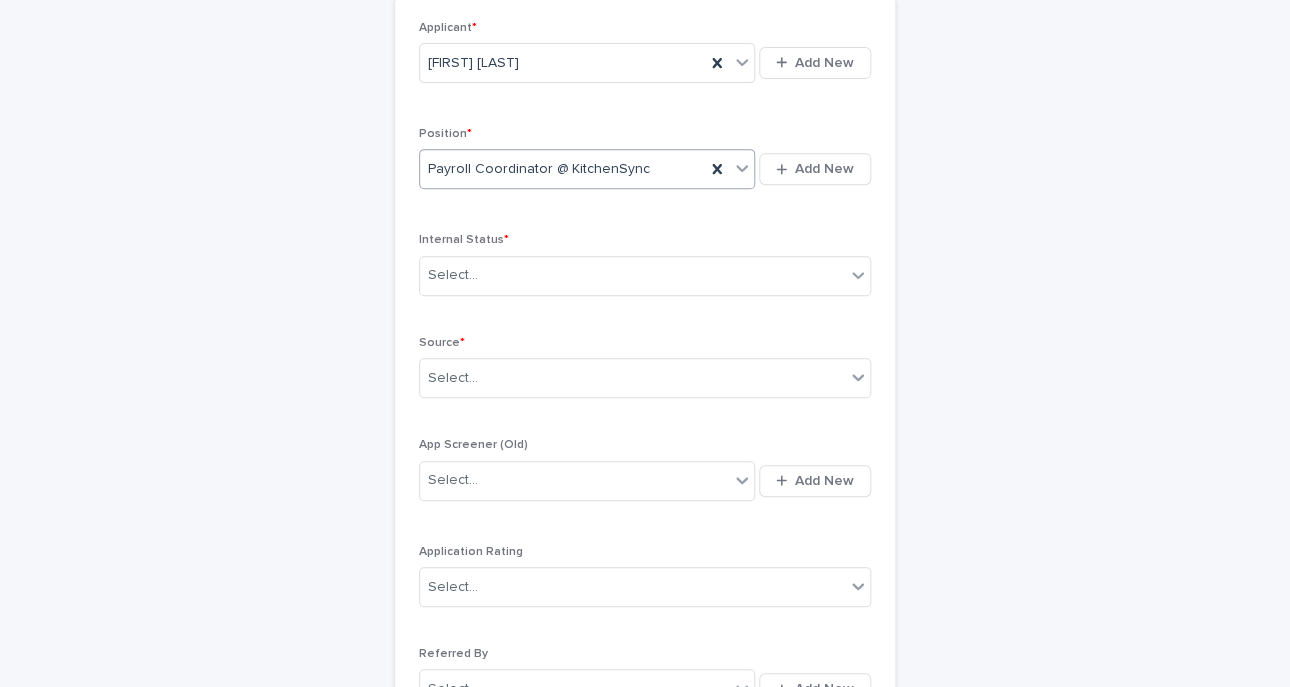 scroll, scrollTop: 240, scrollLeft: 0, axis: vertical 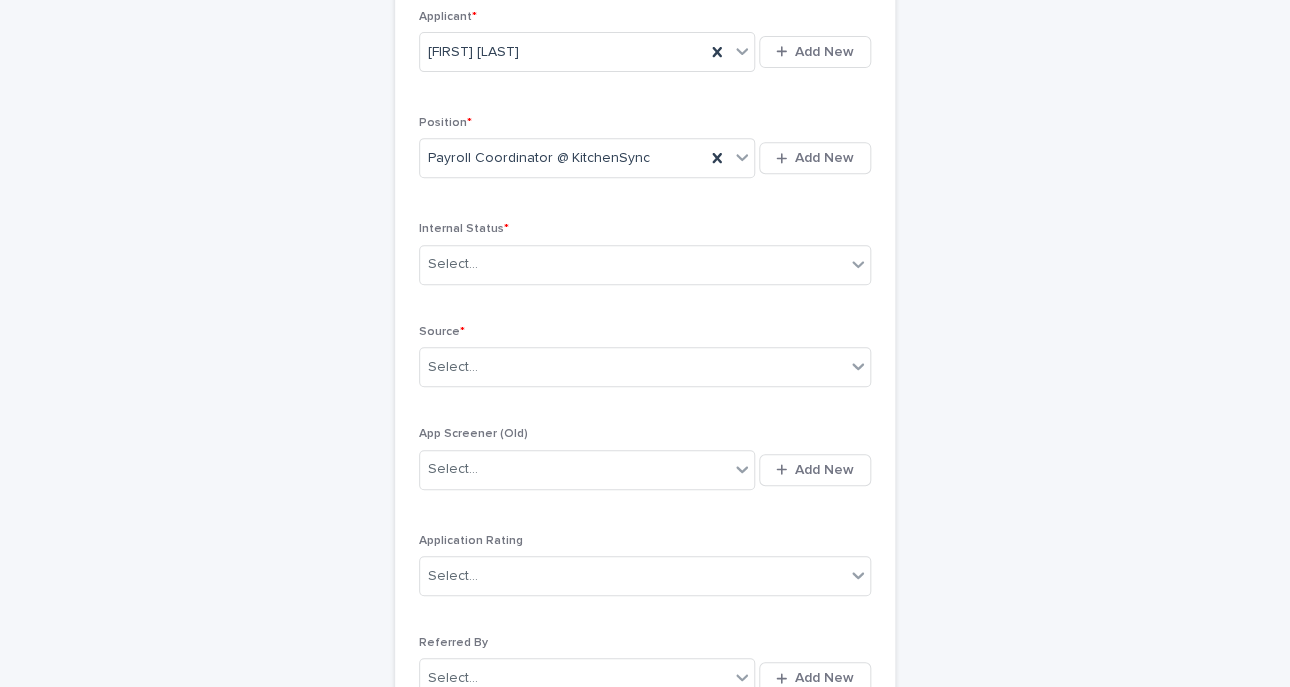 click on "Internal Status *" at bounding box center [464, 229] 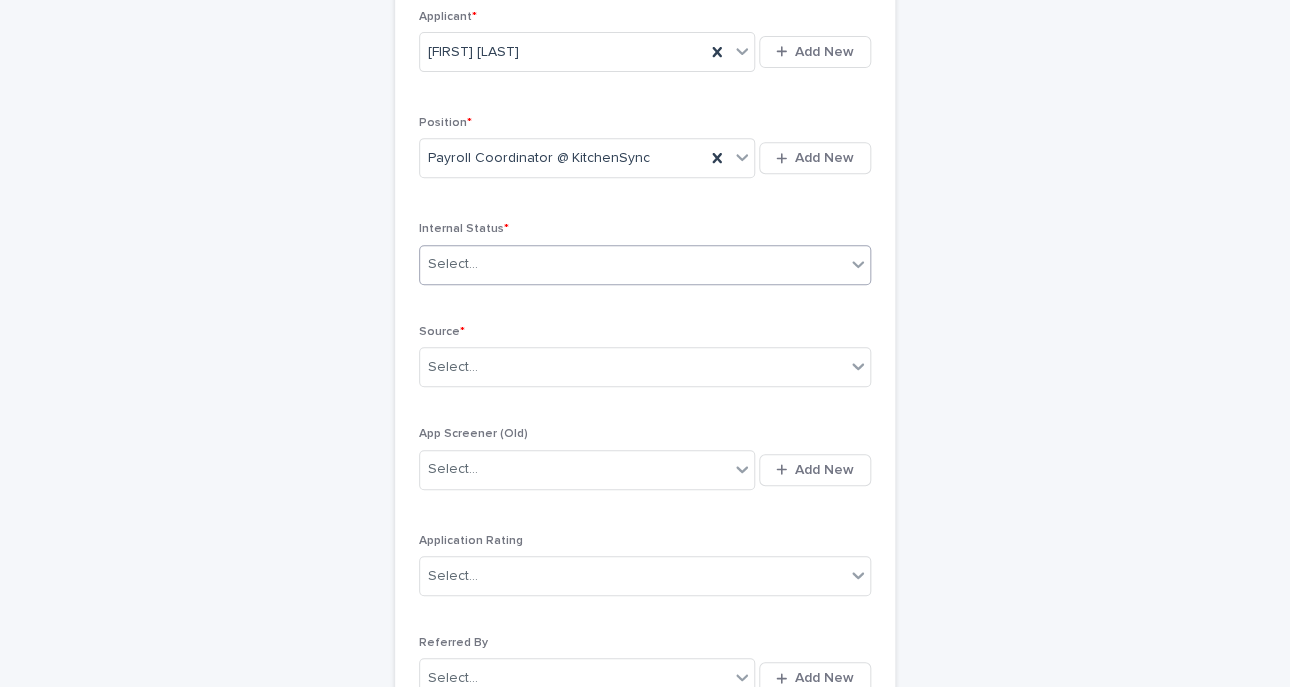 click on "Select..." at bounding box center (453, 264) 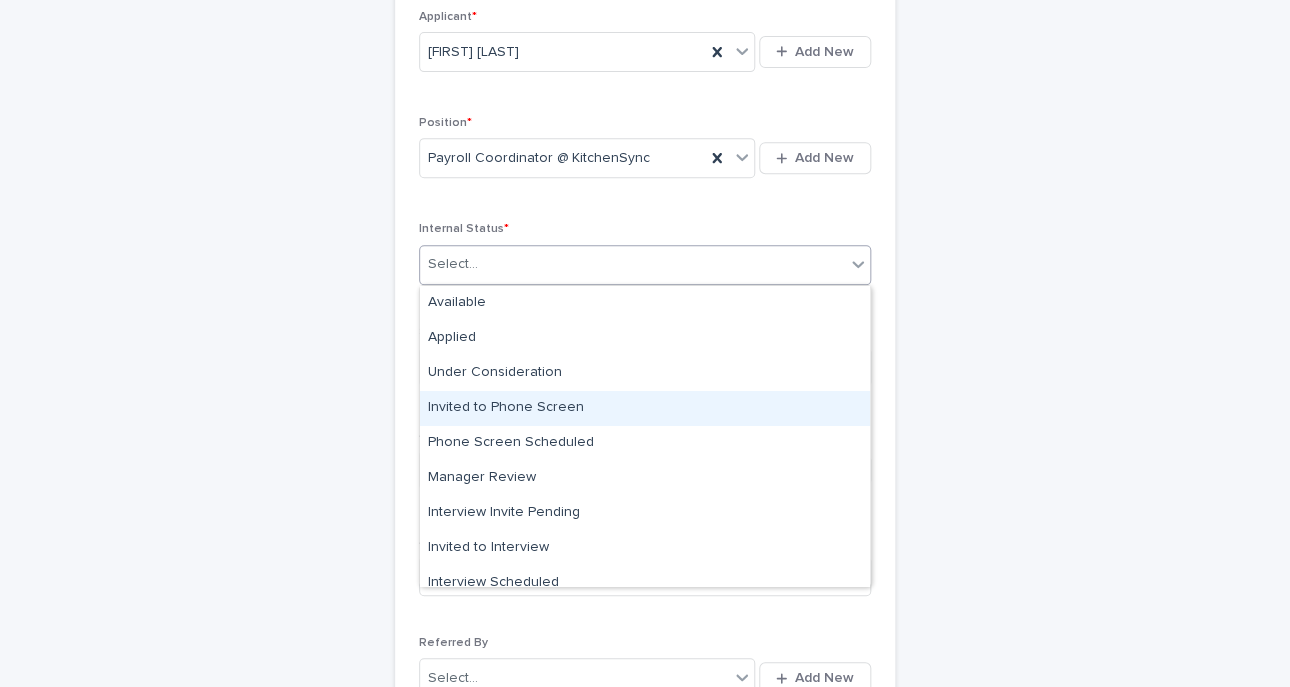 click on "Invited to Phone Screen" at bounding box center [645, 408] 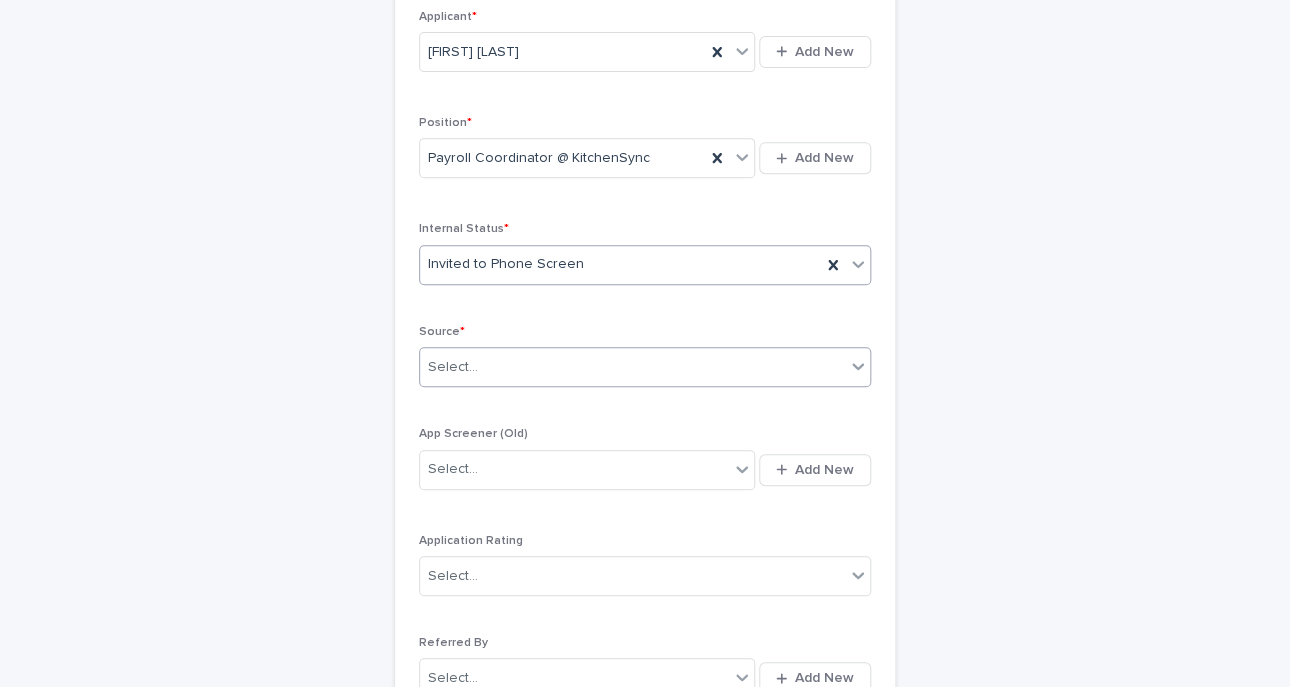 click at bounding box center [481, 367] 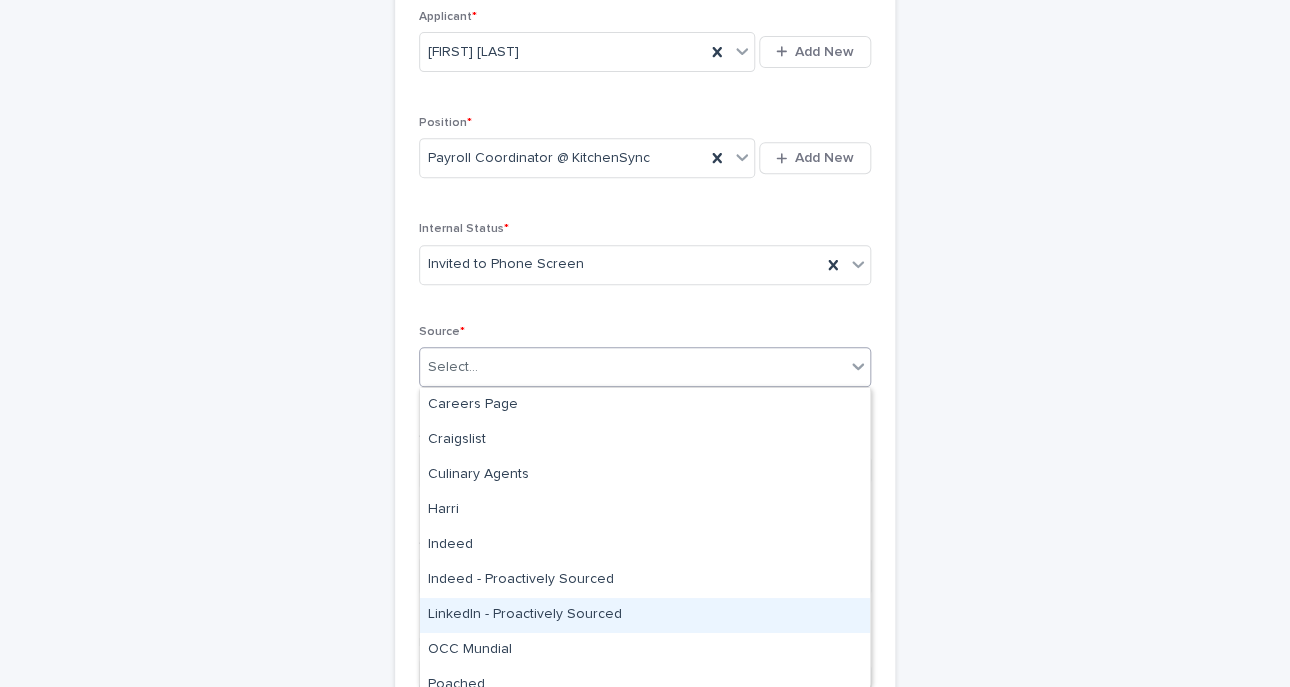 click on "LinkedIn - Proactively Sourced" at bounding box center (645, 615) 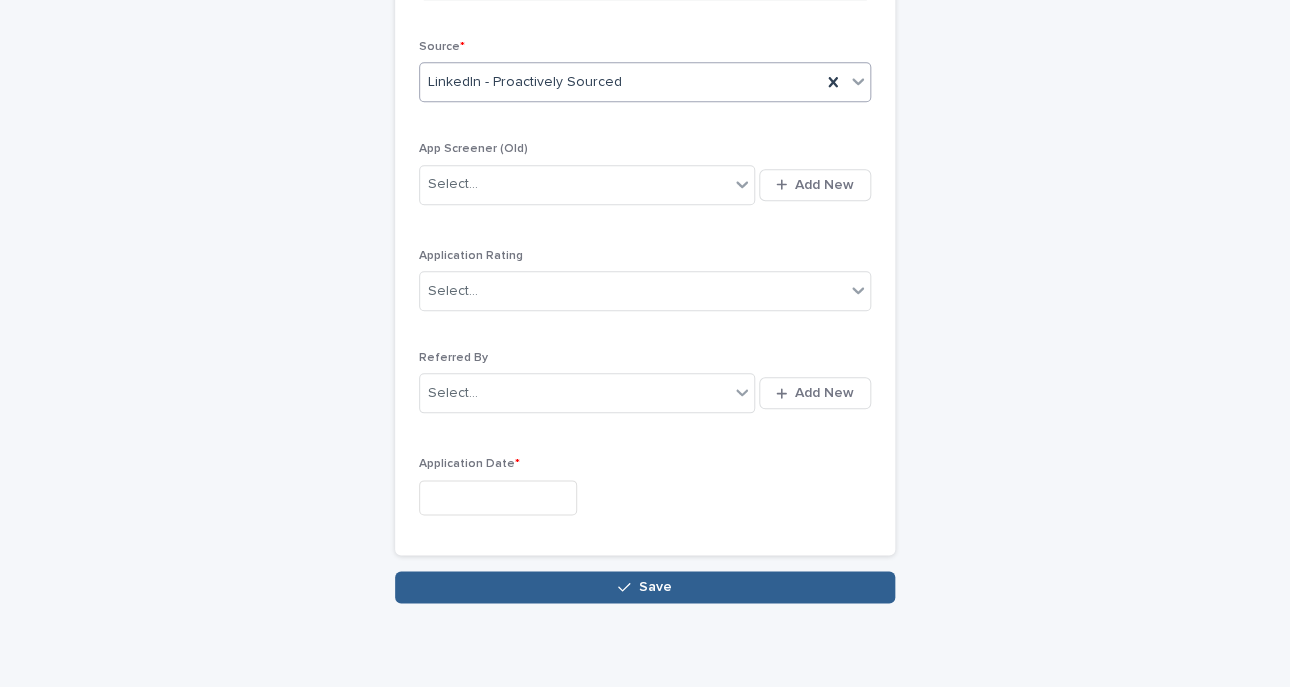 scroll, scrollTop: 541, scrollLeft: 0, axis: vertical 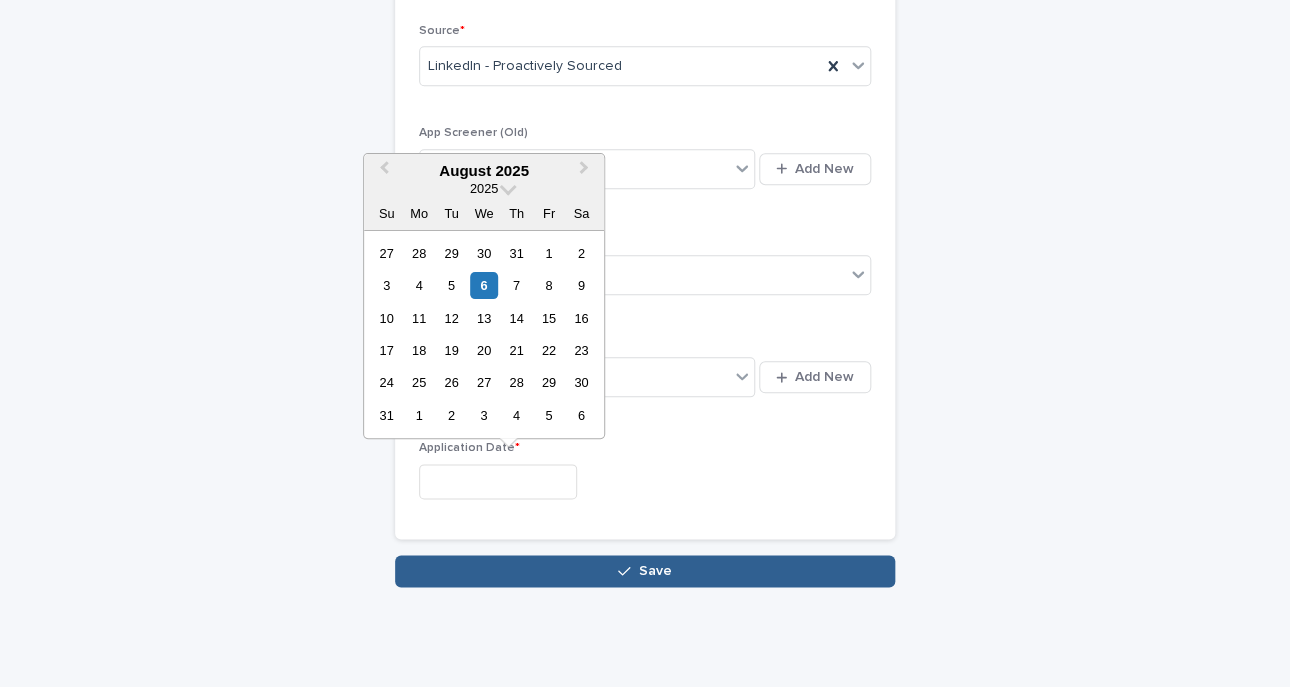 click at bounding box center (498, 481) 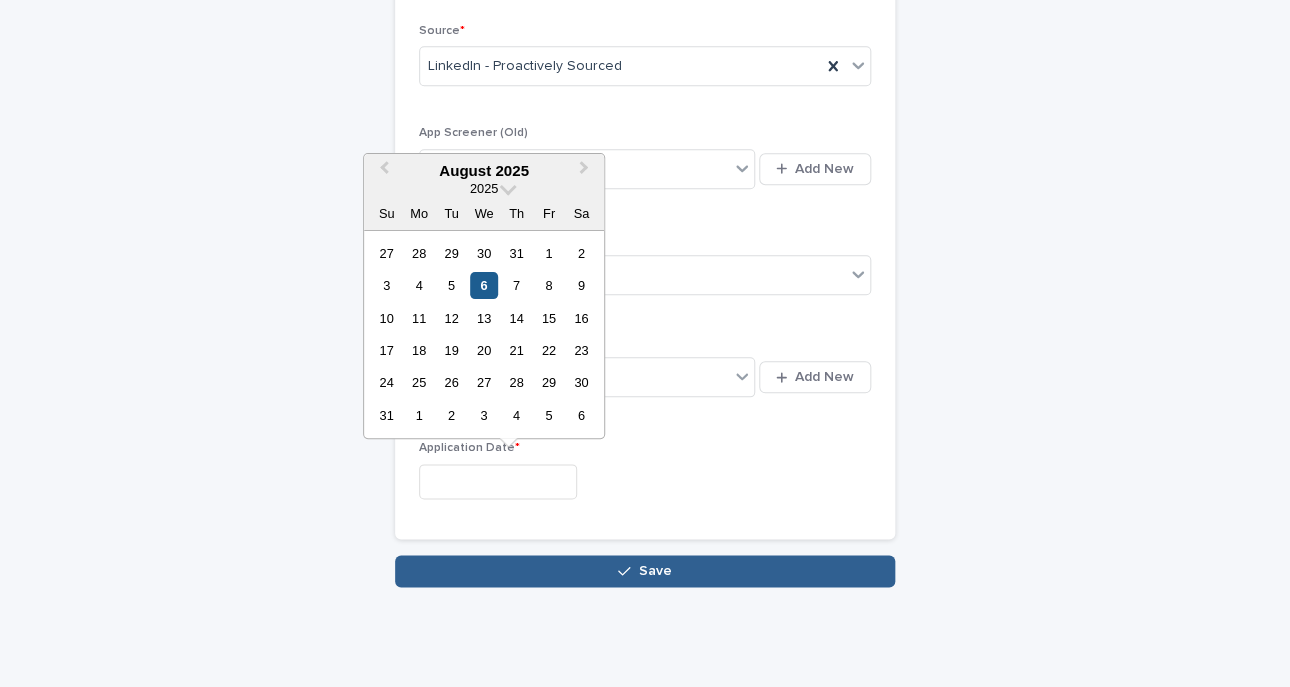 click on "6" at bounding box center (483, 285) 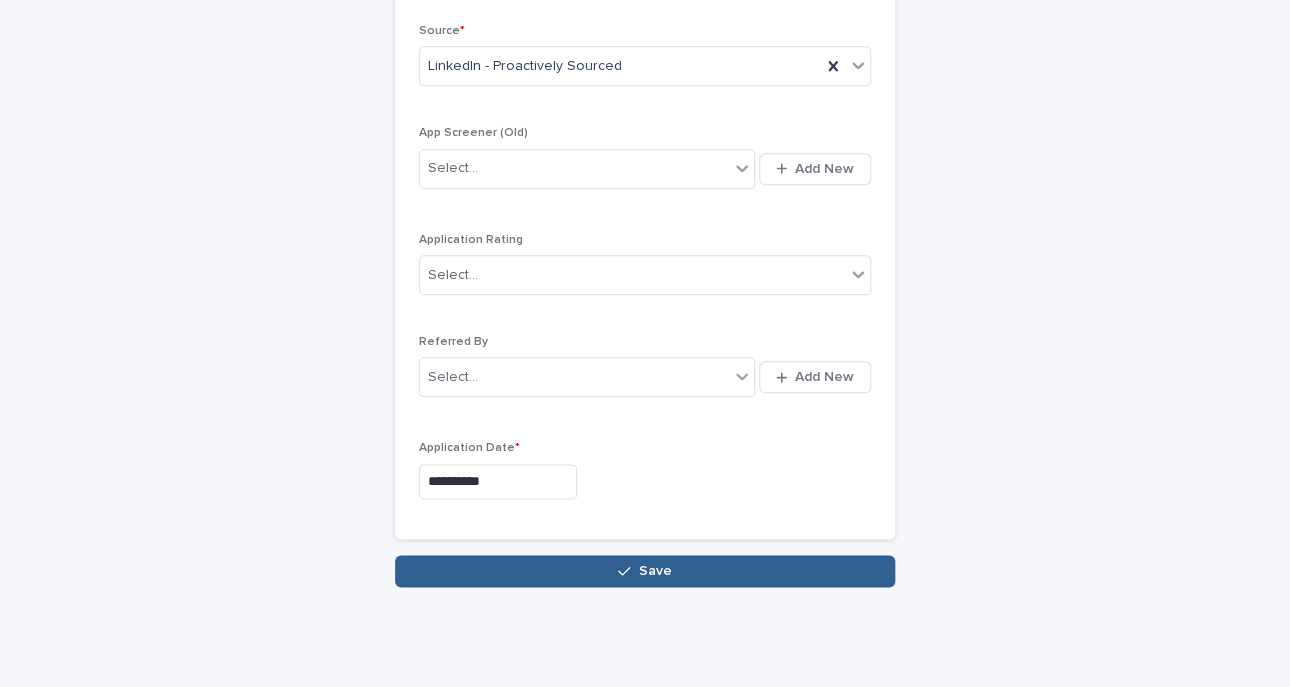 click on "**********" at bounding box center (645, 120) 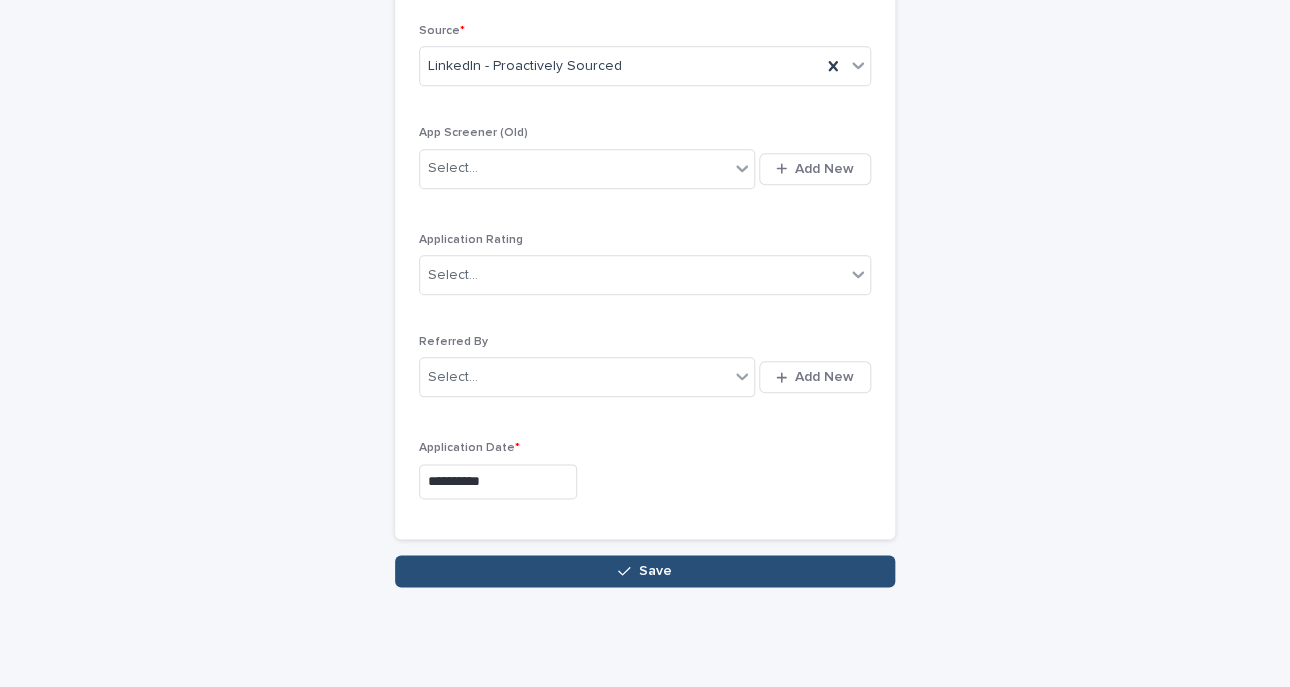 click on "Save" at bounding box center (645, 571) 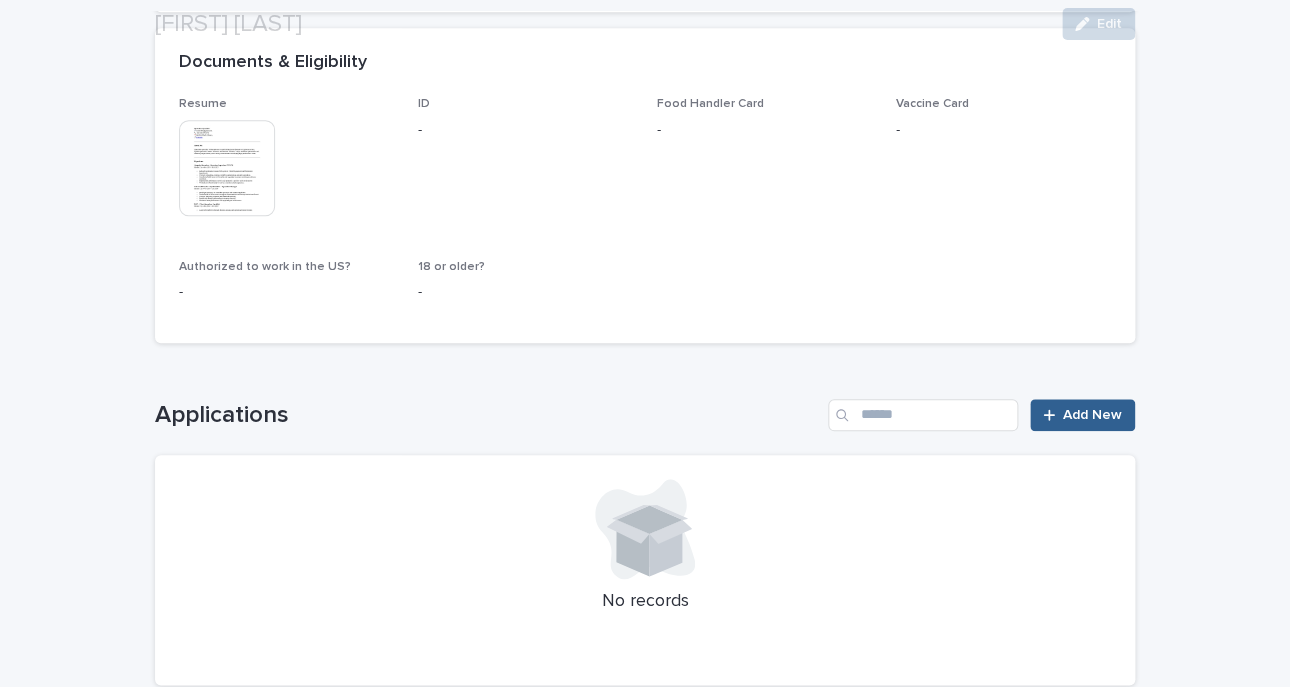 scroll, scrollTop: 590, scrollLeft: 0, axis: vertical 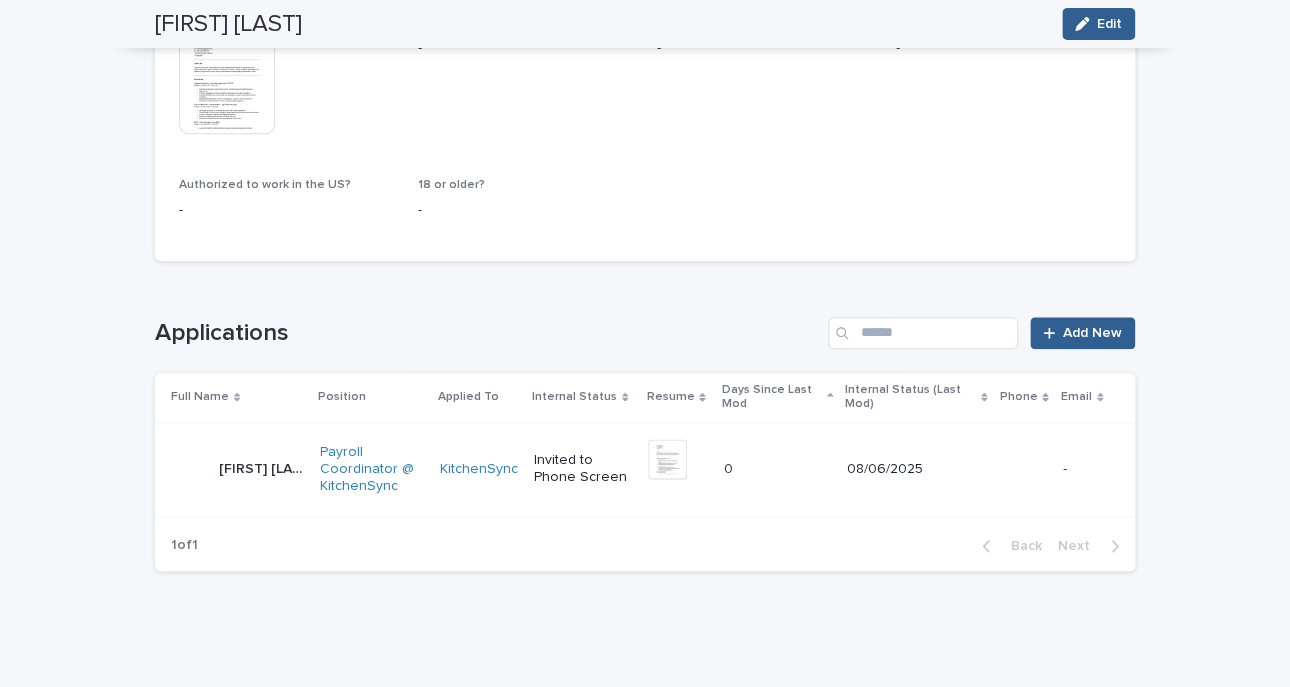 click on "Samuel Valencia Samuel Valencia" at bounding box center (233, 469) 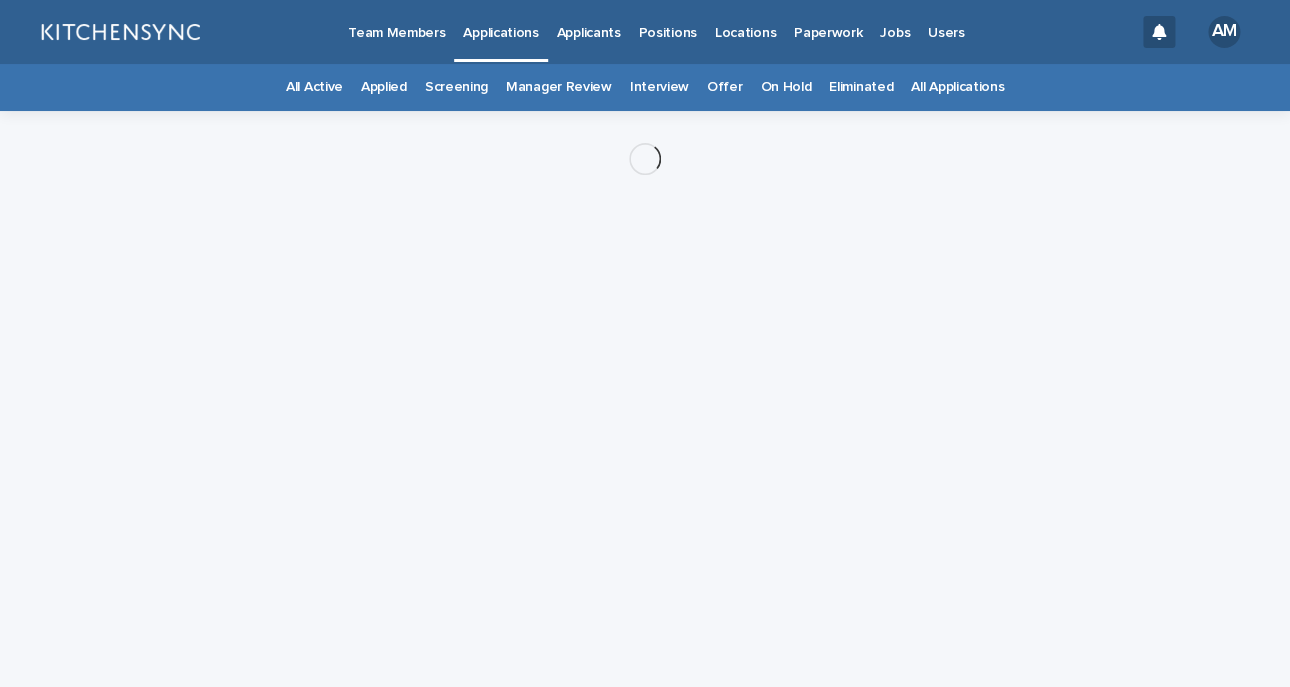 scroll, scrollTop: 0, scrollLeft: 0, axis: both 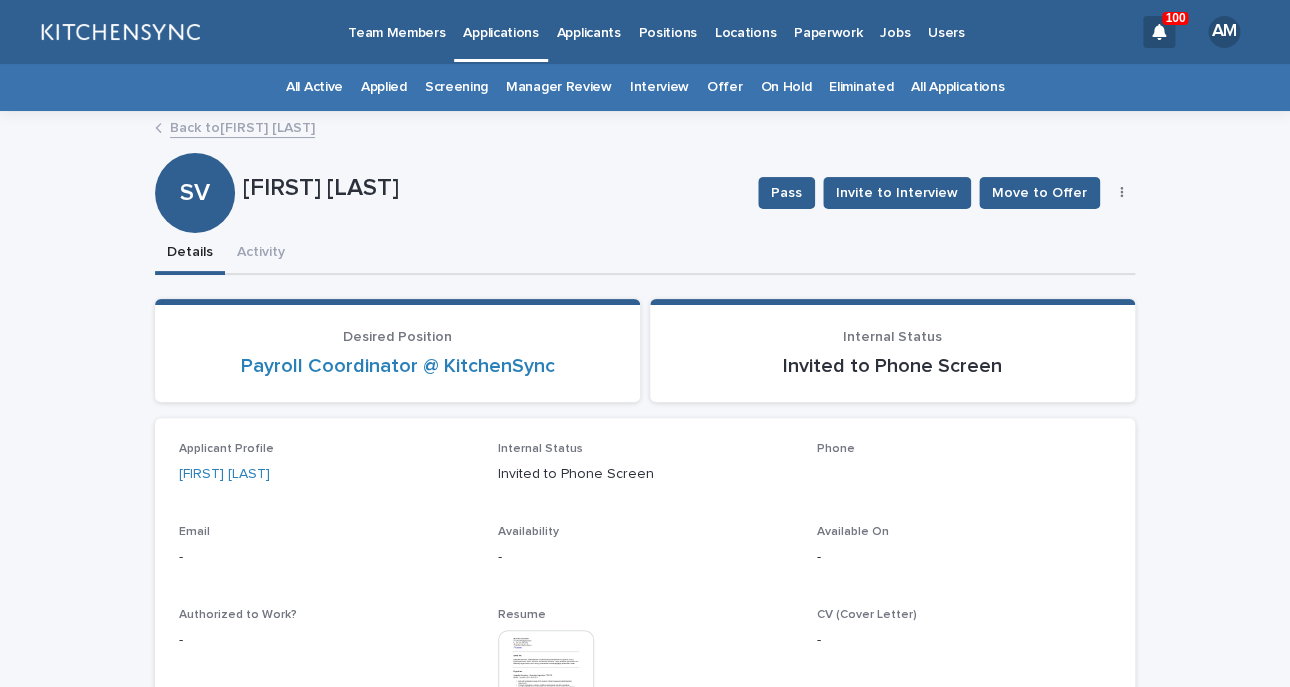 click at bounding box center [1122, 193] 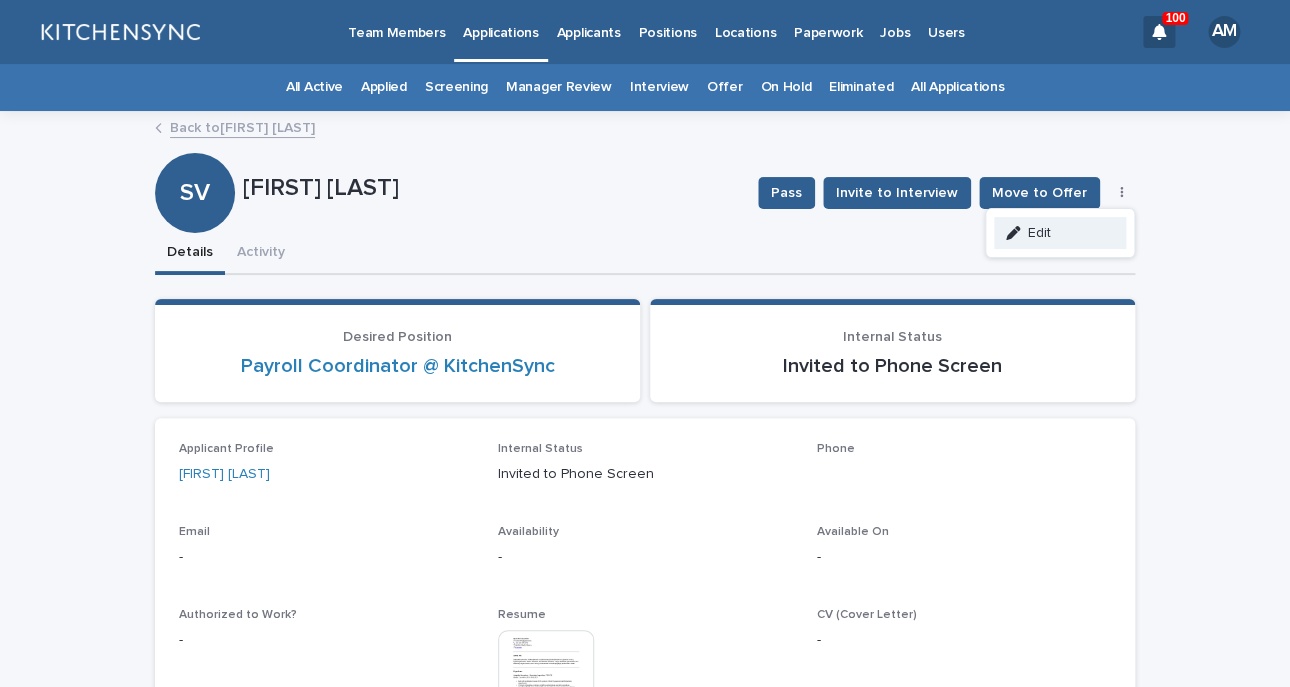 click on "Edit" at bounding box center (1060, 233) 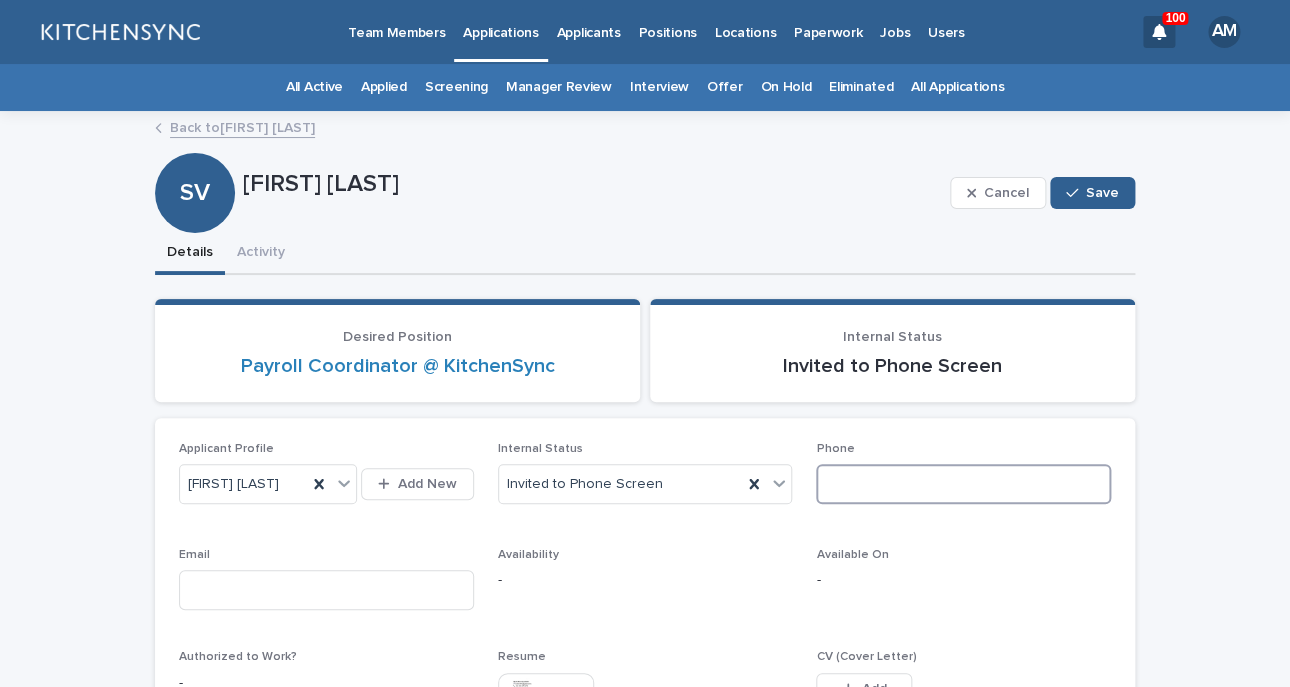 click at bounding box center [963, 484] 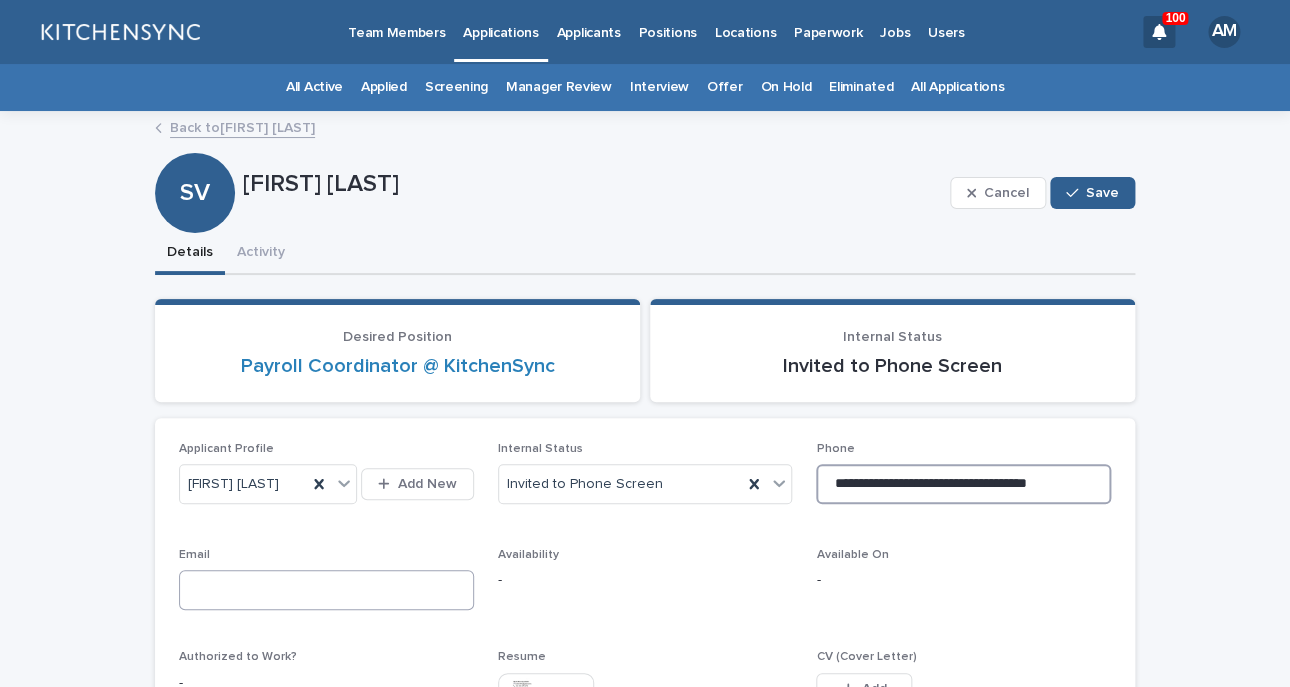 type on "**********" 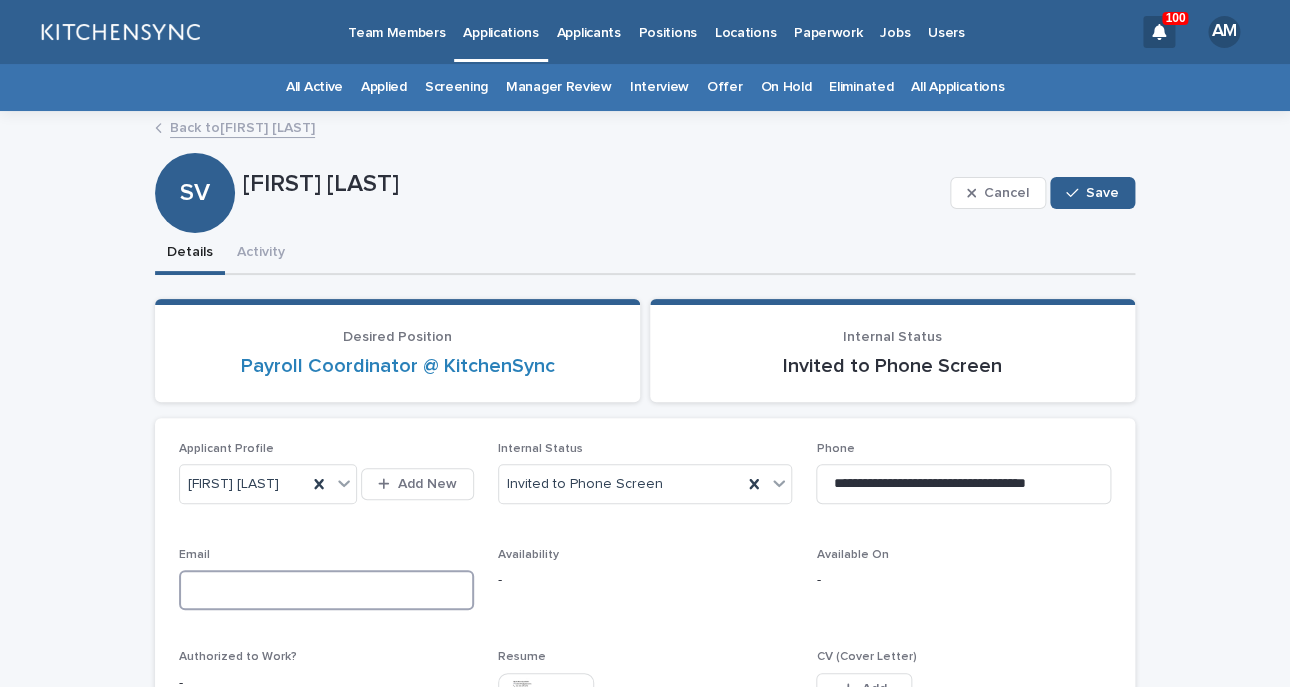 click at bounding box center [326, 590] 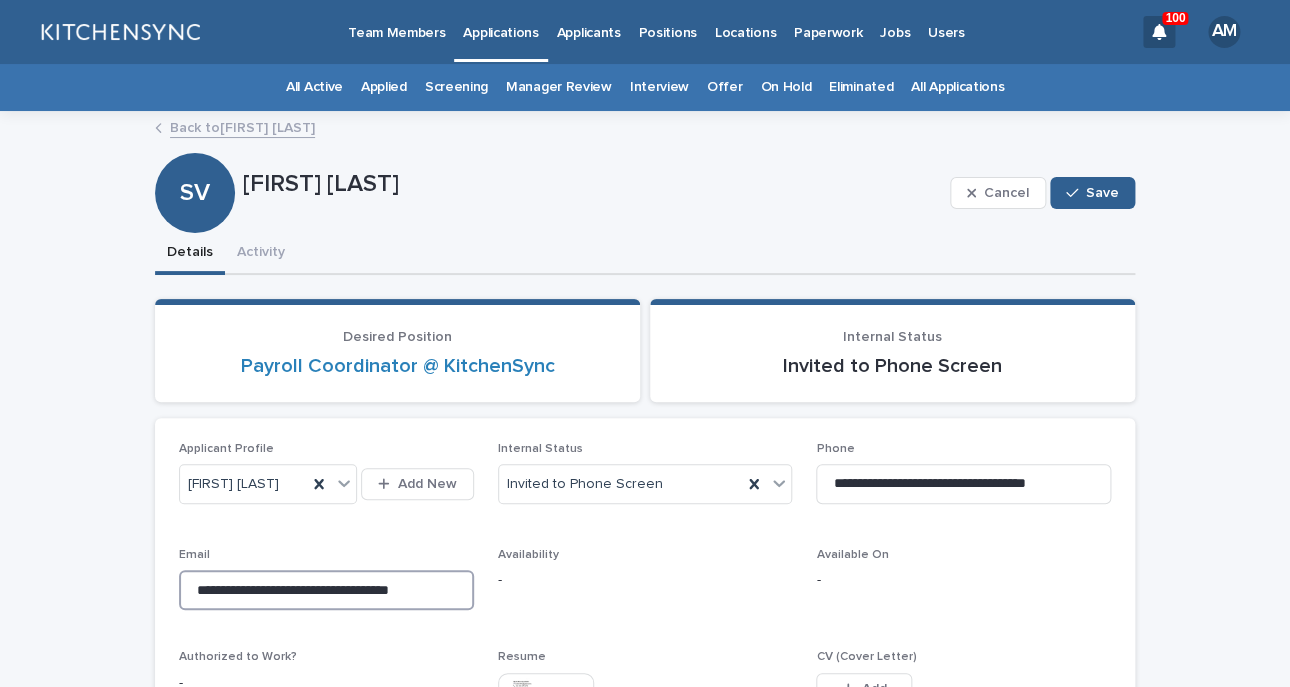 scroll, scrollTop: 0, scrollLeft: 16, axis: horizontal 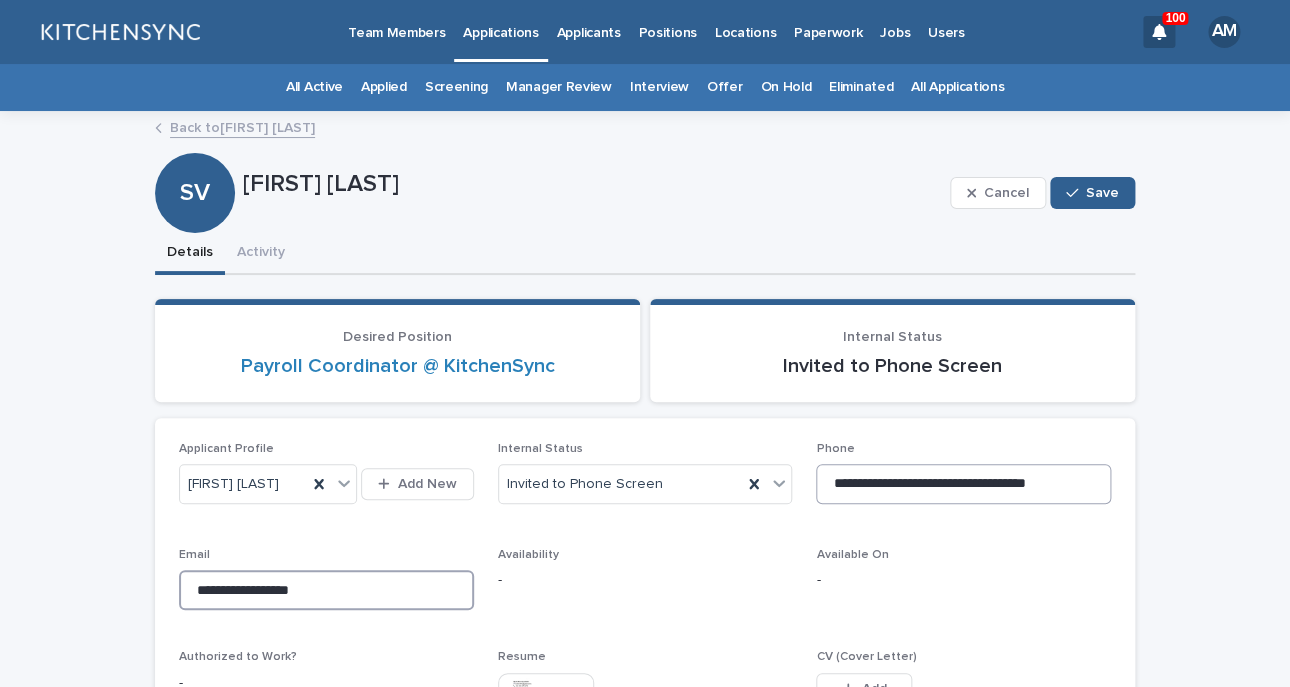 type on "**********" 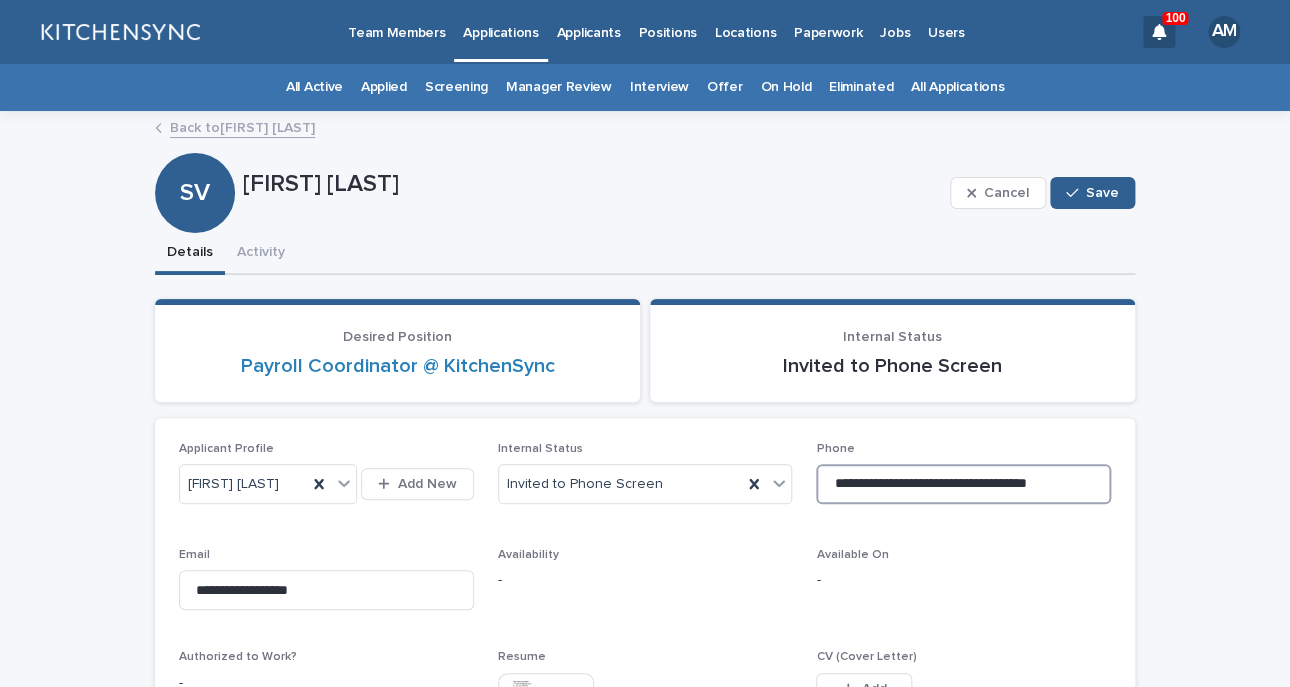 scroll, scrollTop: 0, scrollLeft: 0, axis: both 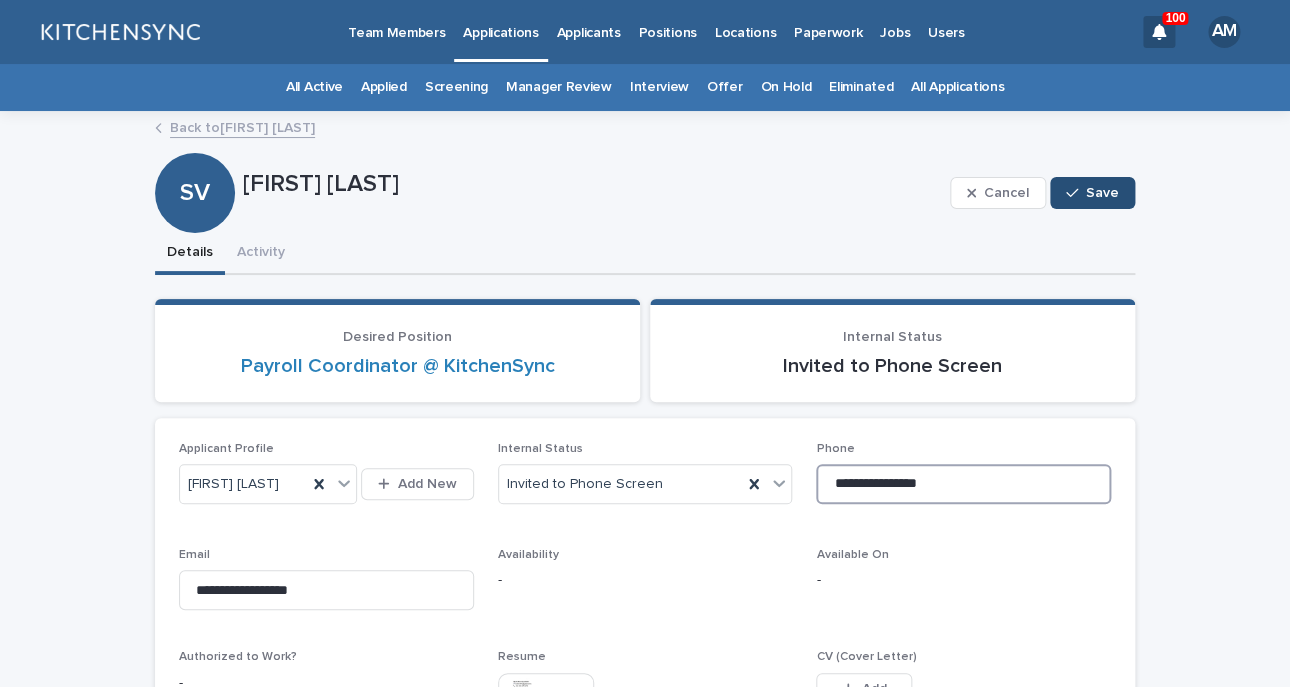 type on "**********" 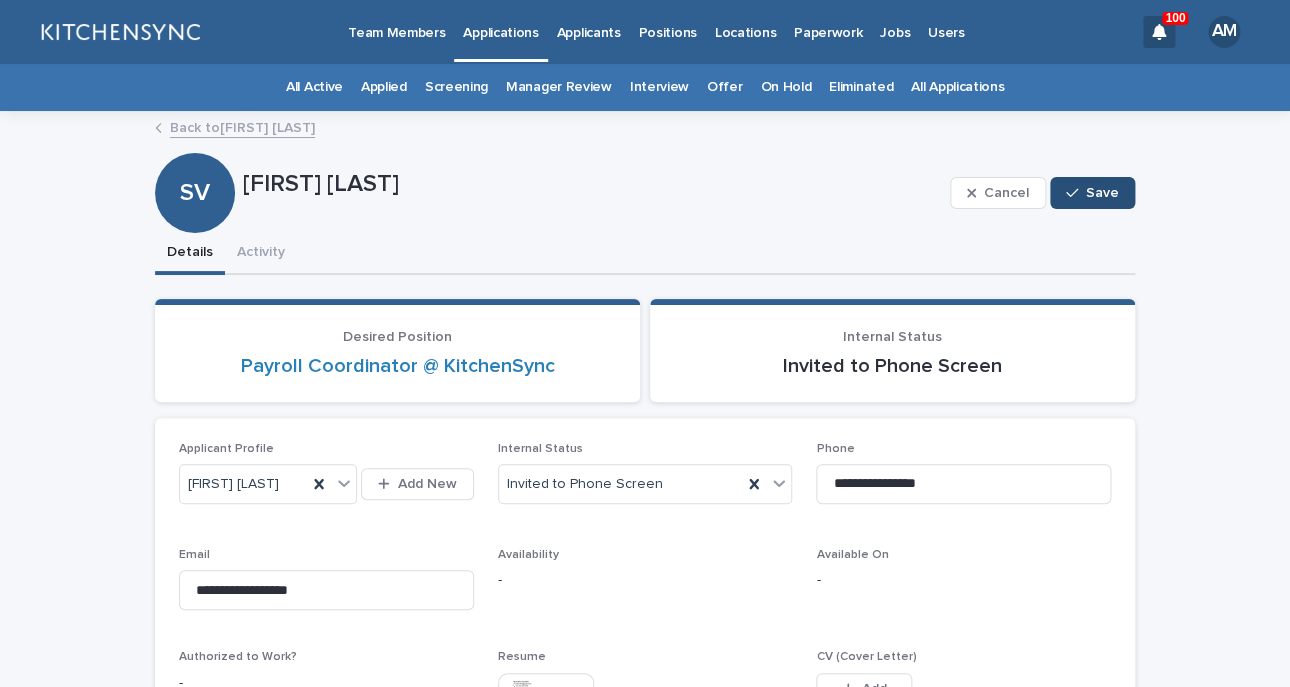 click on "Save" at bounding box center [1092, 193] 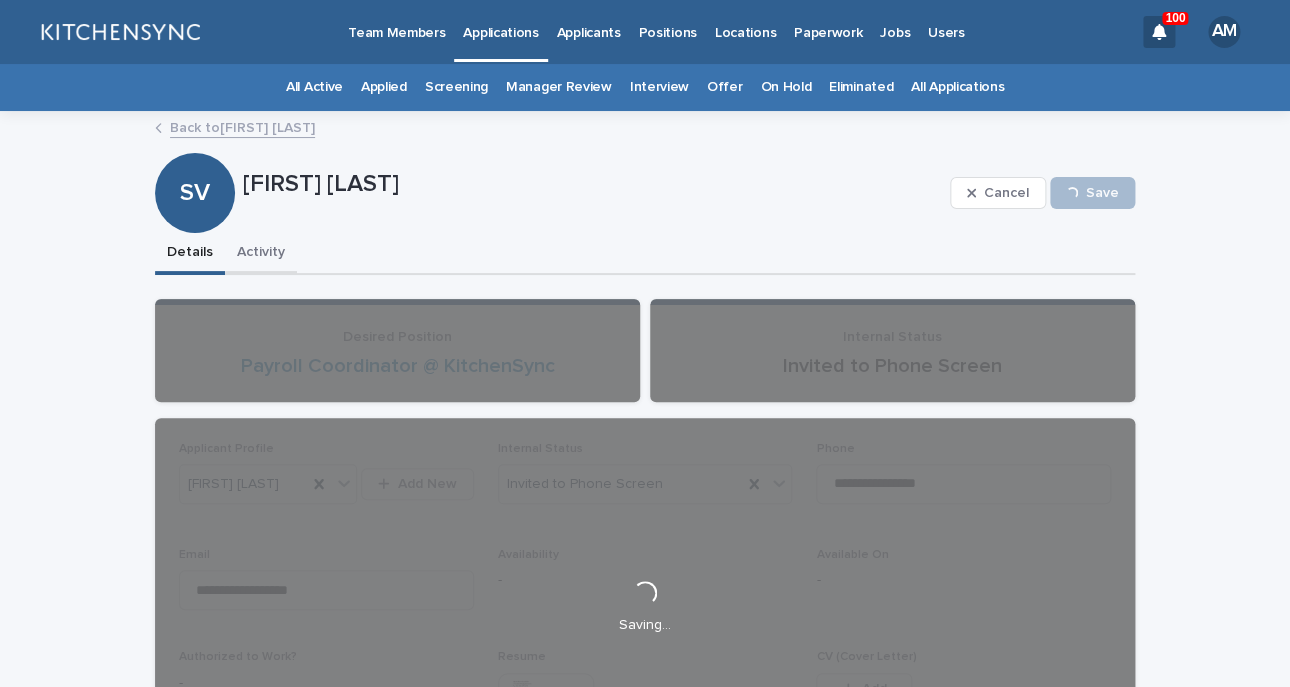 click on "Activity" at bounding box center [261, 254] 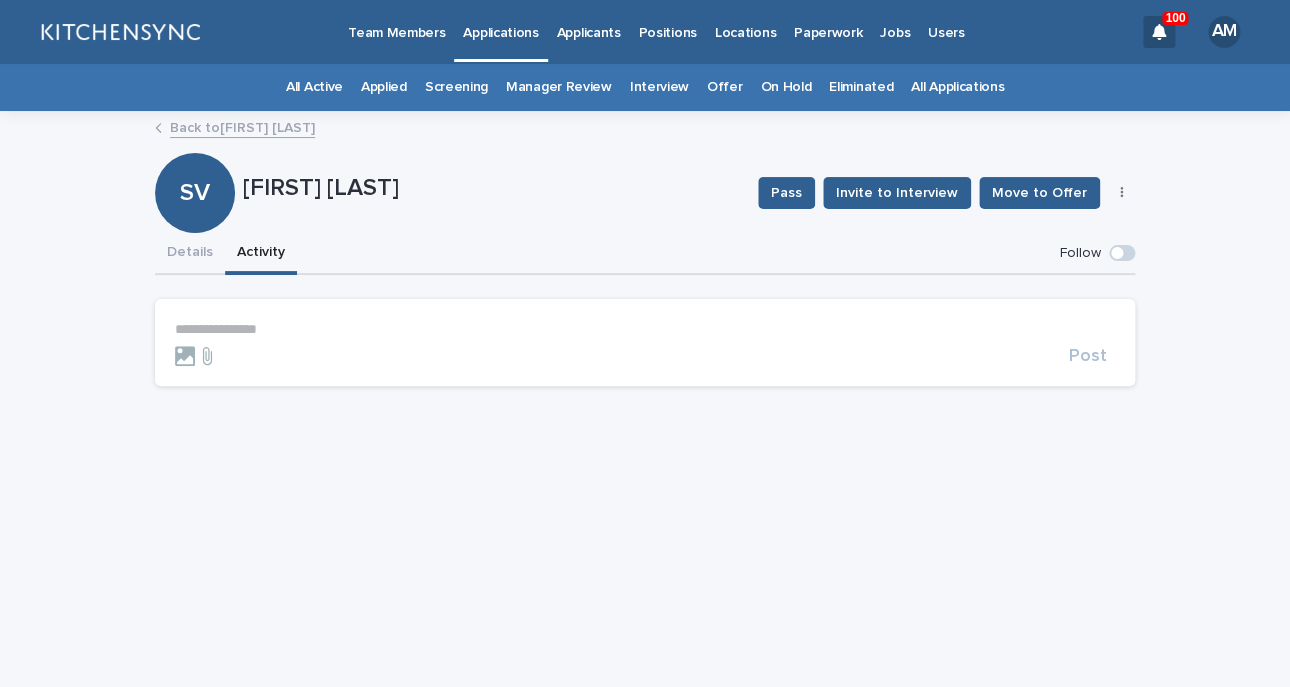 click on "**********" at bounding box center (645, 329) 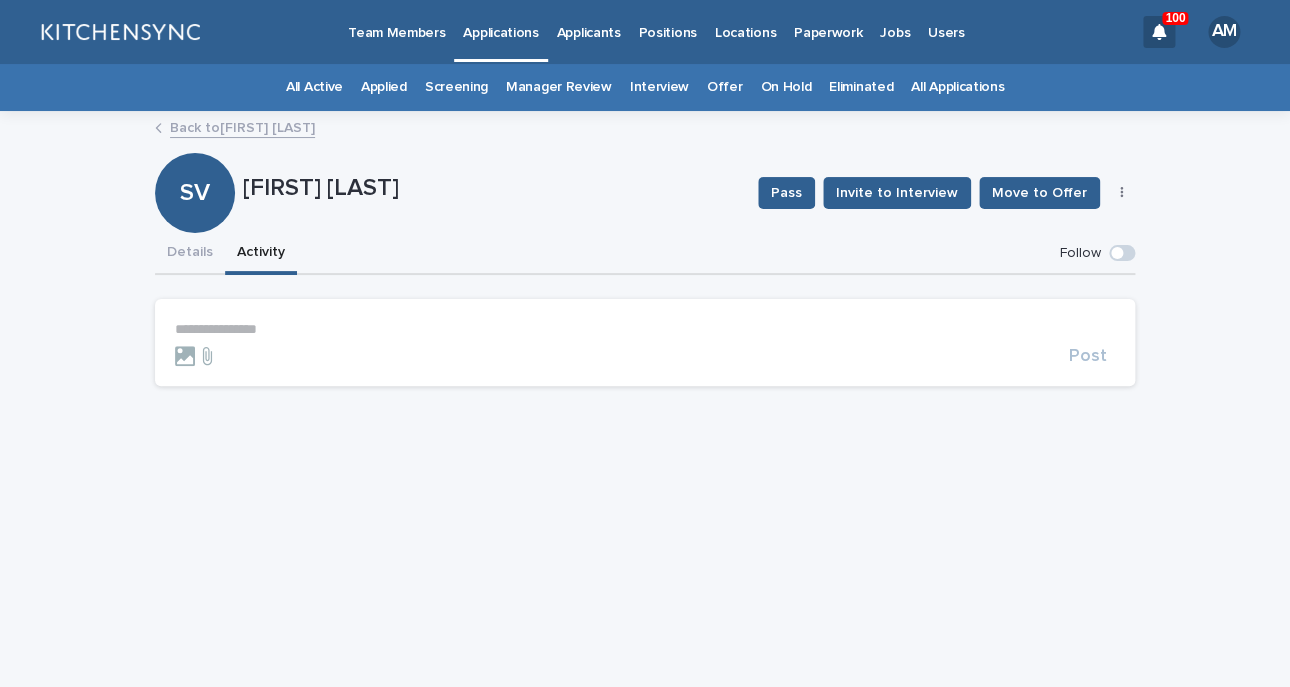 type 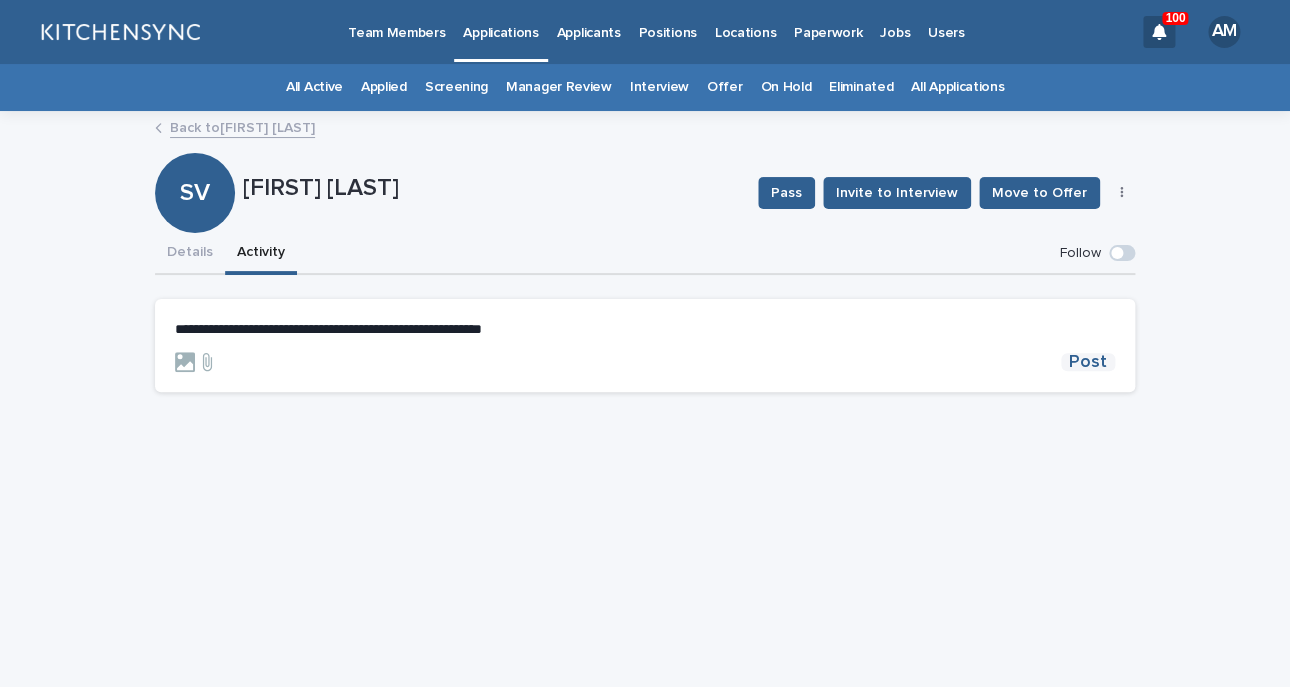 click on "Post" at bounding box center (1088, 362) 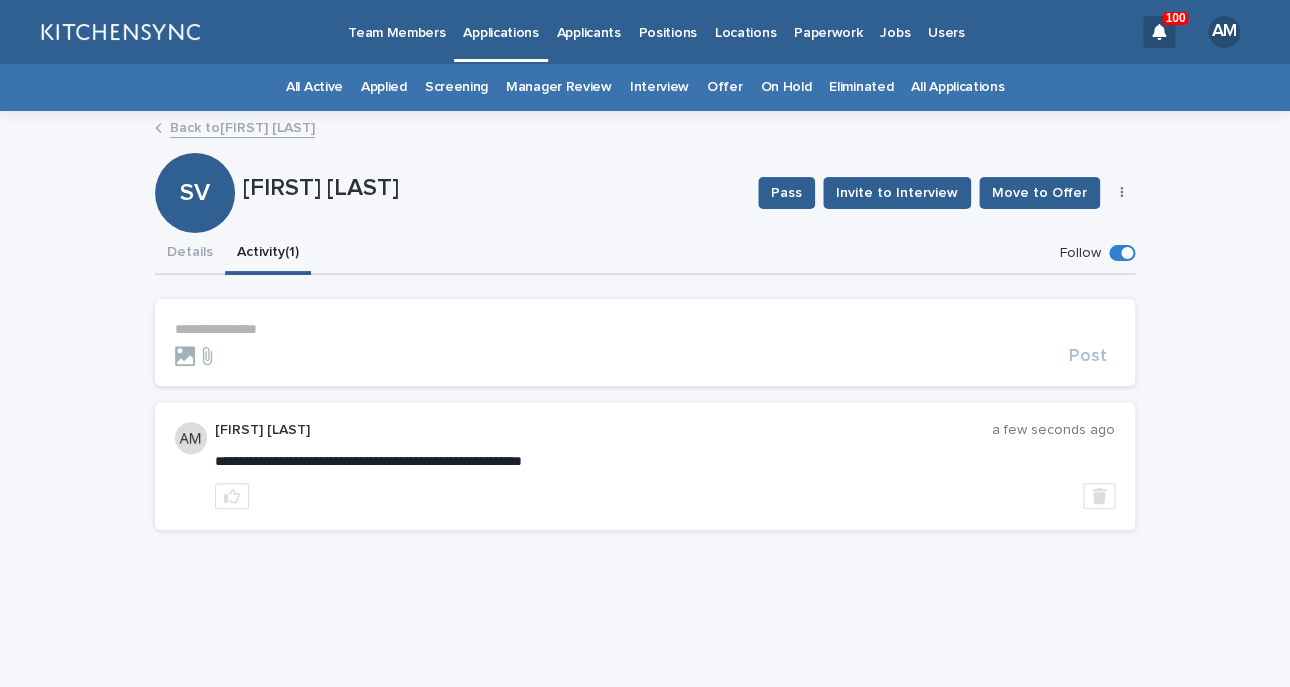 drag, startPoint x: 247, startPoint y: 191, endPoint x: 462, endPoint y: 192, distance: 215.00232 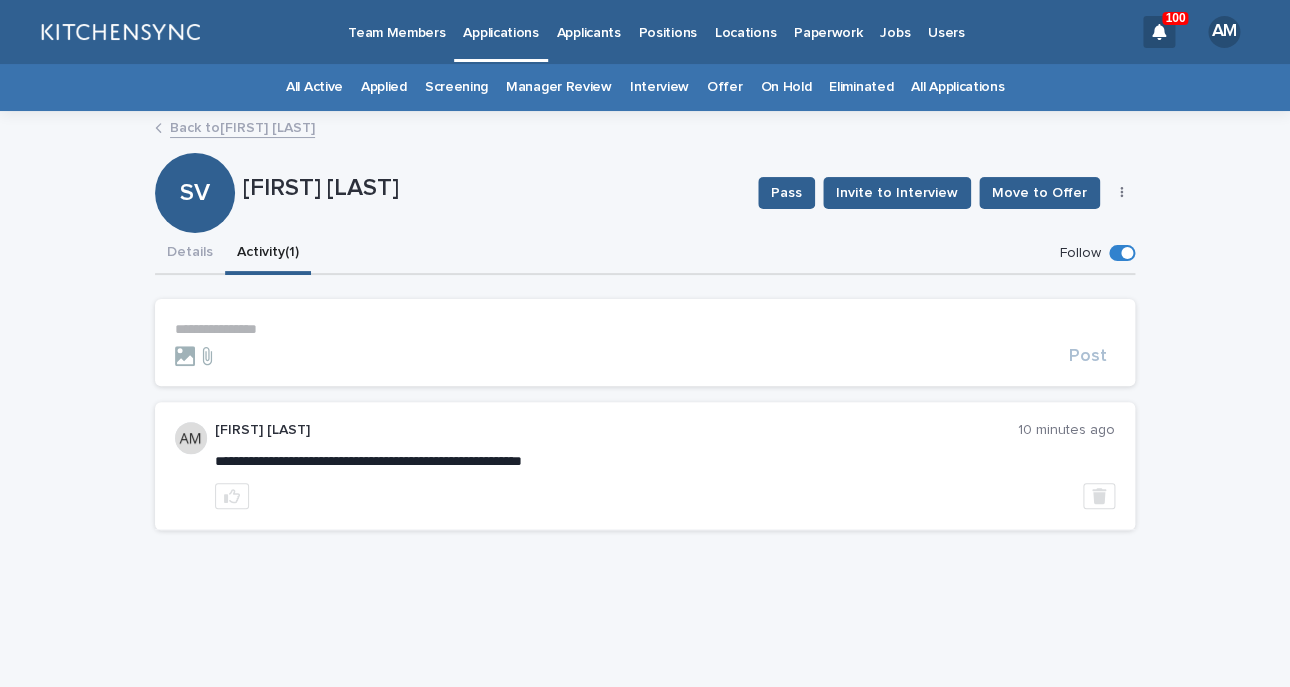 click on "Details Activity  (1)" at bounding box center [645, 254] 